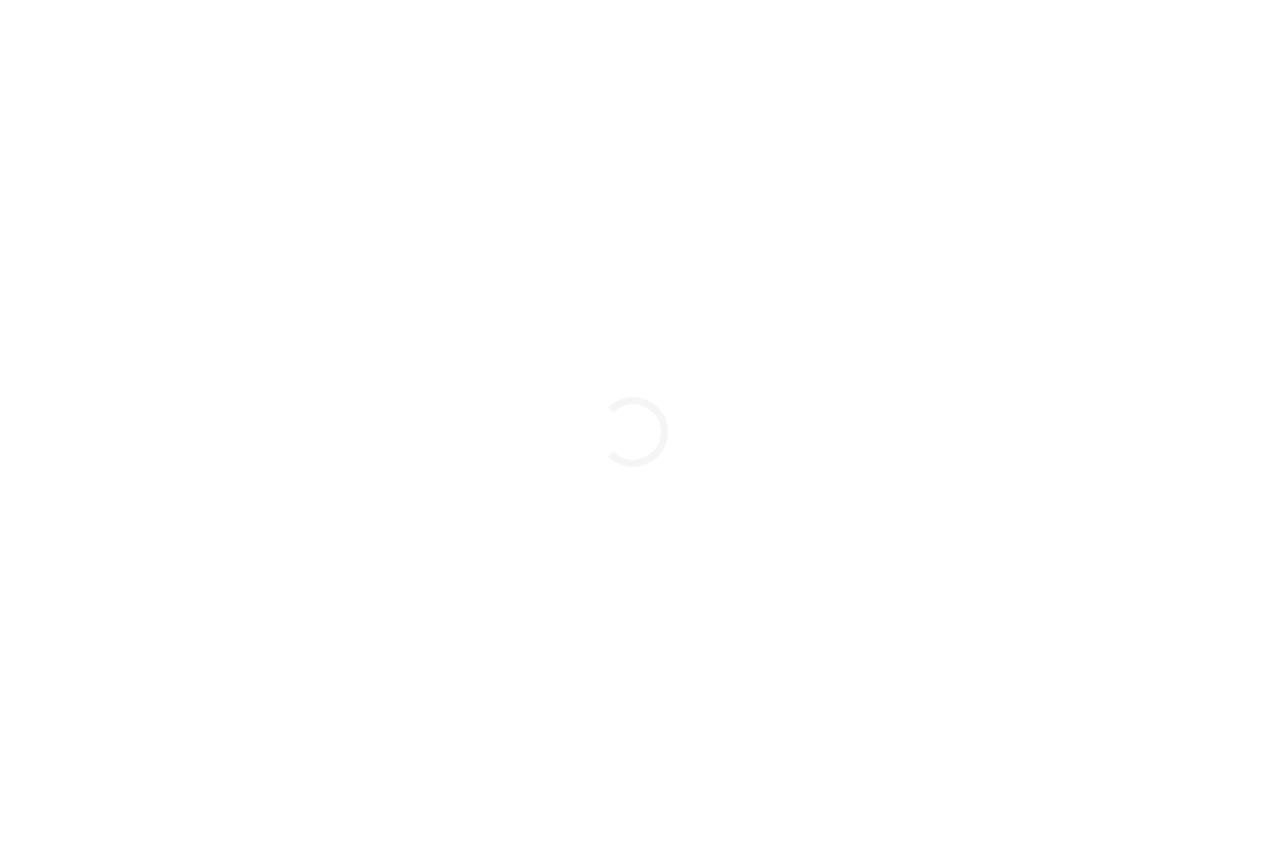 scroll, scrollTop: 0, scrollLeft: 0, axis: both 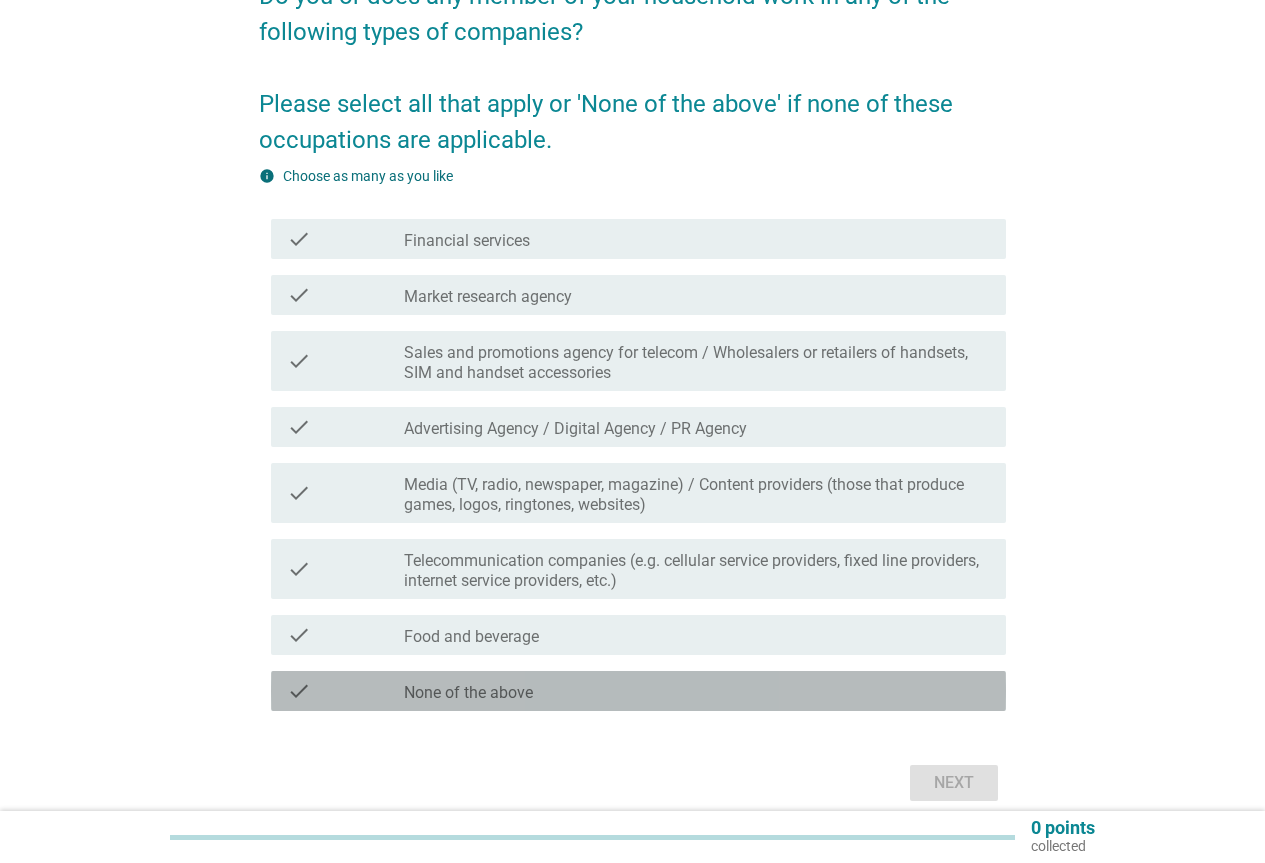 click on "None of the above" at bounding box center [468, 693] 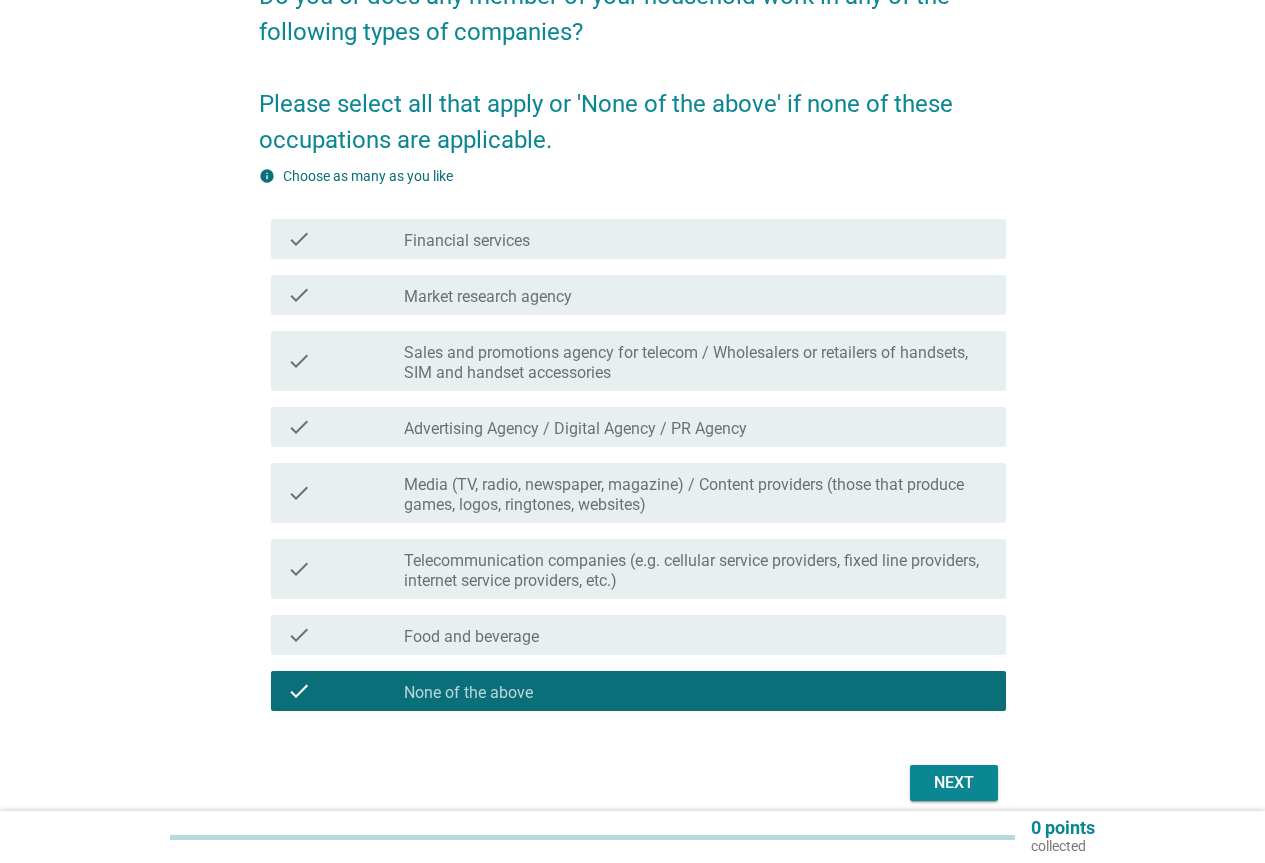 click on "Next" at bounding box center (954, 783) 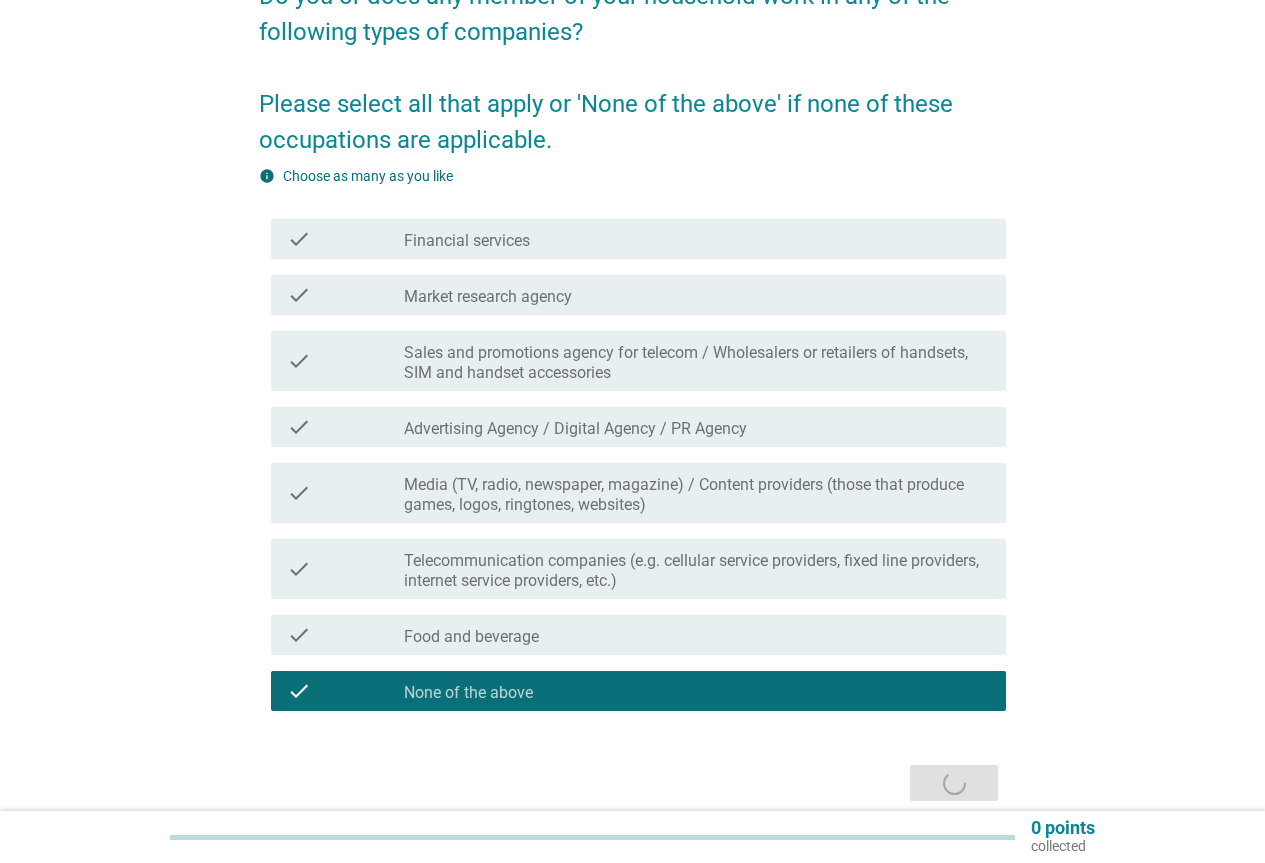 scroll, scrollTop: 0, scrollLeft: 0, axis: both 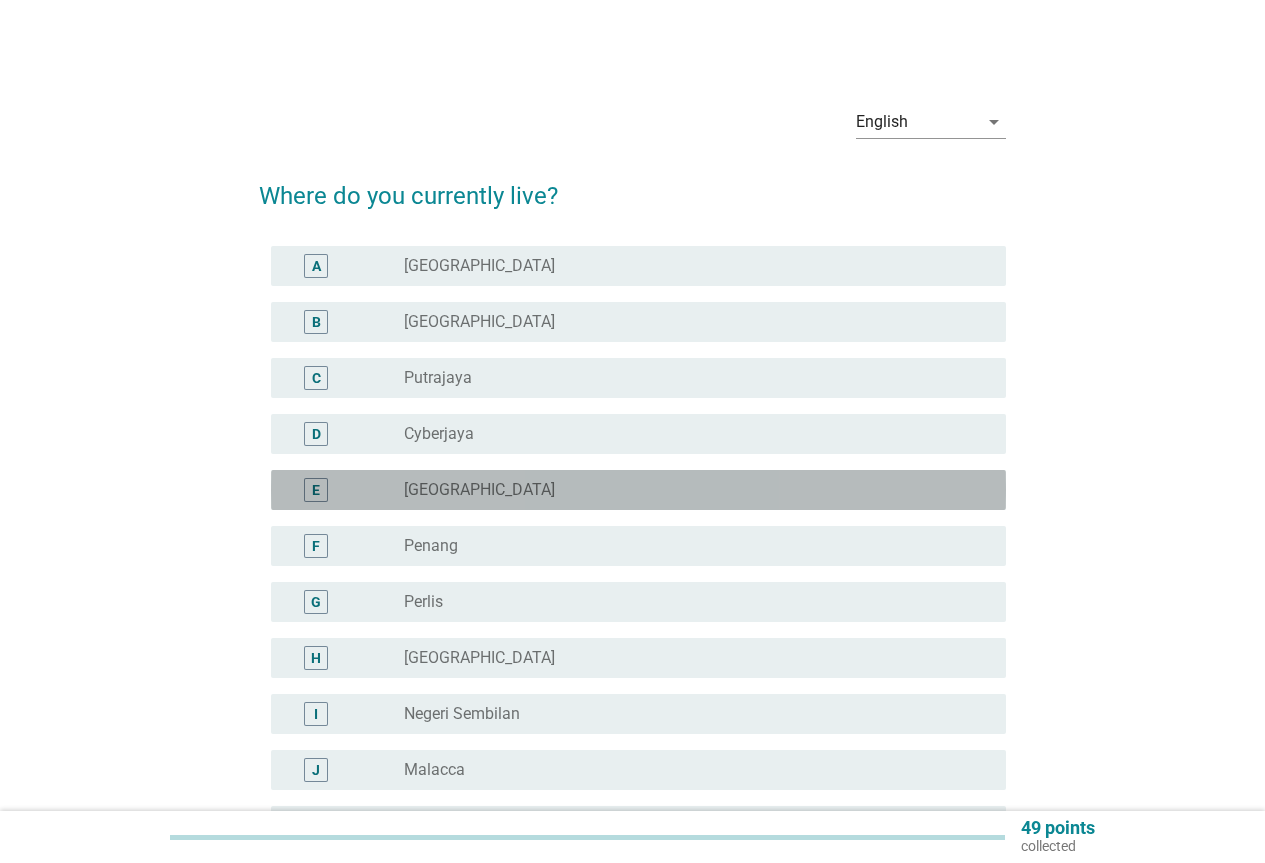 click on "E     radio_button_unchecked [GEOGRAPHIC_DATA]" at bounding box center [638, 490] 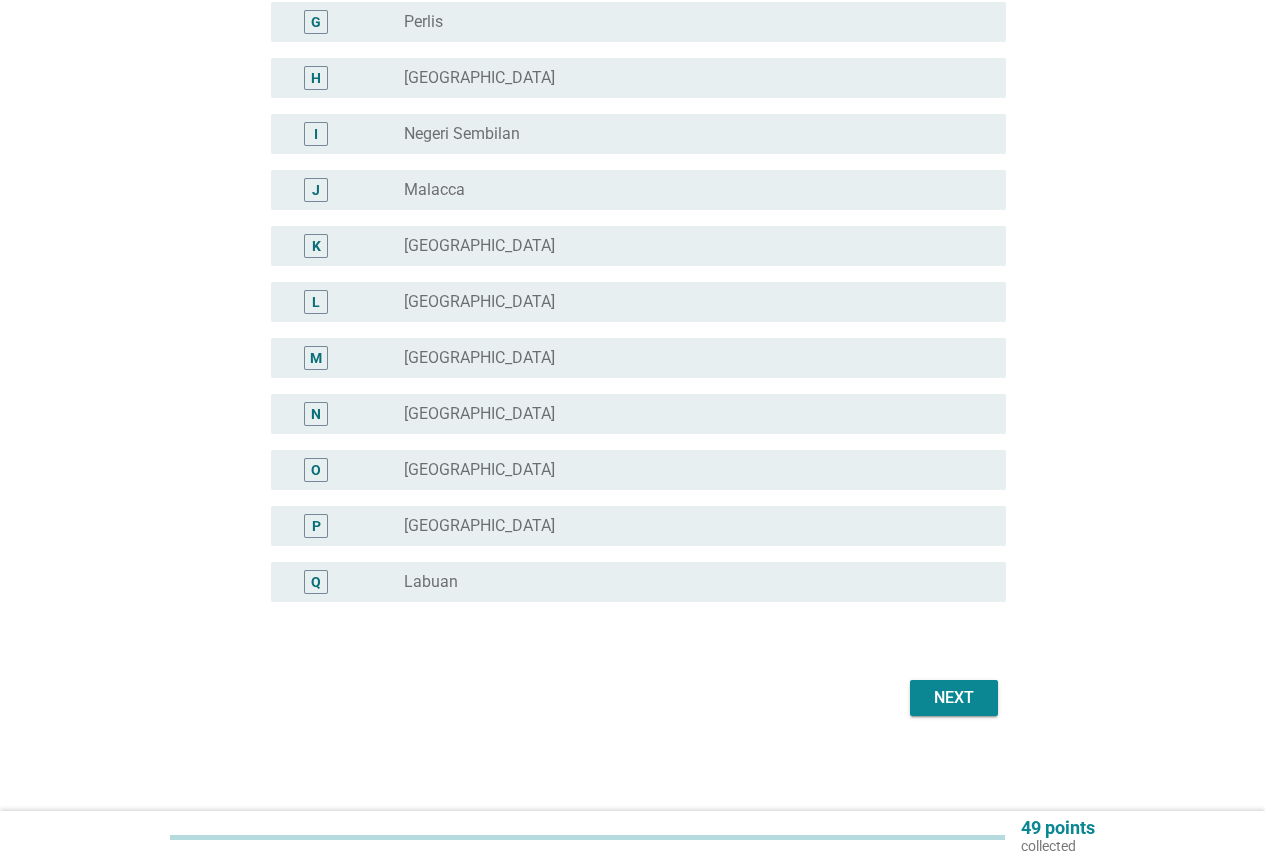 scroll, scrollTop: 581, scrollLeft: 0, axis: vertical 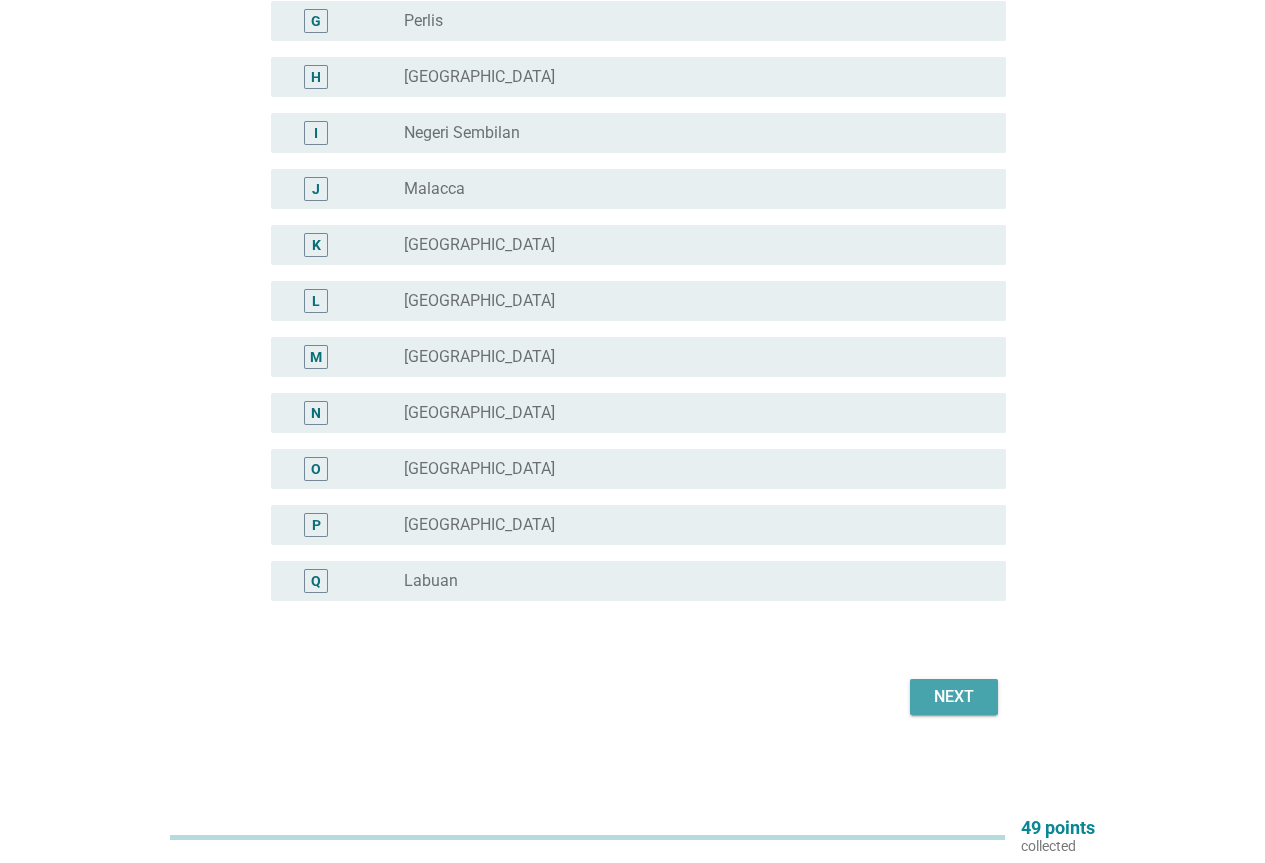 click on "Next" at bounding box center [954, 697] 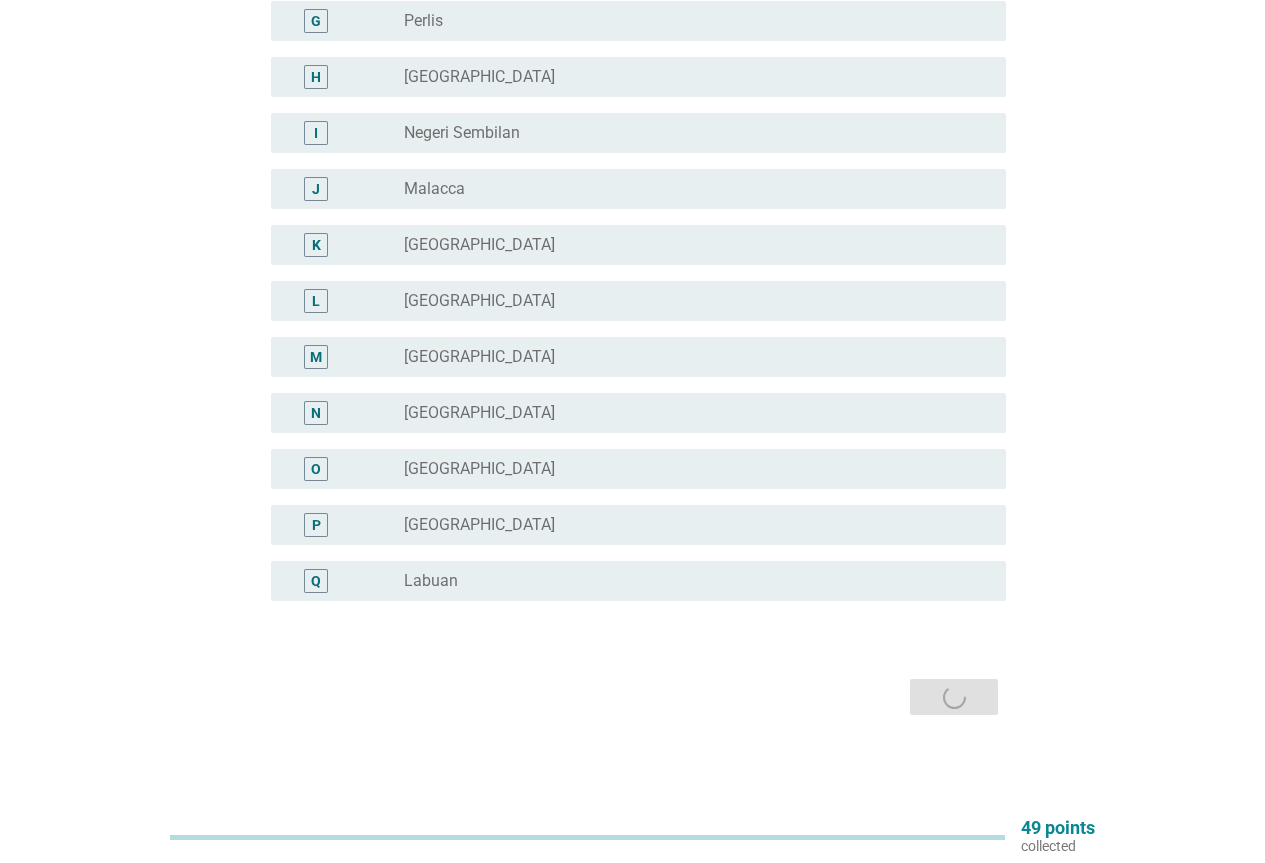 scroll, scrollTop: 0, scrollLeft: 0, axis: both 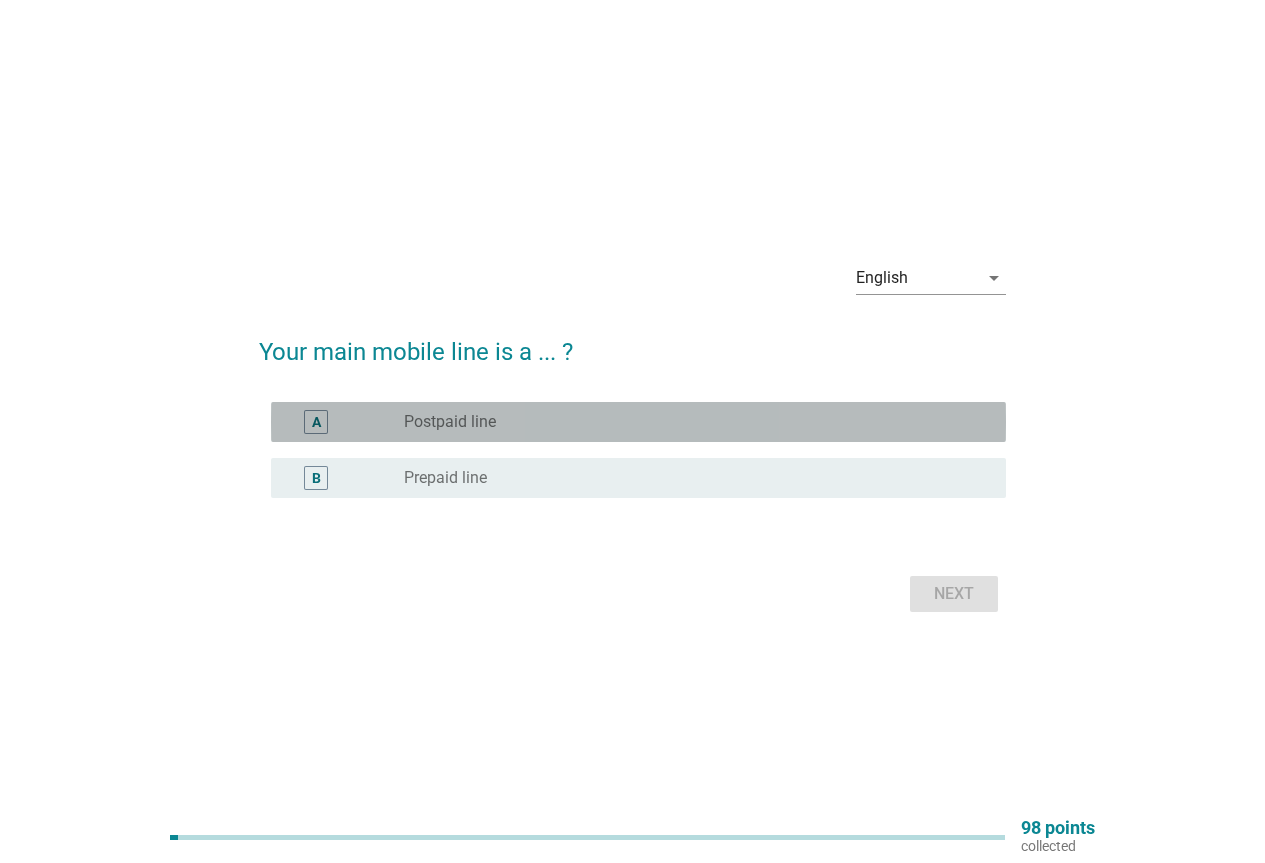 click on "radio_button_unchecked Postpaid line" at bounding box center [689, 422] 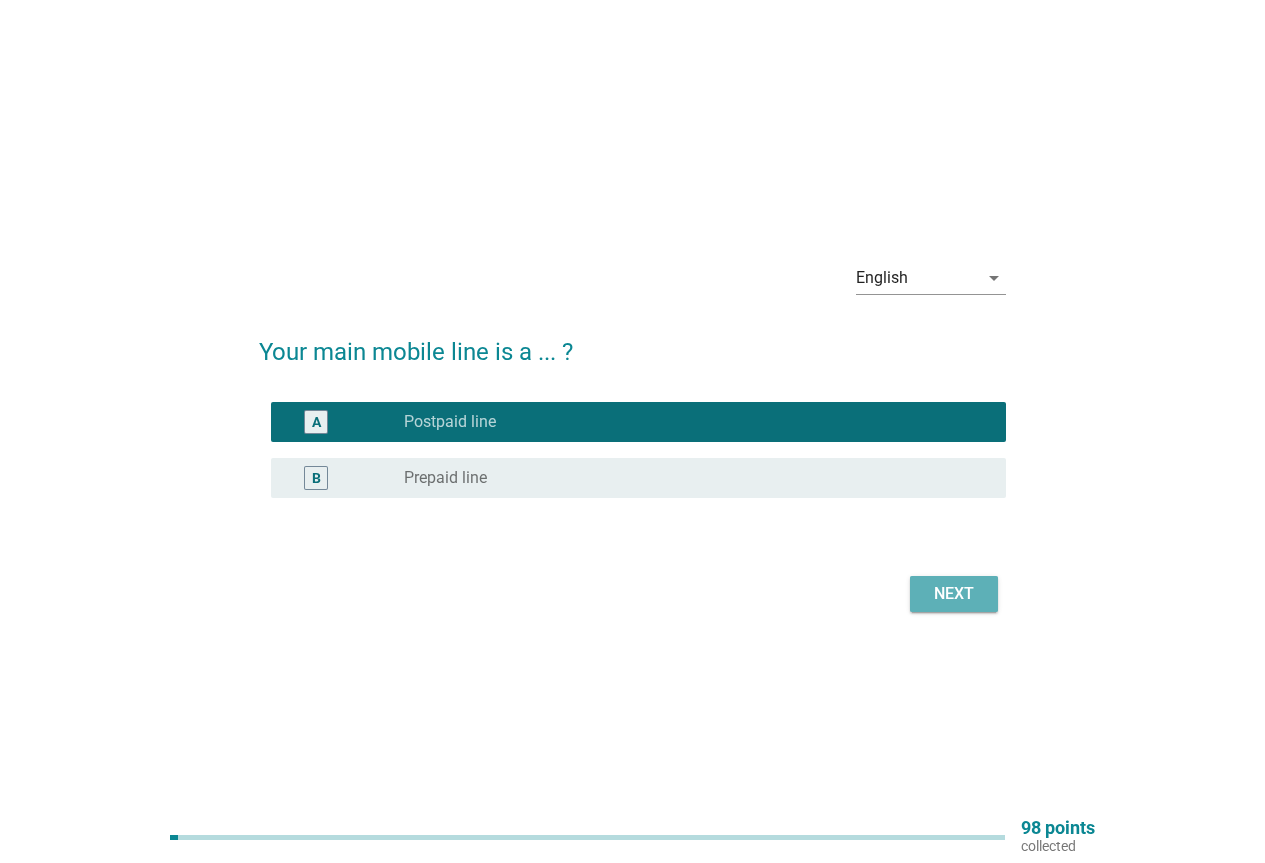 click on "Next" at bounding box center (954, 594) 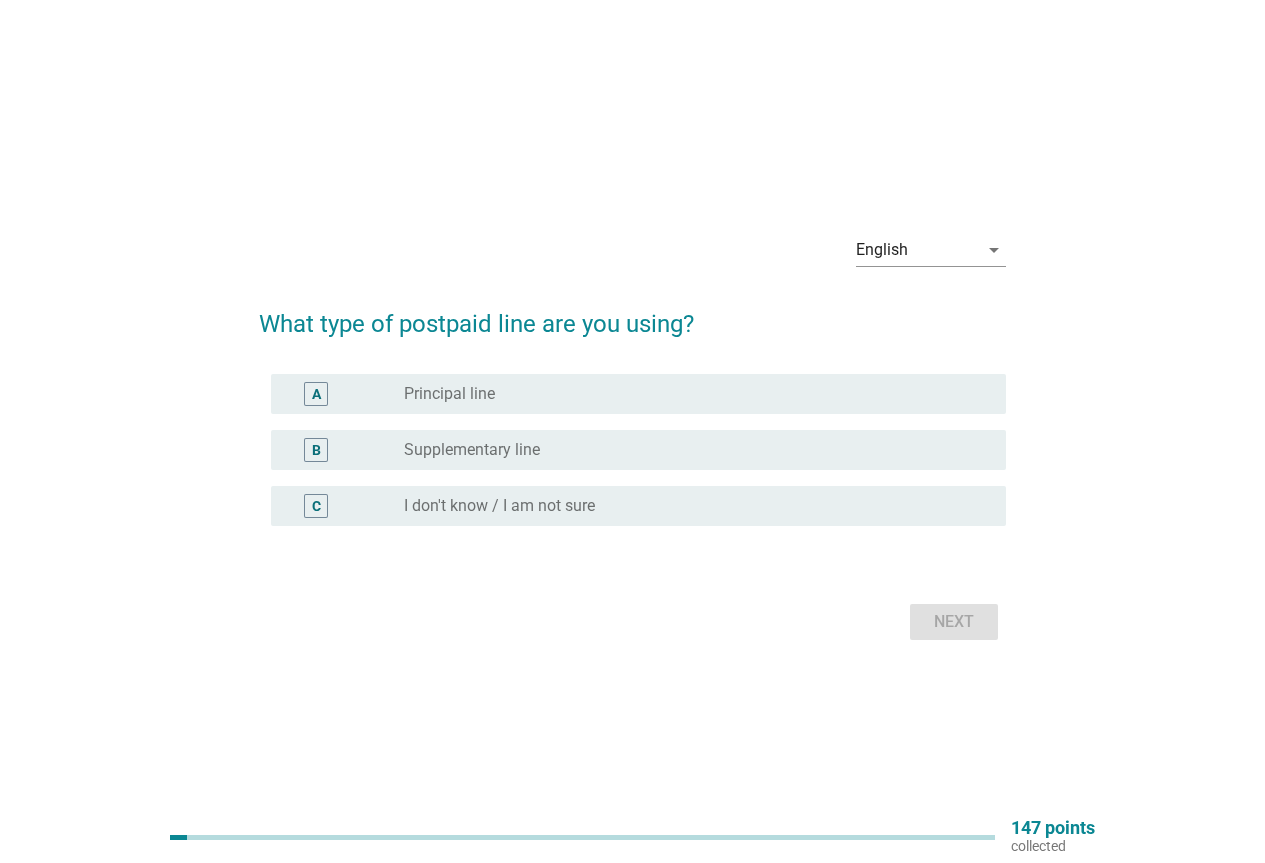 click on "Principal line" at bounding box center (449, 394) 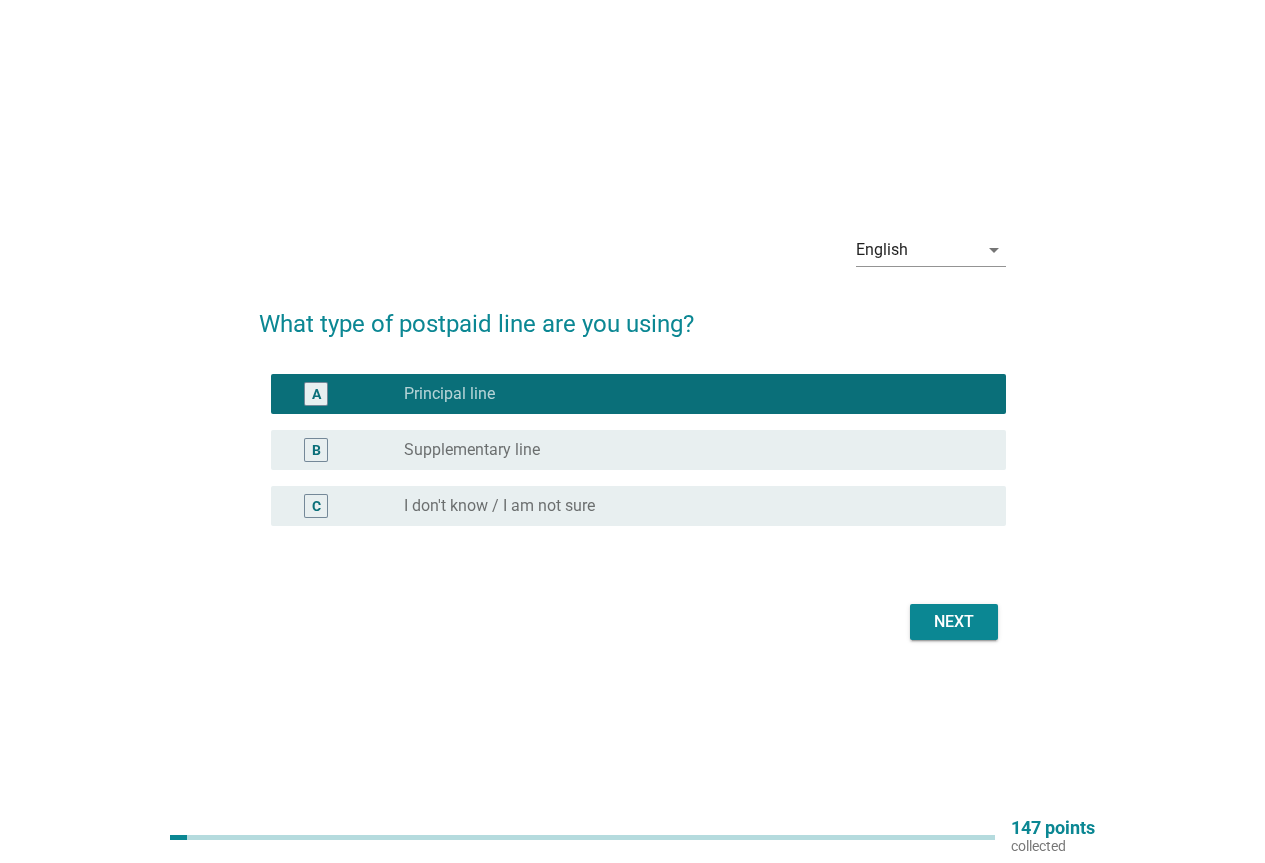 click on "Next" at bounding box center [954, 622] 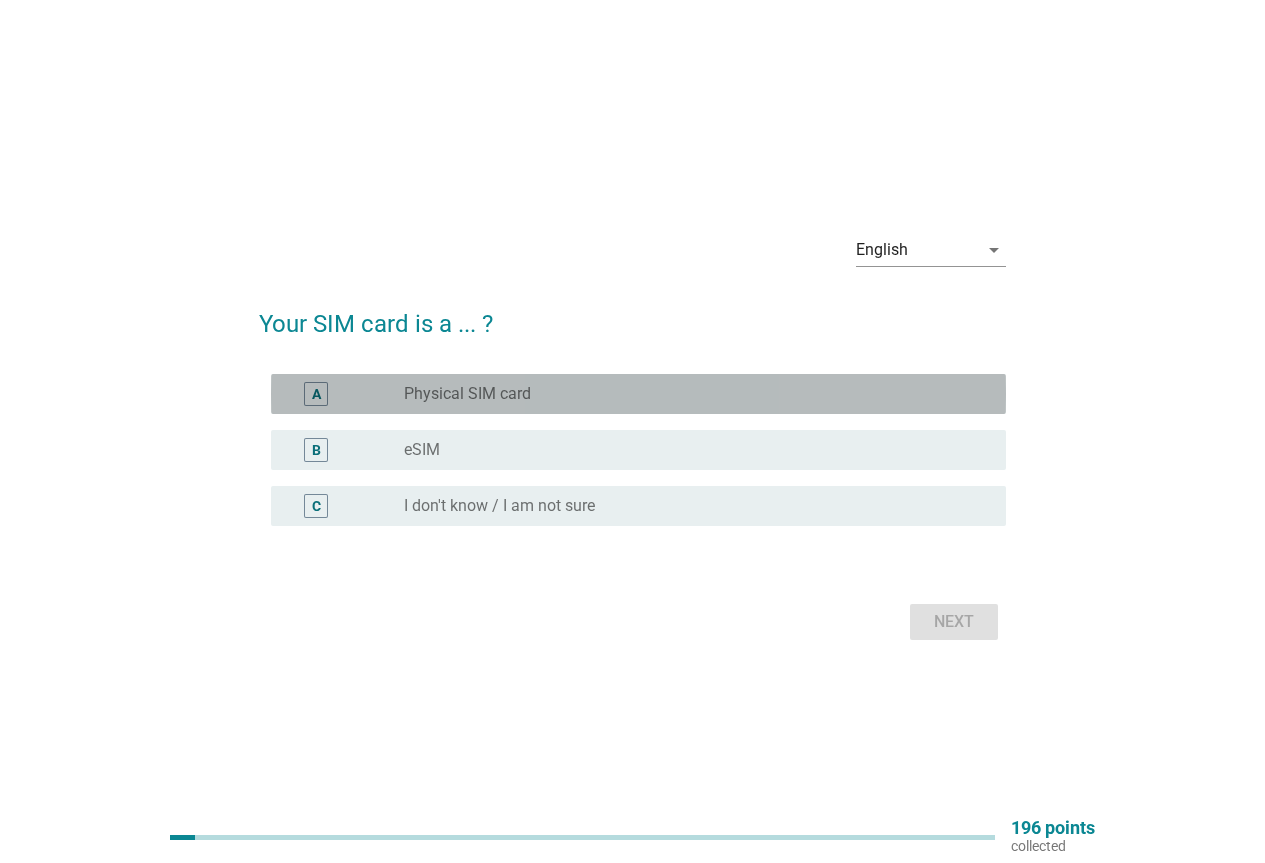 click on "Physical SIM card" at bounding box center (467, 394) 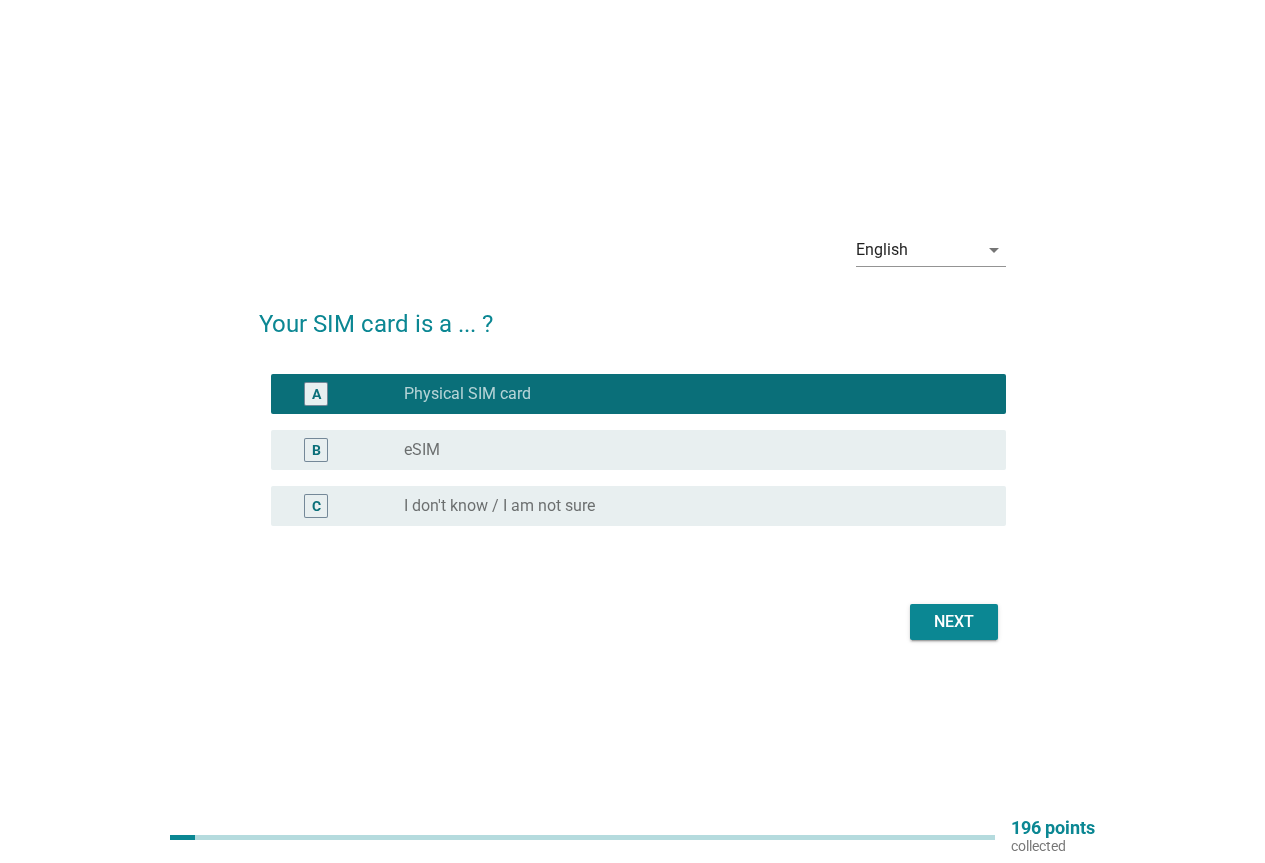 click on "Next" at bounding box center [954, 622] 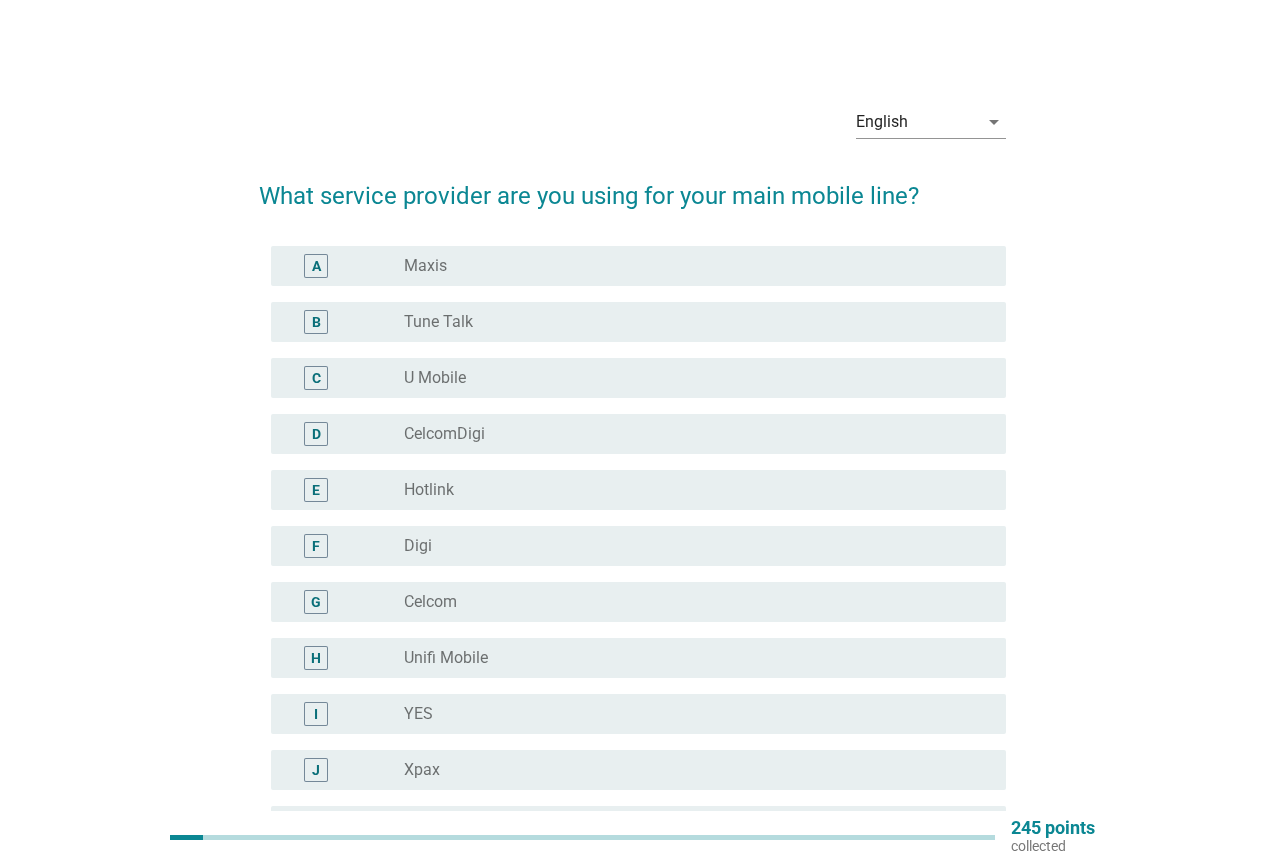 click on "radio_button_unchecked Digi" at bounding box center (689, 546) 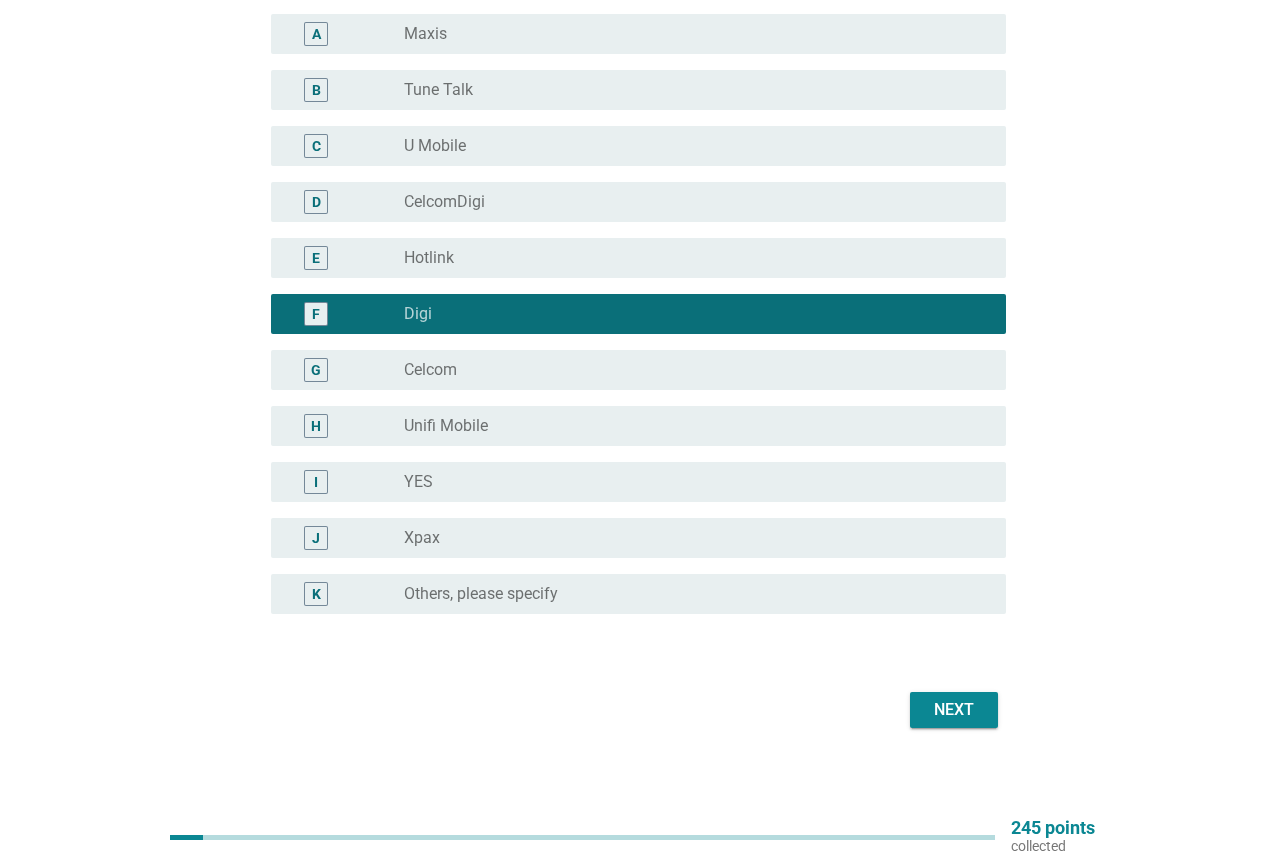 scroll, scrollTop: 245, scrollLeft: 0, axis: vertical 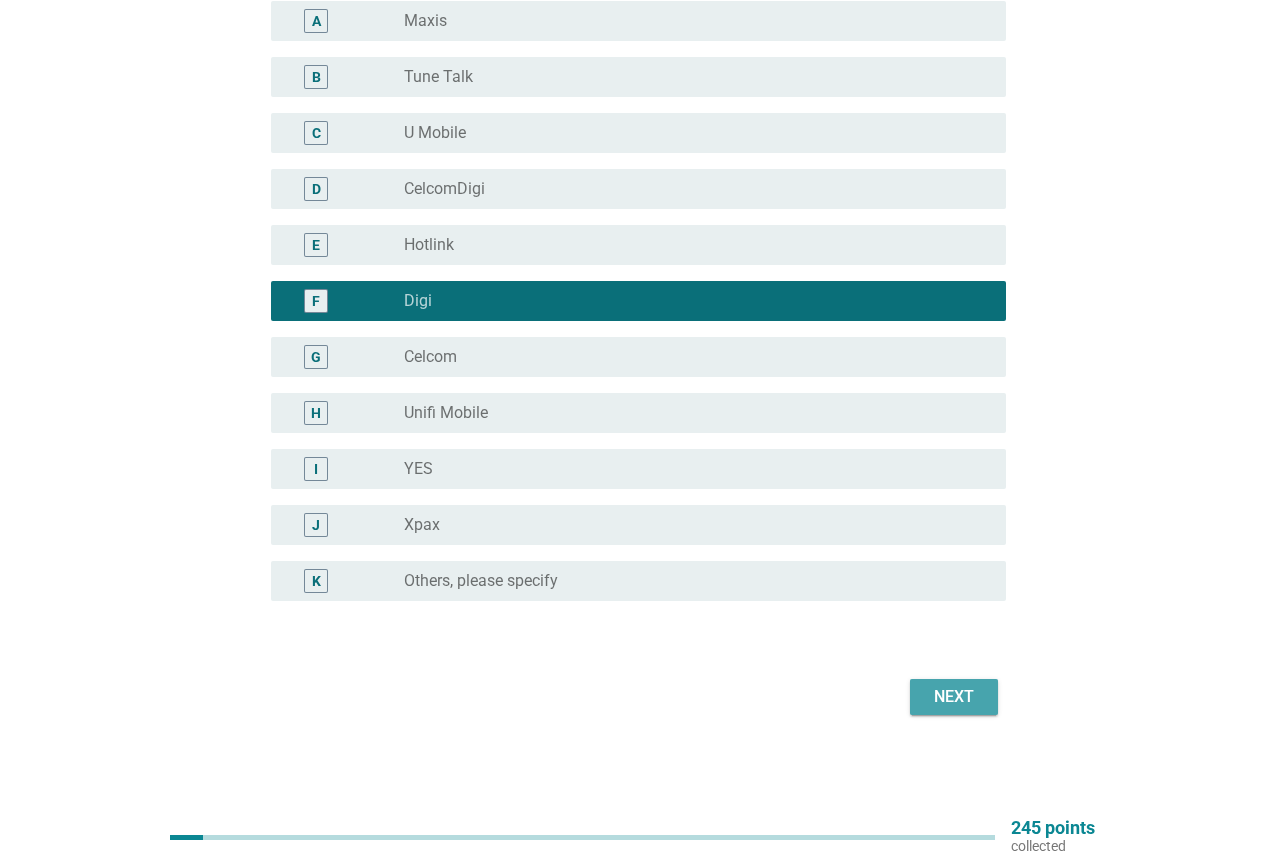click on "Next" at bounding box center (954, 697) 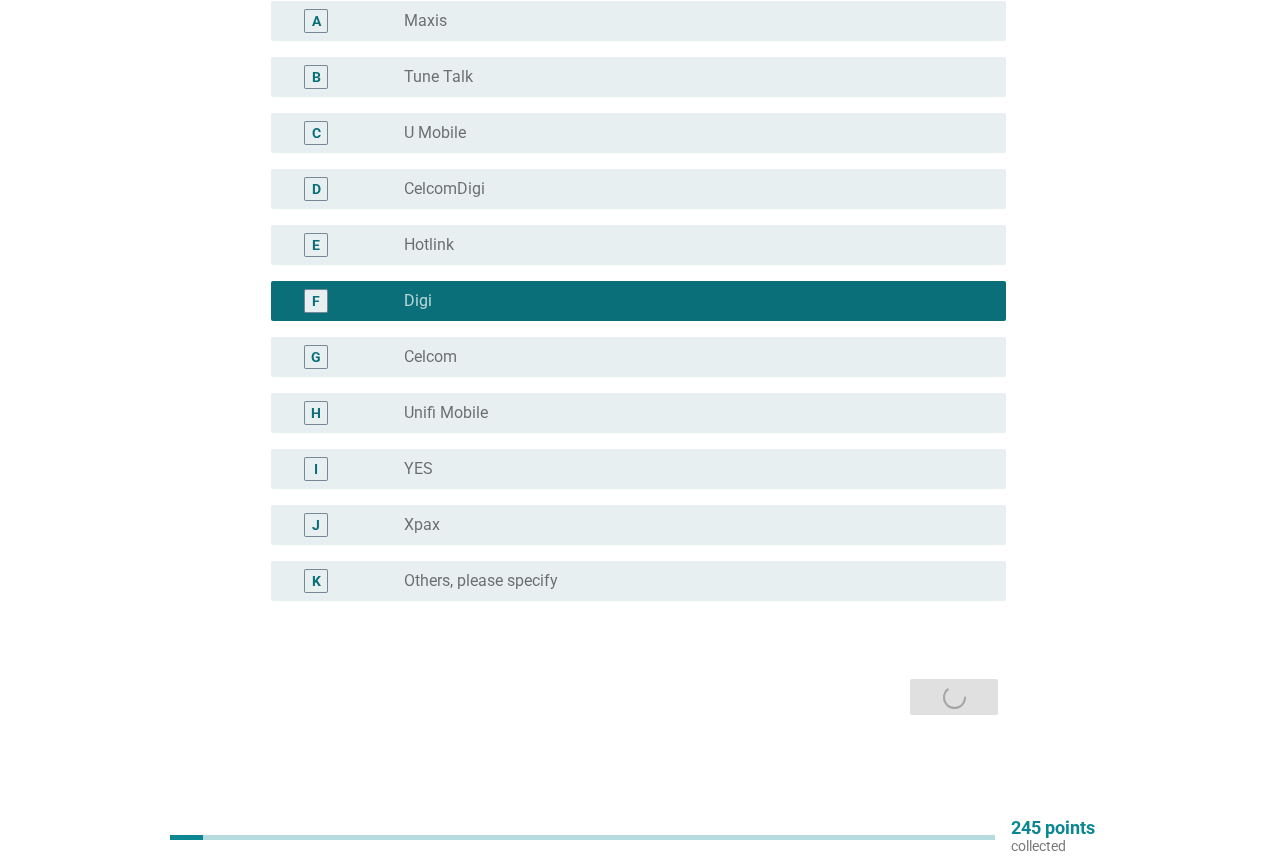 scroll, scrollTop: 0, scrollLeft: 0, axis: both 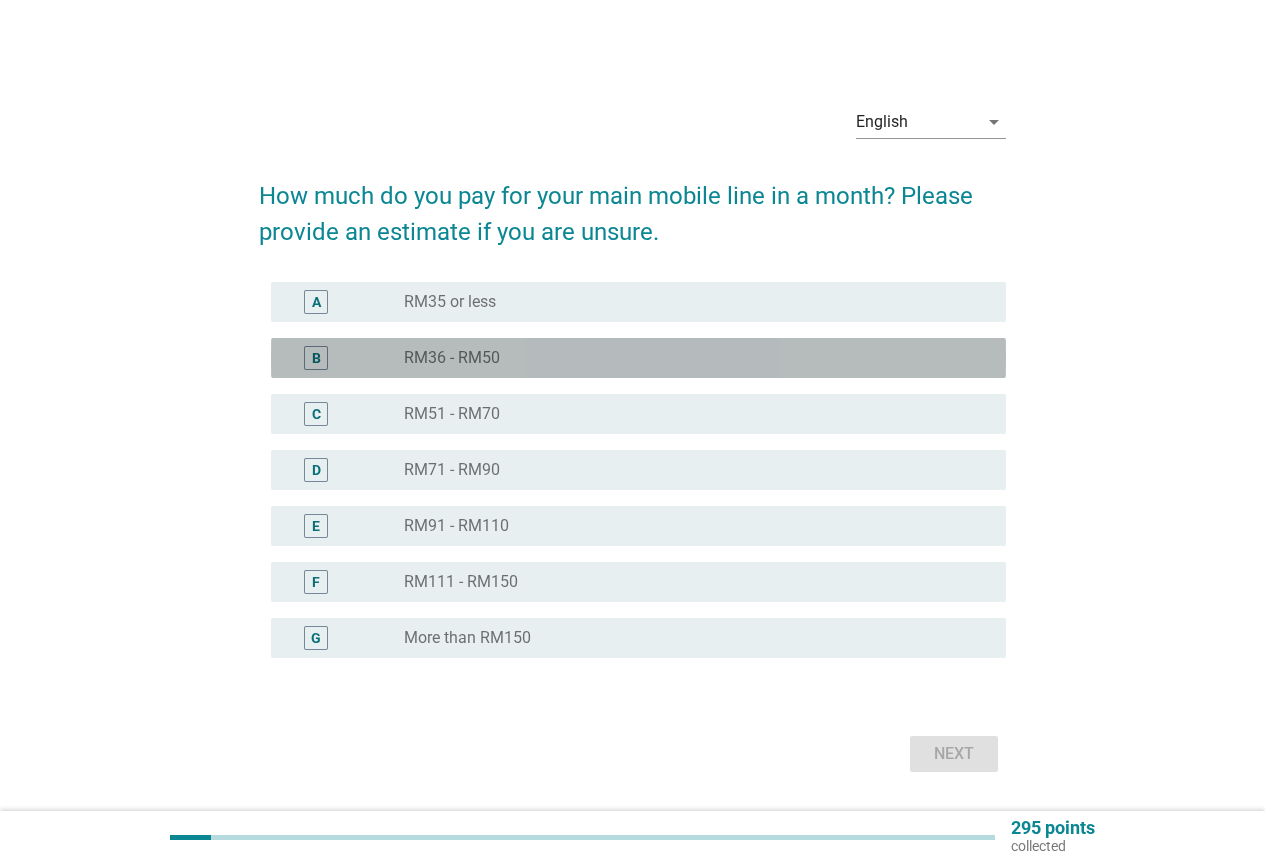click on "B" at bounding box center (345, 358) 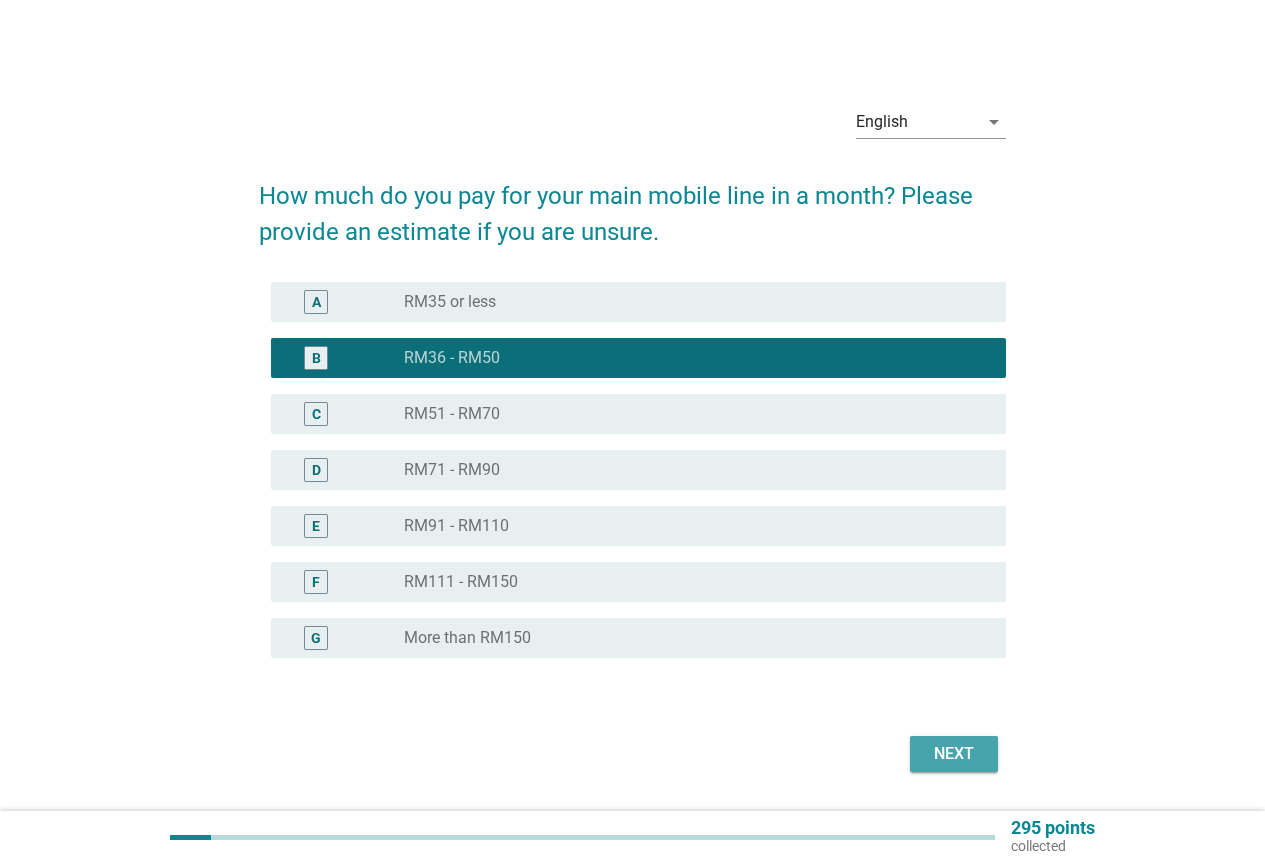 click on "Next" at bounding box center (954, 754) 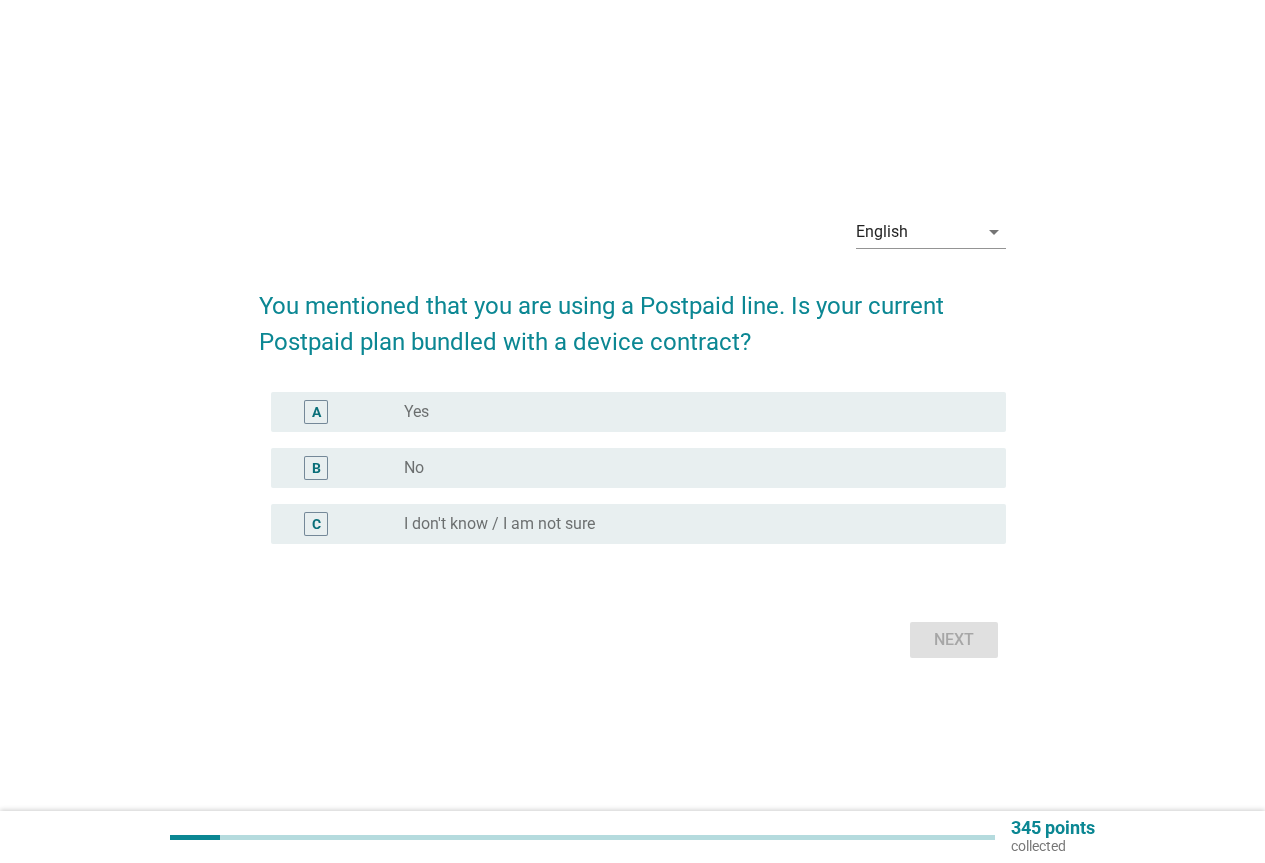 click on "No" at bounding box center (414, 468) 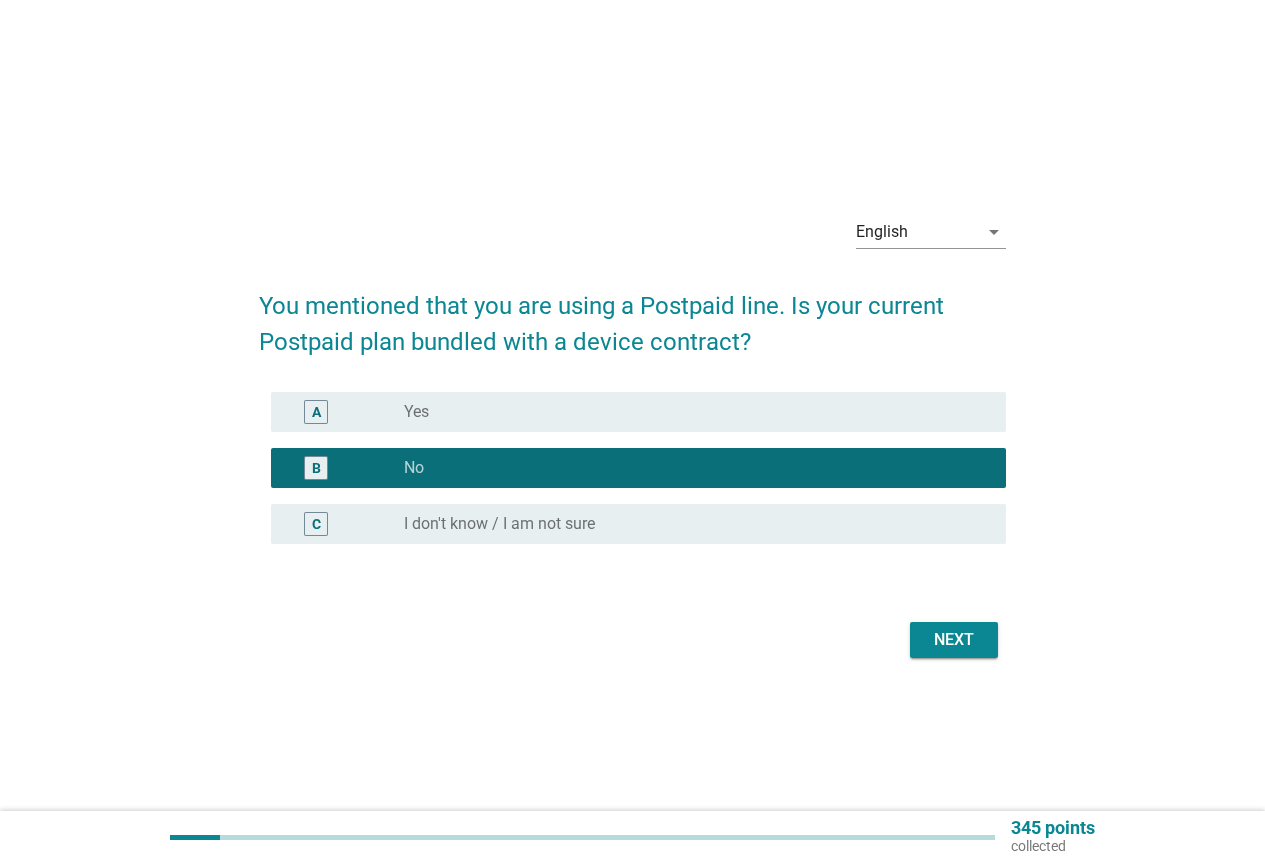 click on "Next" at bounding box center [954, 640] 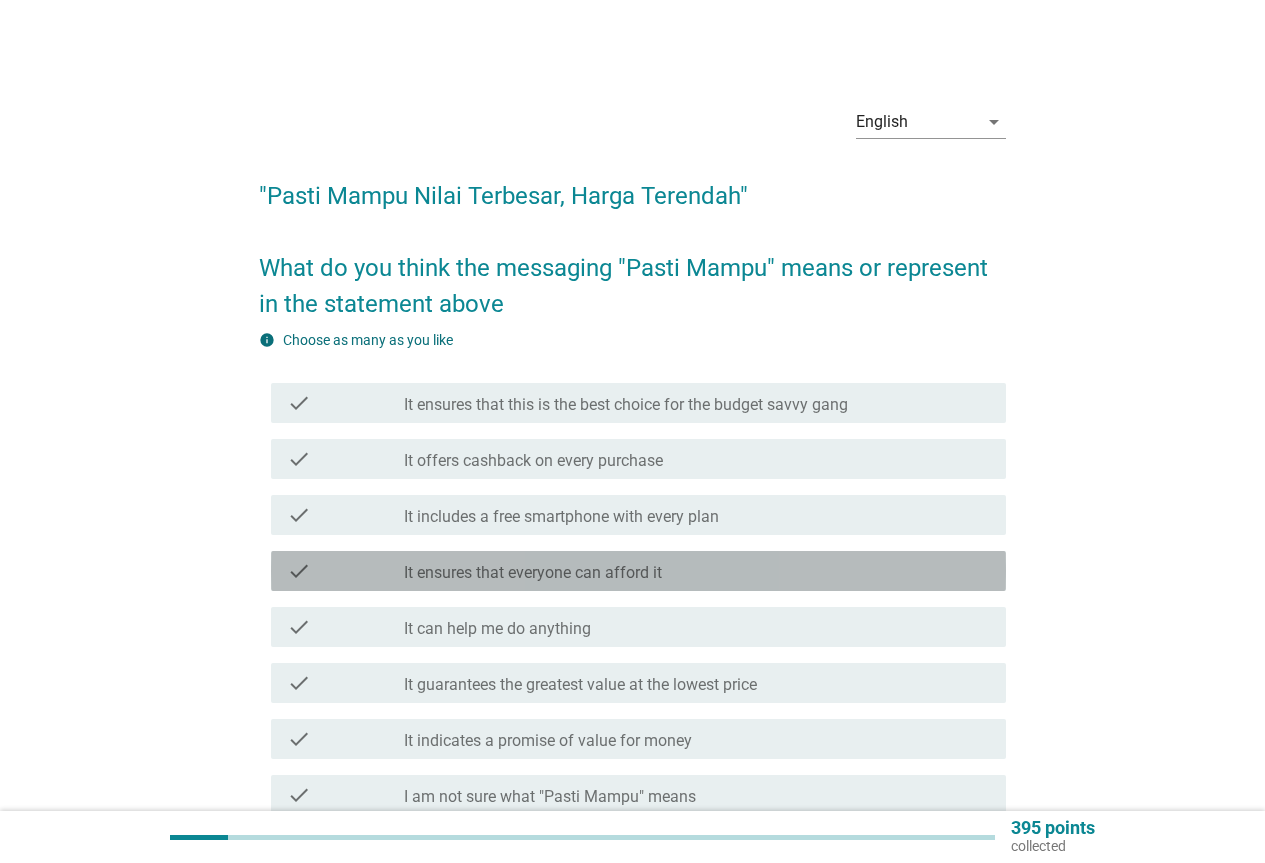 click on "It ensures that everyone can afford it" at bounding box center [533, 573] 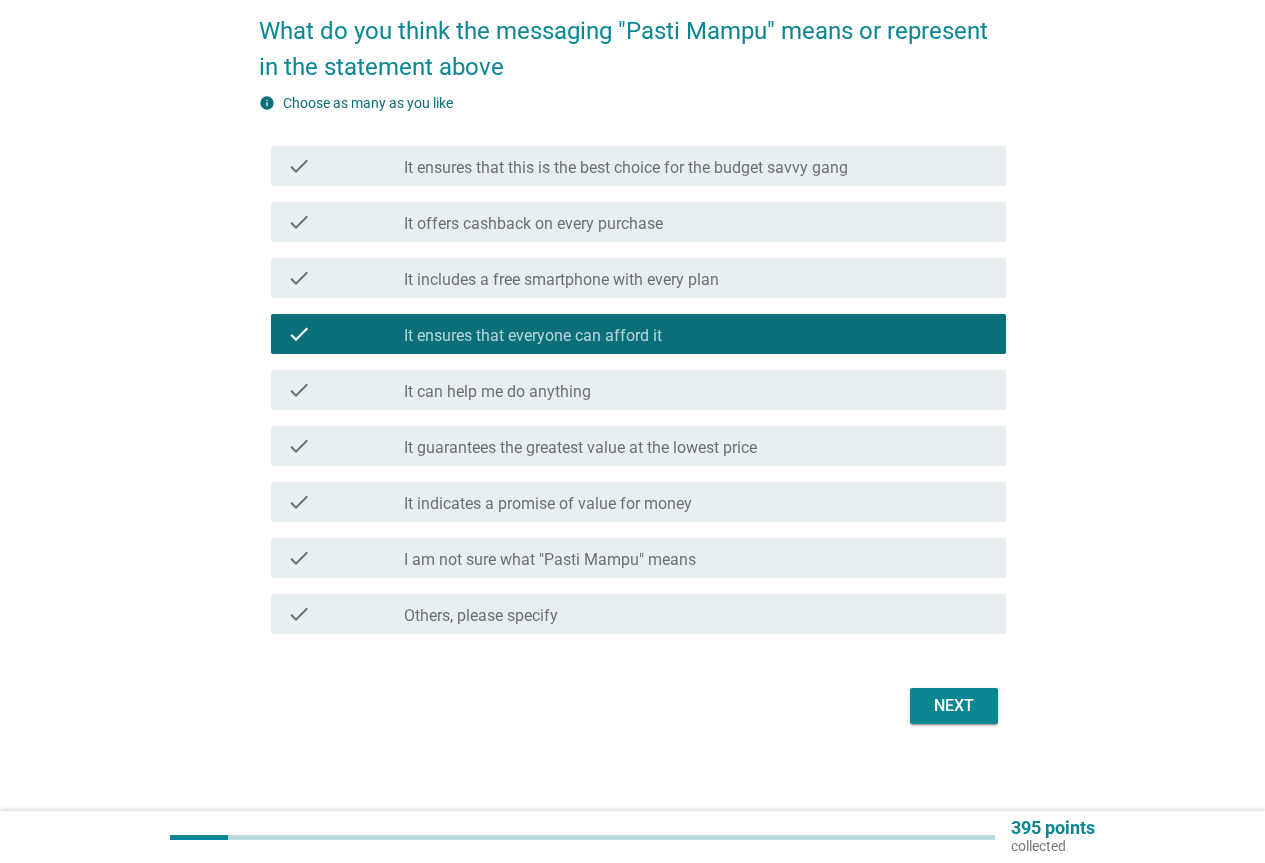 scroll, scrollTop: 246, scrollLeft: 0, axis: vertical 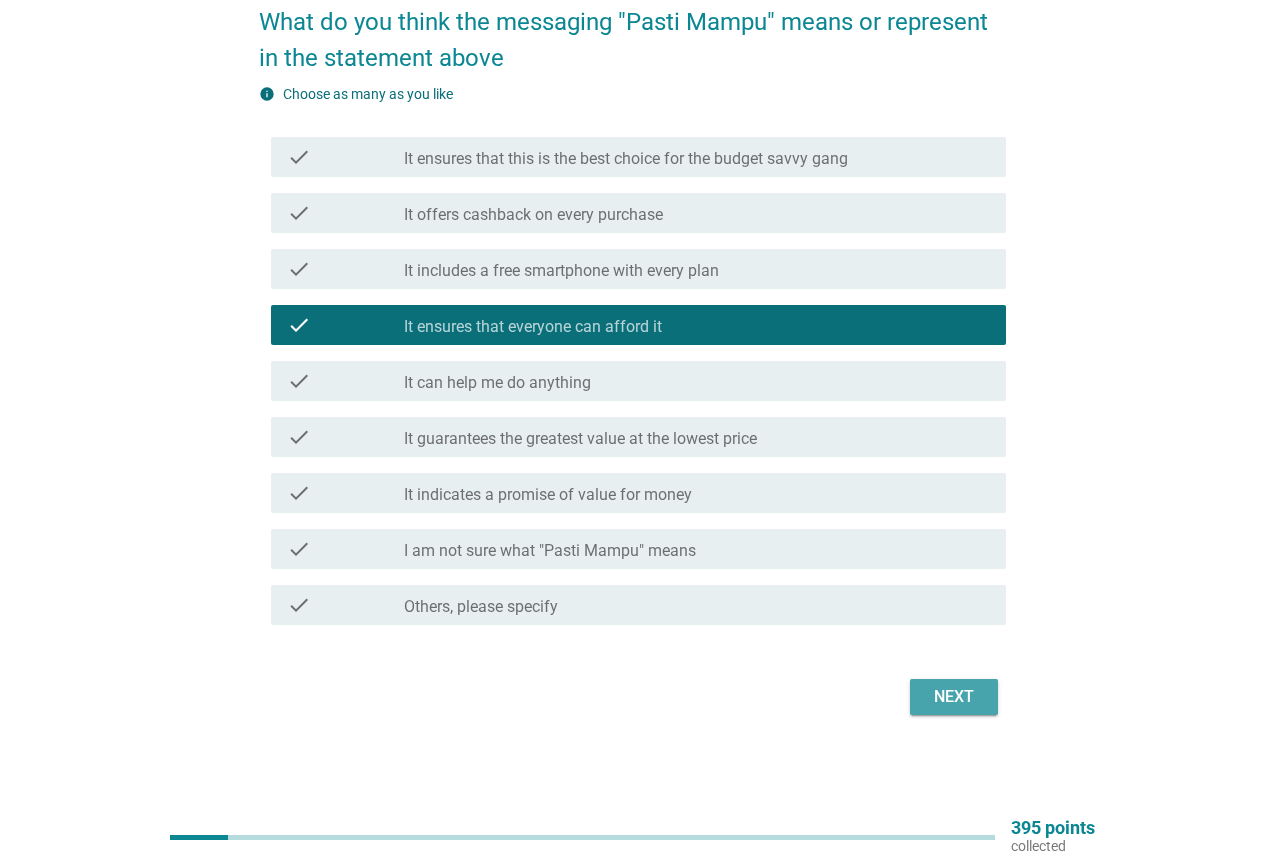 drag, startPoint x: 927, startPoint y: 698, endPoint x: 664, endPoint y: 631, distance: 271.4001 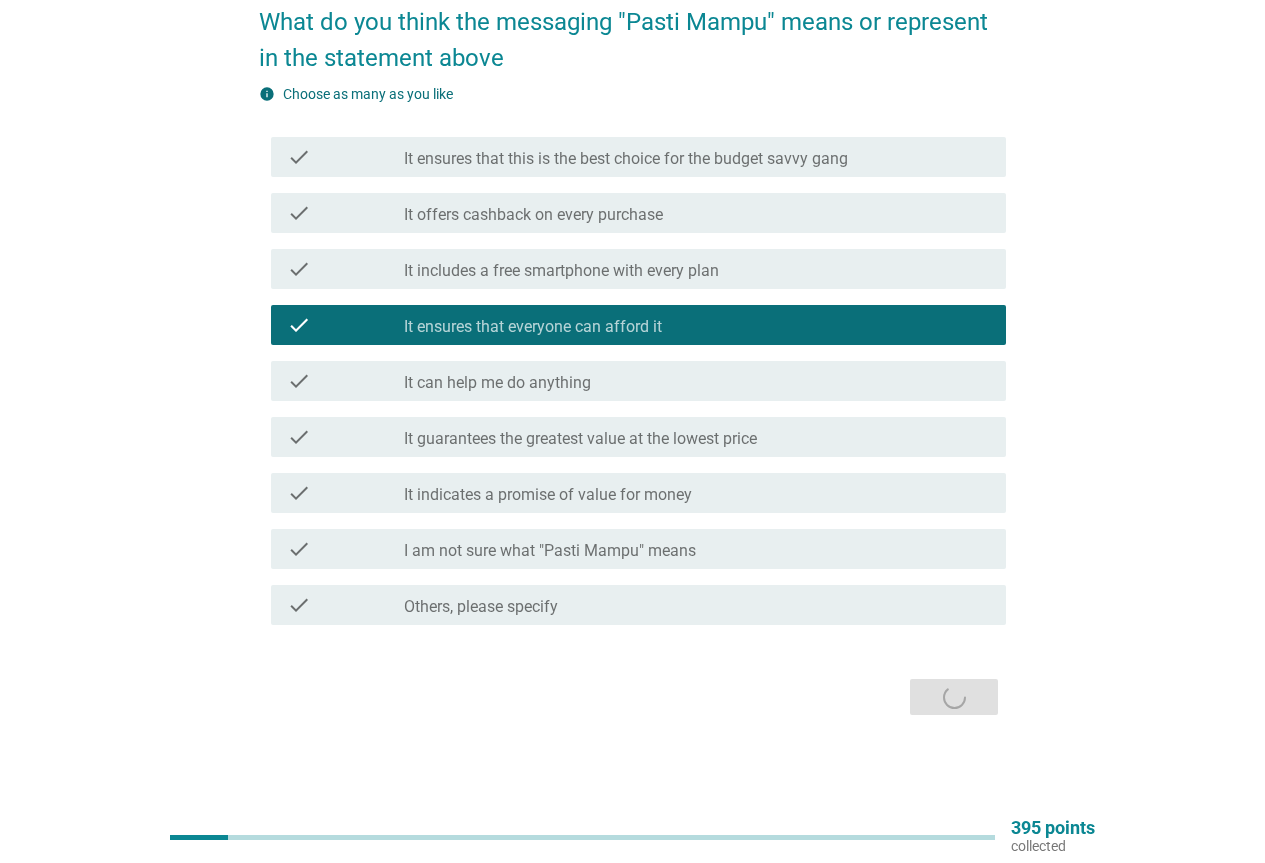 scroll, scrollTop: 0, scrollLeft: 0, axis: both 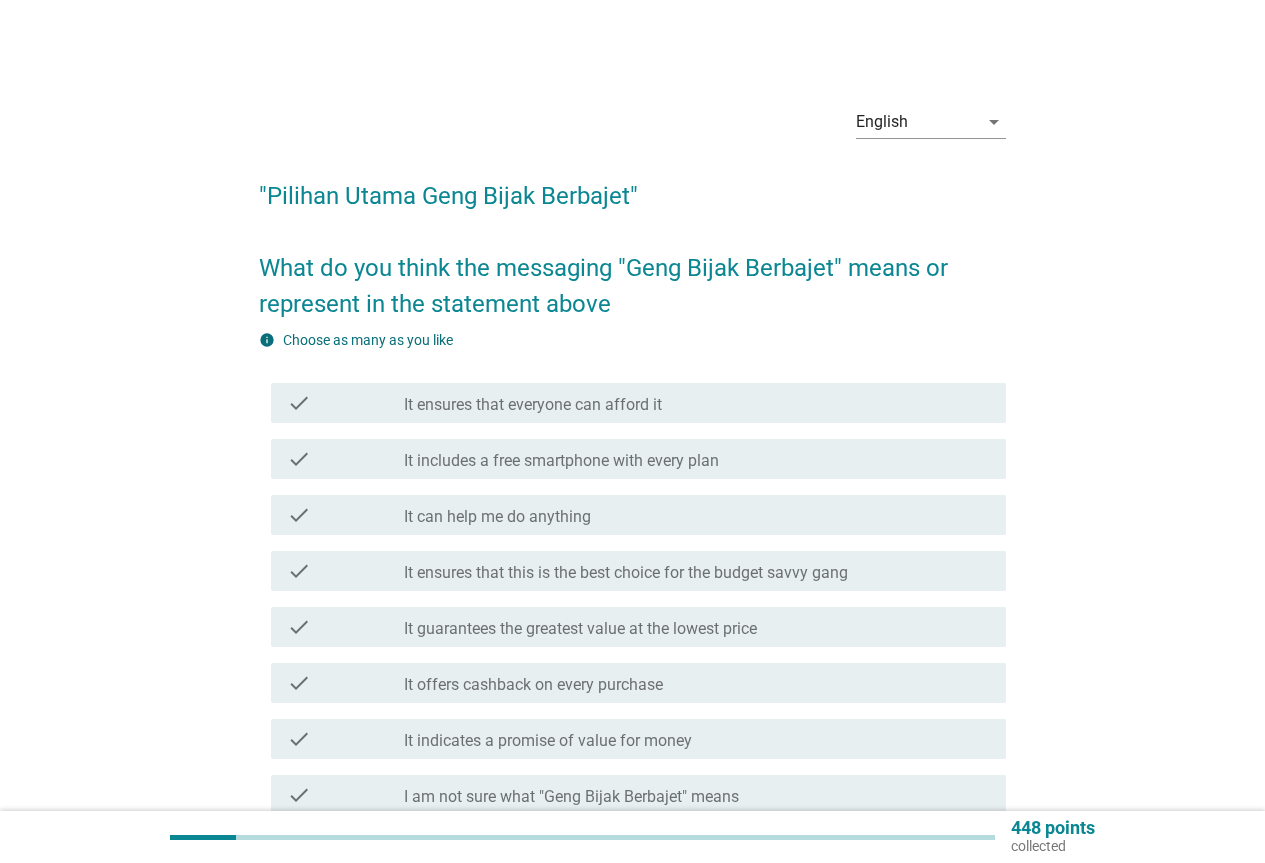 click on "It ensures that this is the best choice for the budget savvy gang" at bounding box center (626, 573) 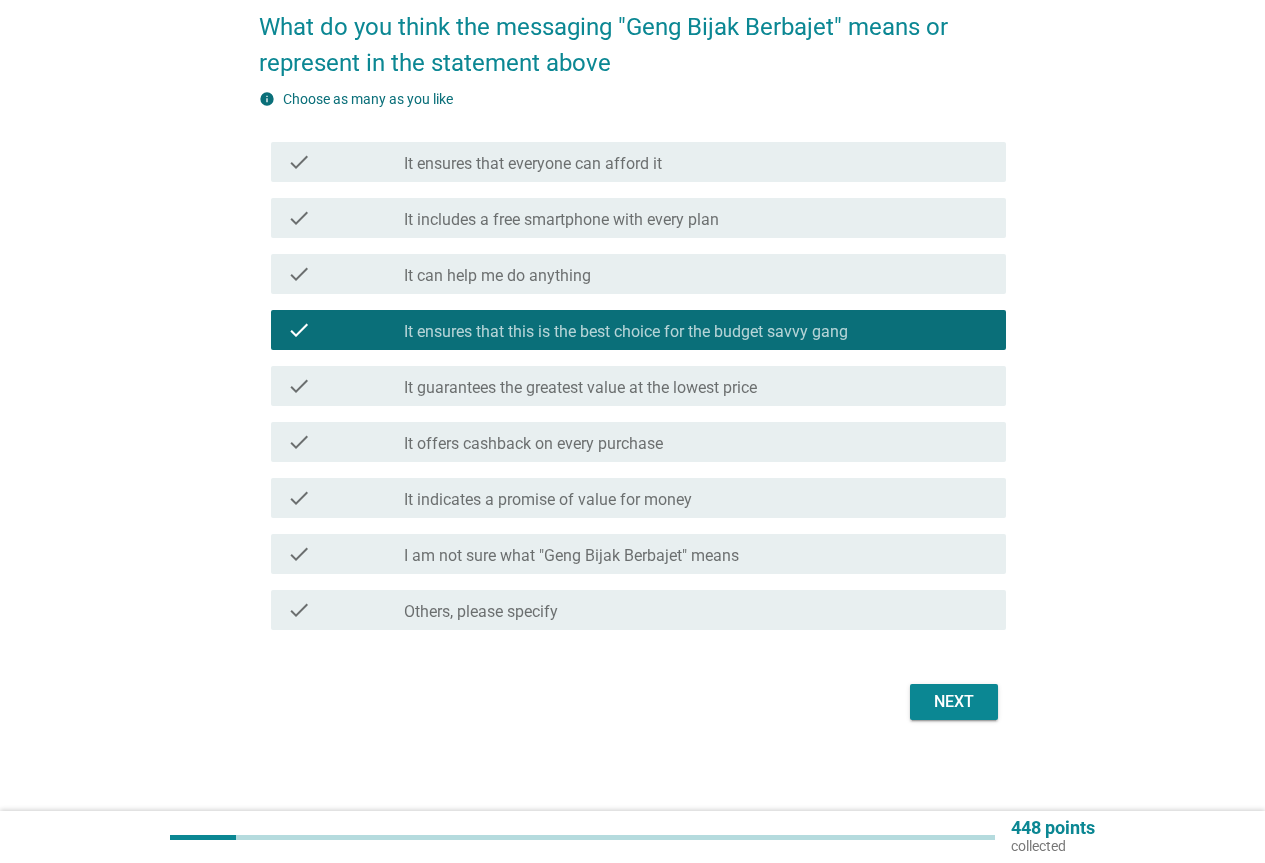 scroll, scrollTop: 246, scrollLeft: 0, axis: vertical 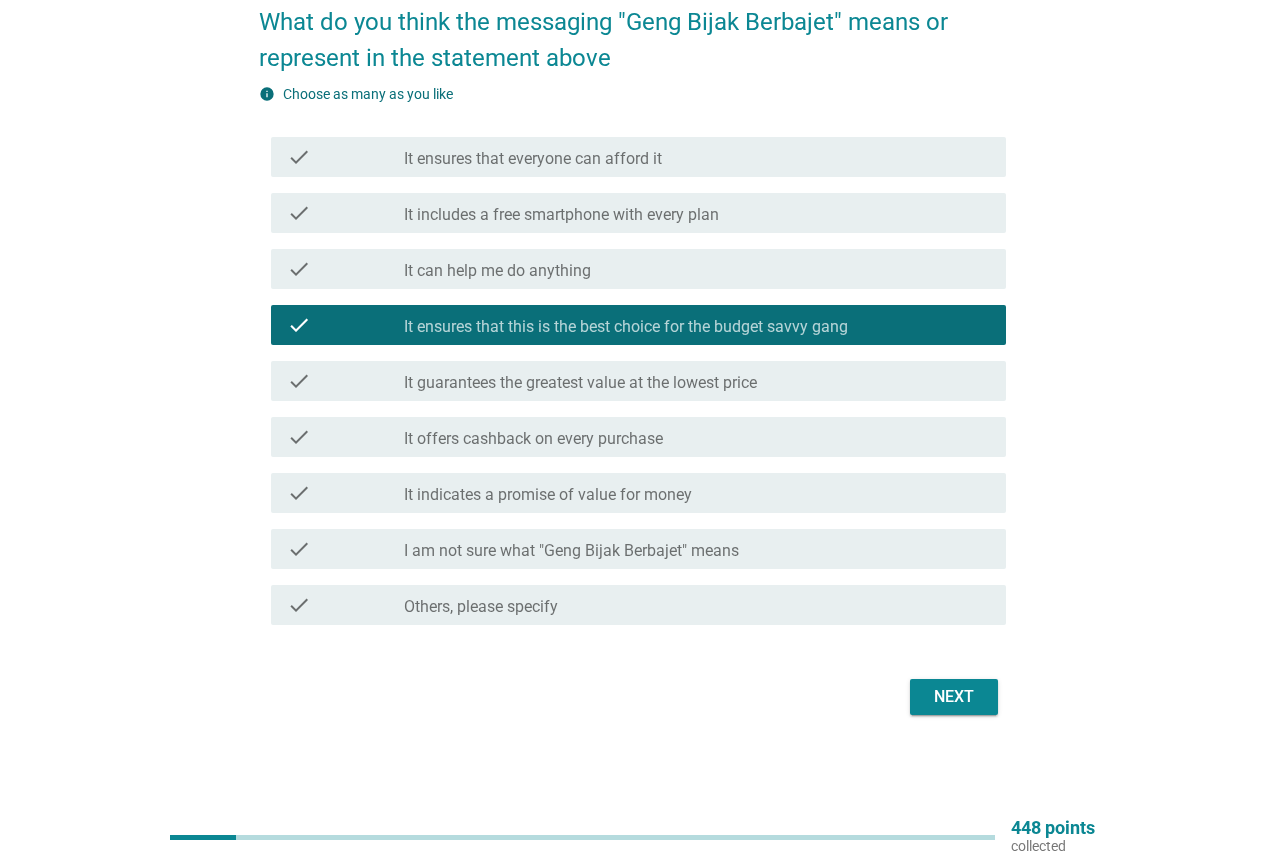 click on "Next" at bounding box center (954, 697) 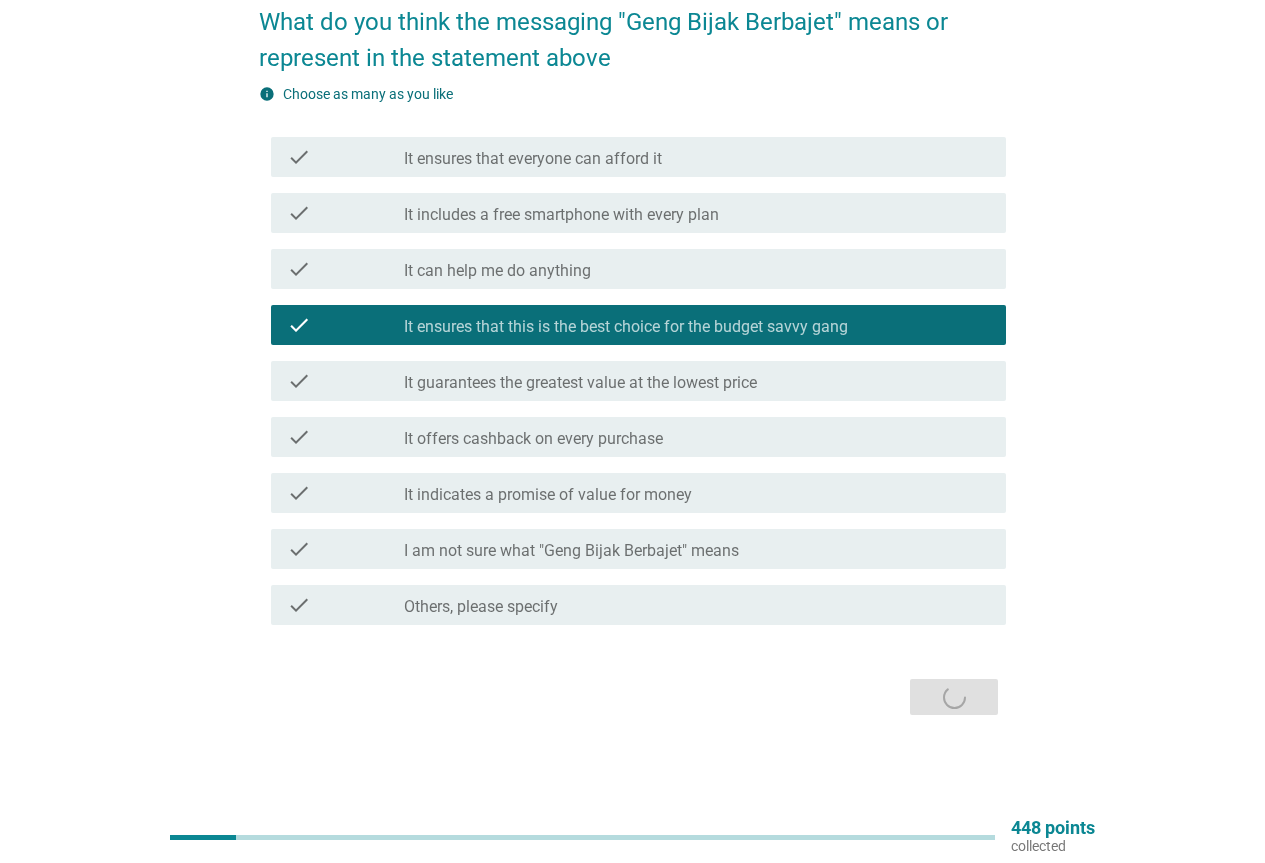 scroll, scrollTop: 0, scrollLeft: 0, axis: both 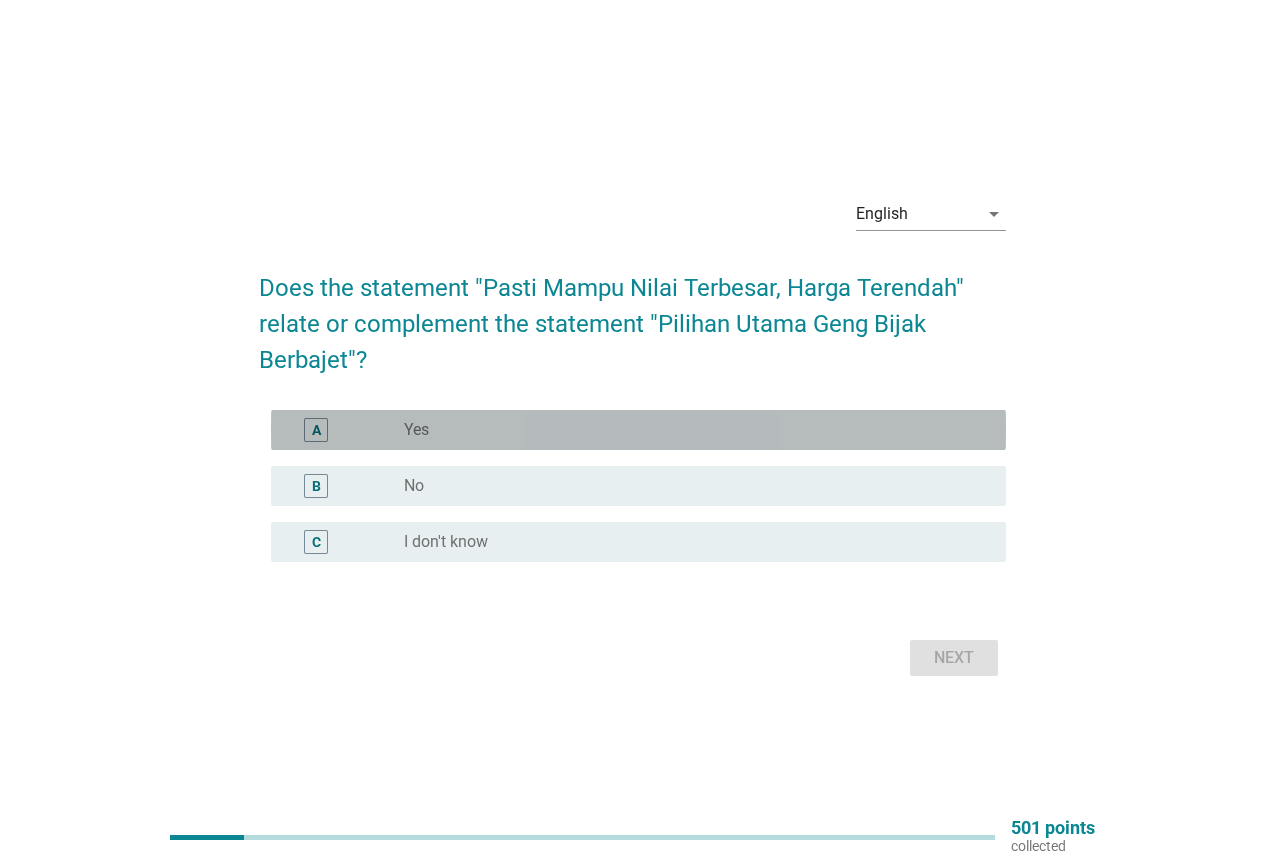 click on "radio_button_unchecked Yes" at bounding box center (689, 430) 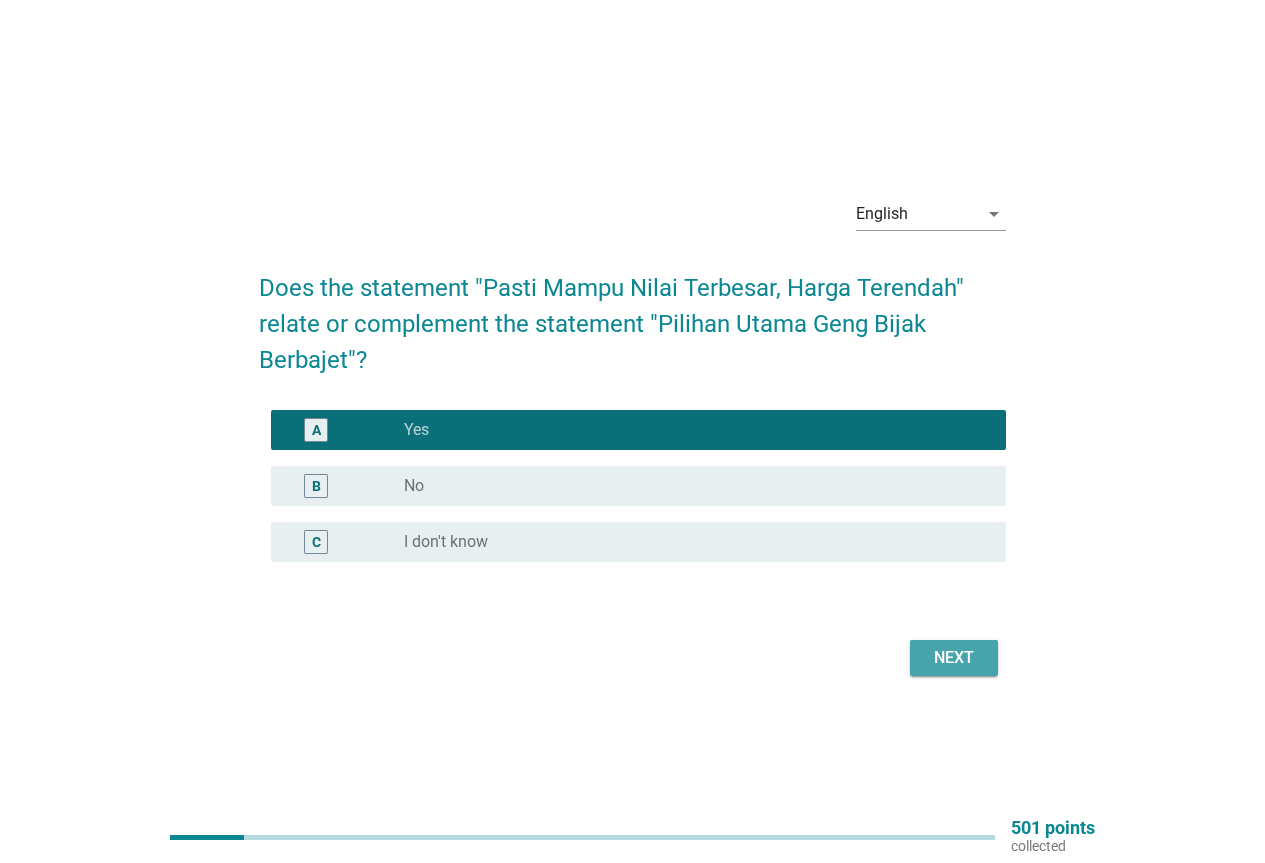 click on "Next" at bounding box center (954, 658) 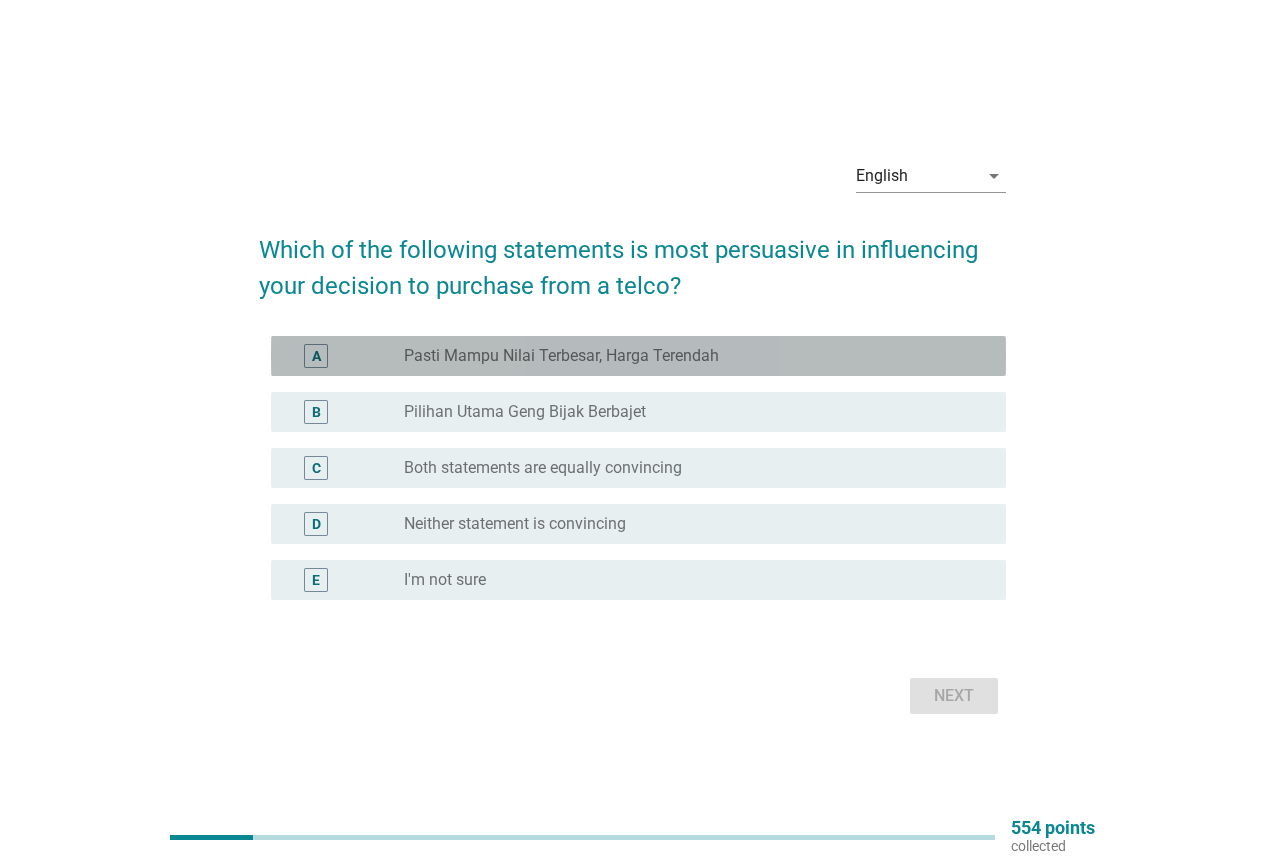 click on "Pasti Mampu Nilai Terbesar, Harga Terendah" at bounding box center (561, 356) 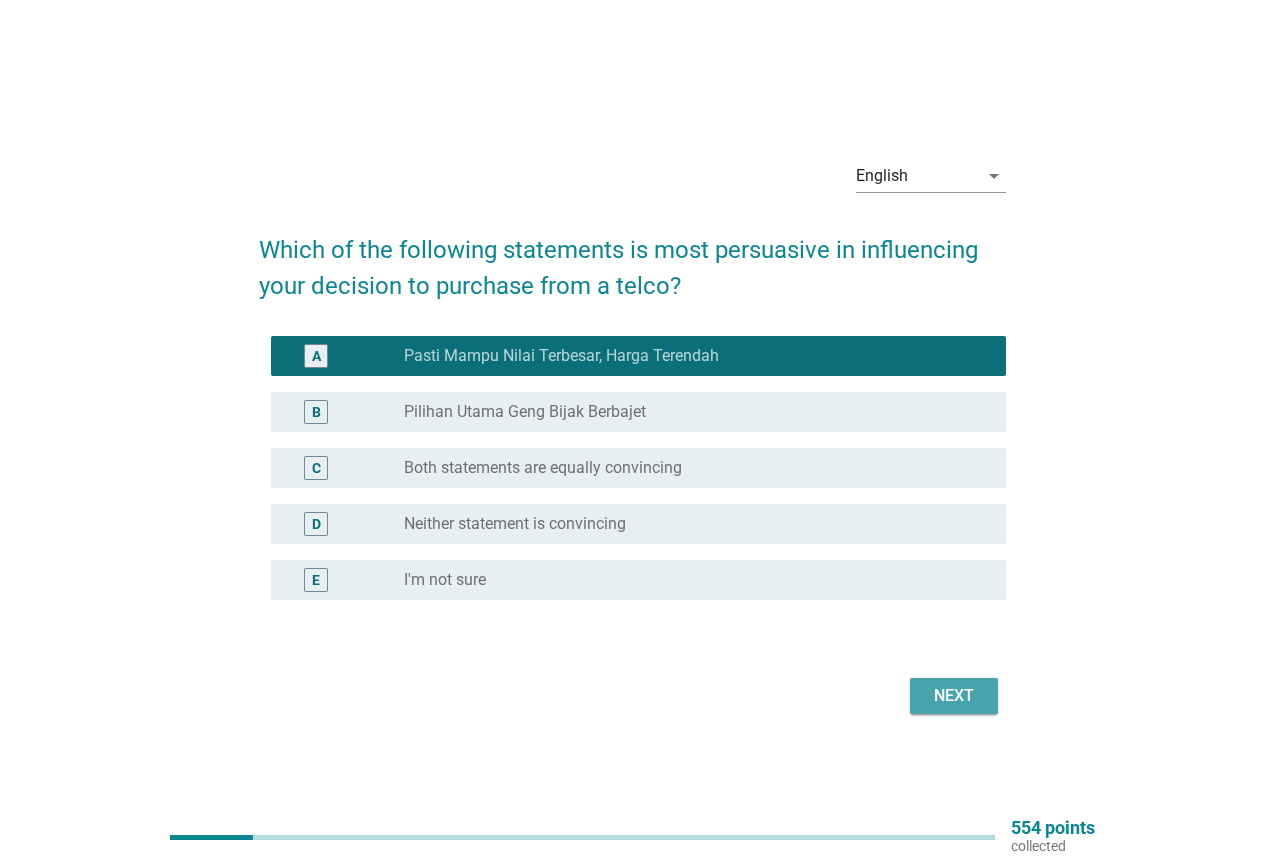 click on "Next" at bounding box center (954, 696) 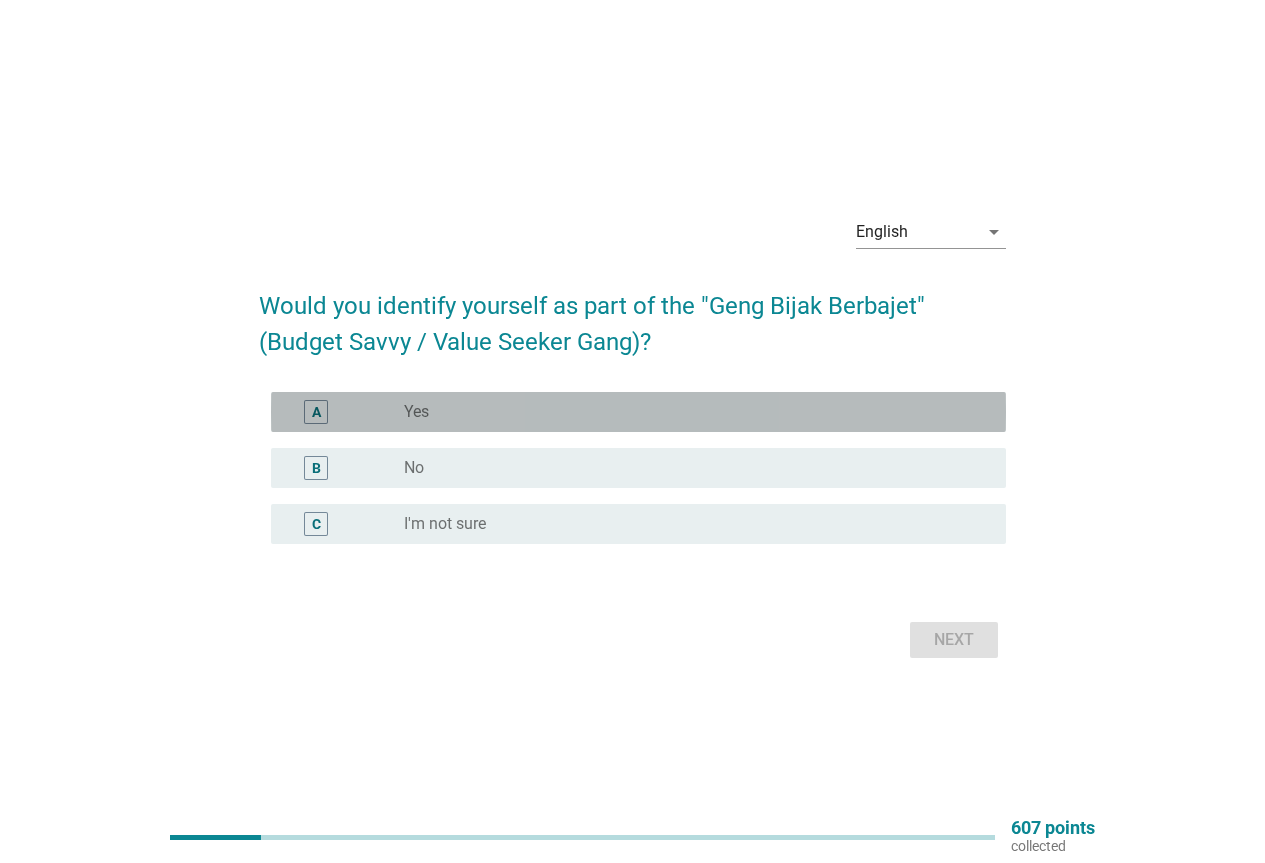 click on "radio_button_unchecked Yes" at bounding box center (689, 412) 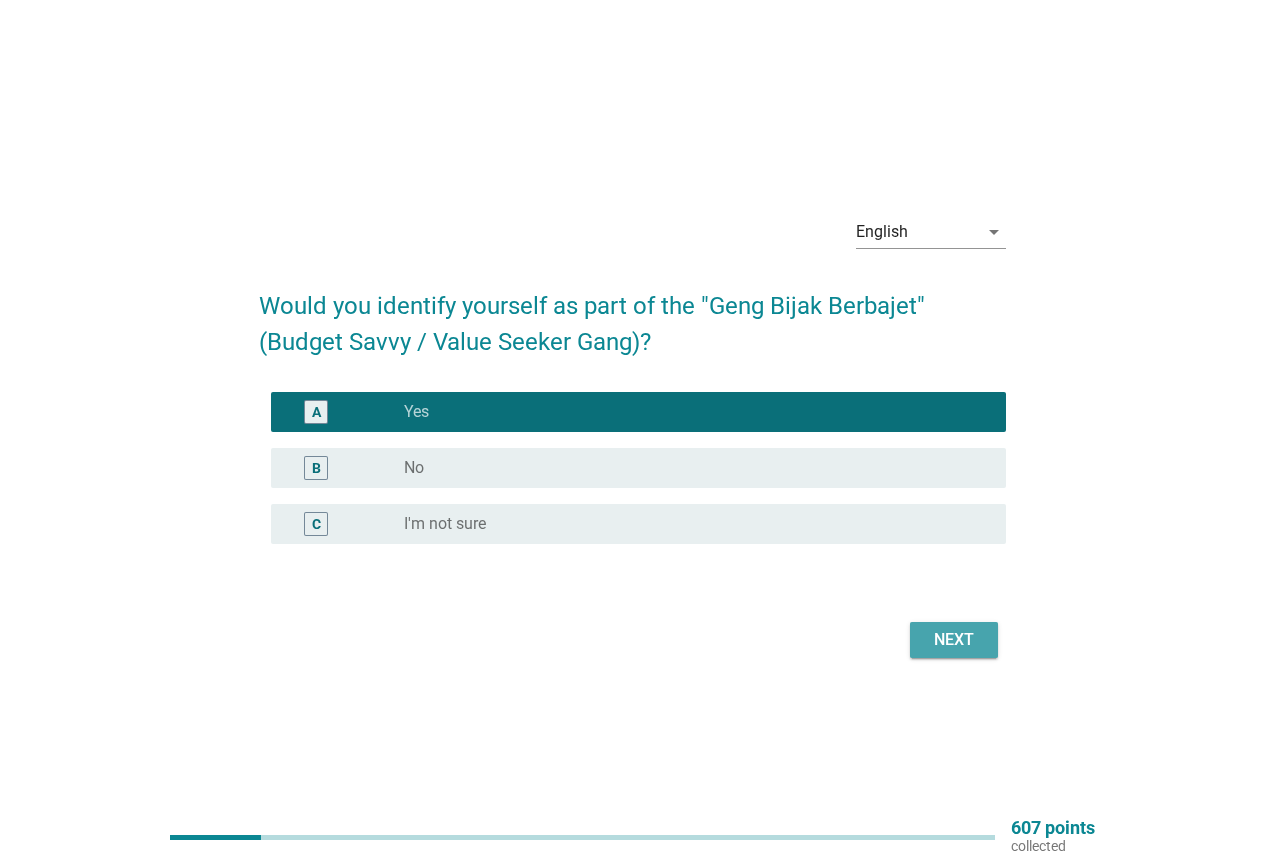 click on "Next" at bounding box center (954, 640) 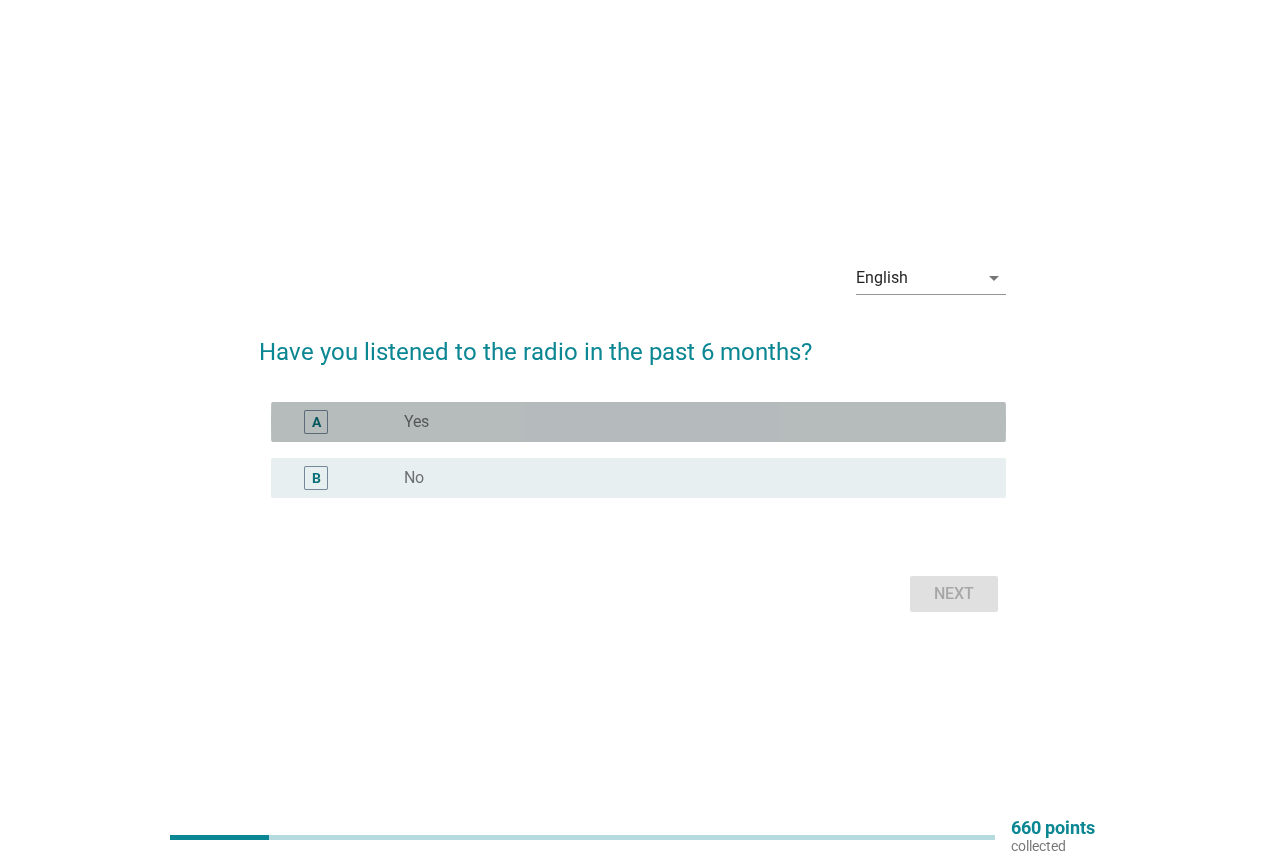 click on "radio_button_unchecked Yes" at bounding box center (689, 422) 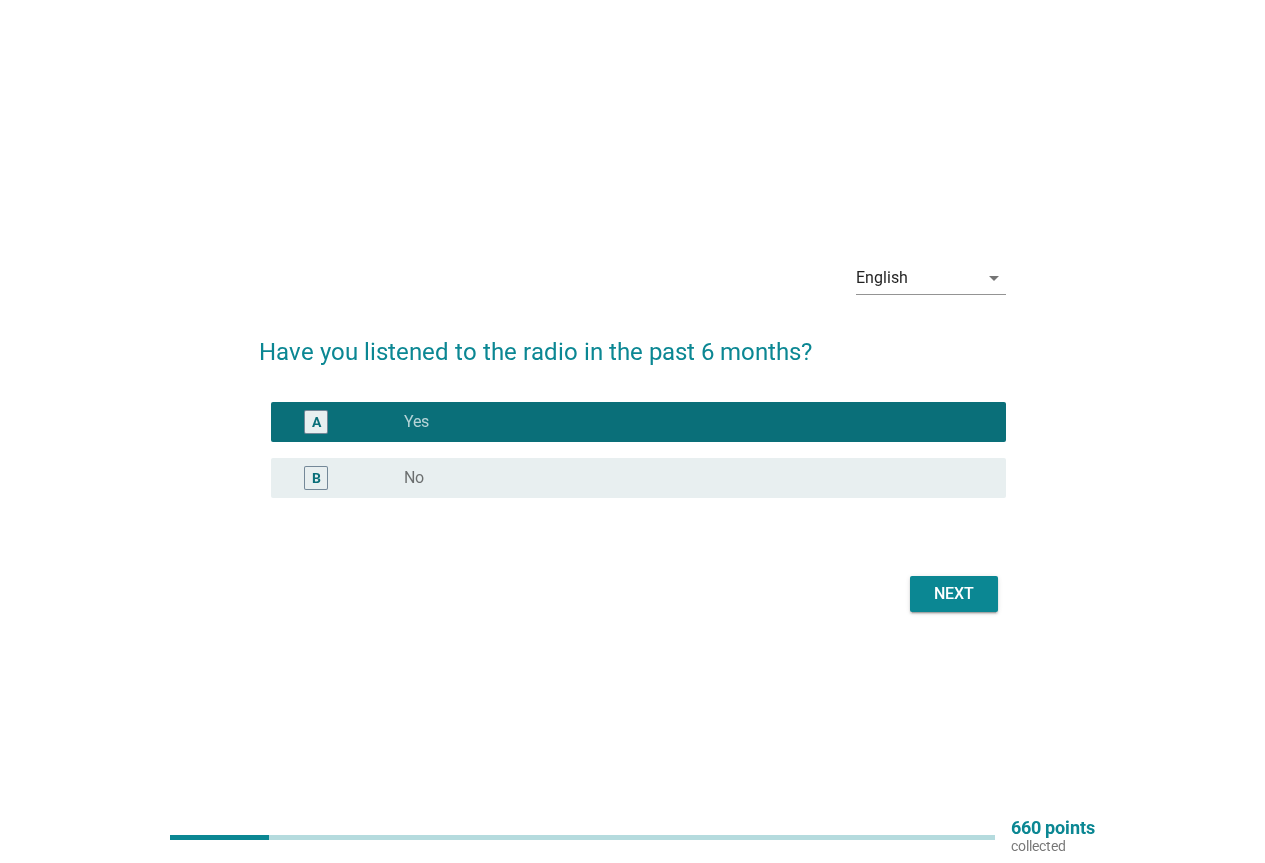 click on "Next" at bounding box center (954, 594) 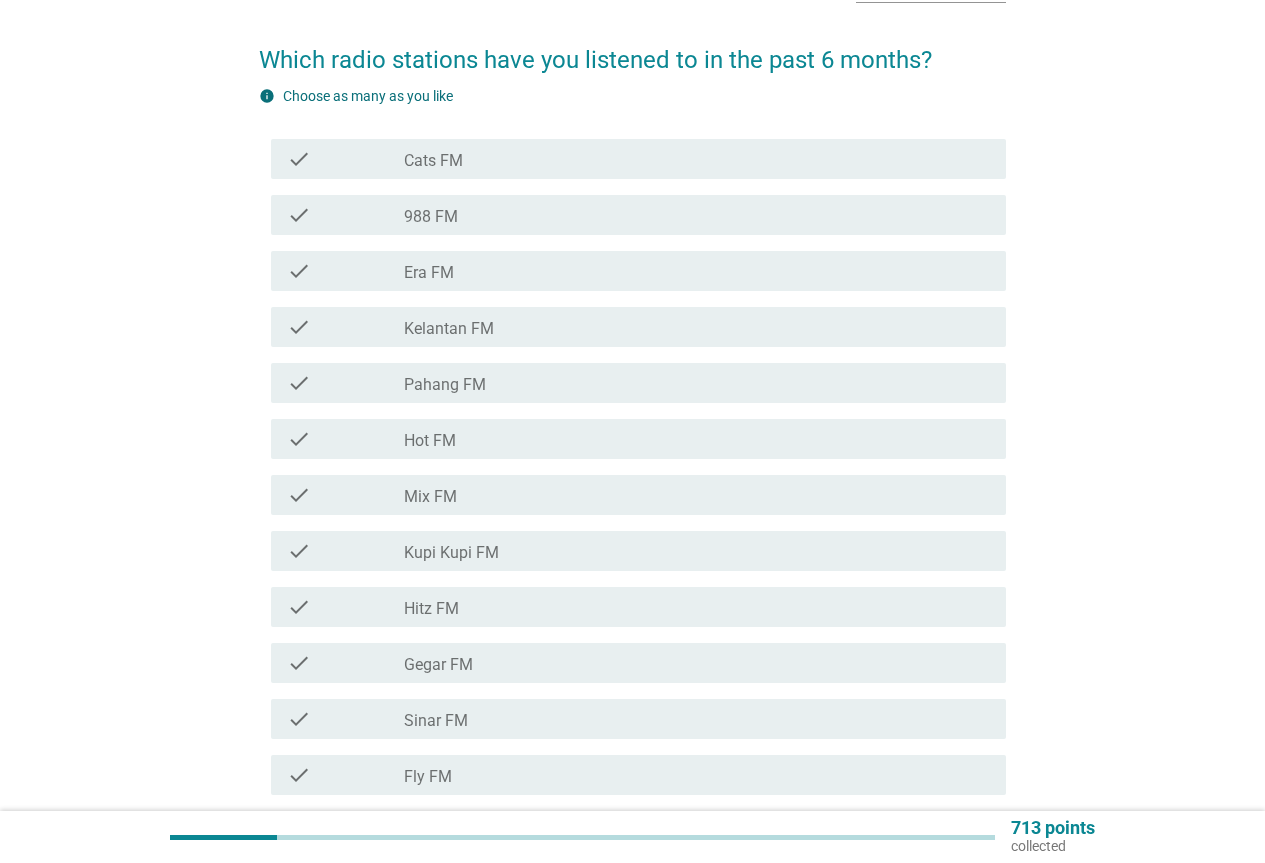 scroll, scrollTop: 100, scrollLeft: 0, axis: vertical 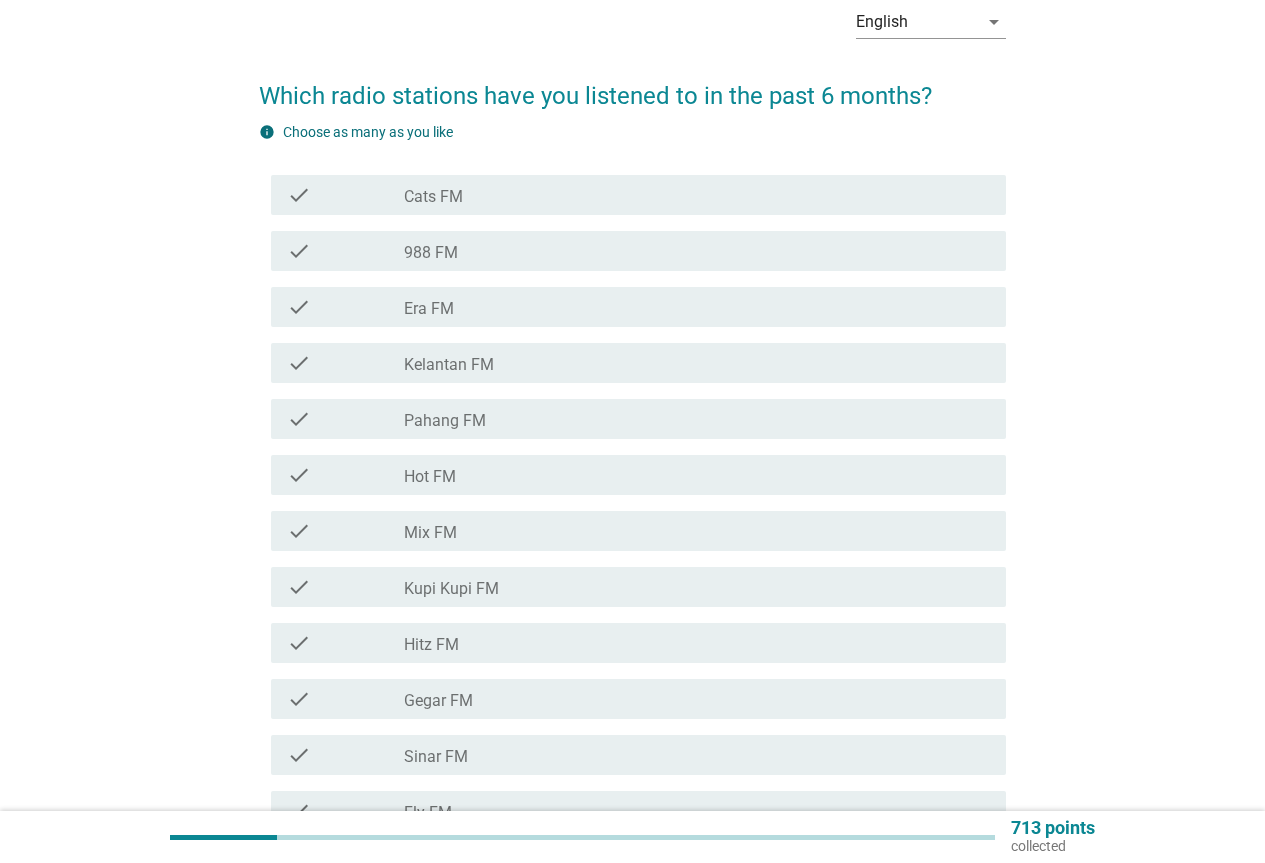 click on "check_box_outline_blank Hot FM" at bounding box center (697, 475) 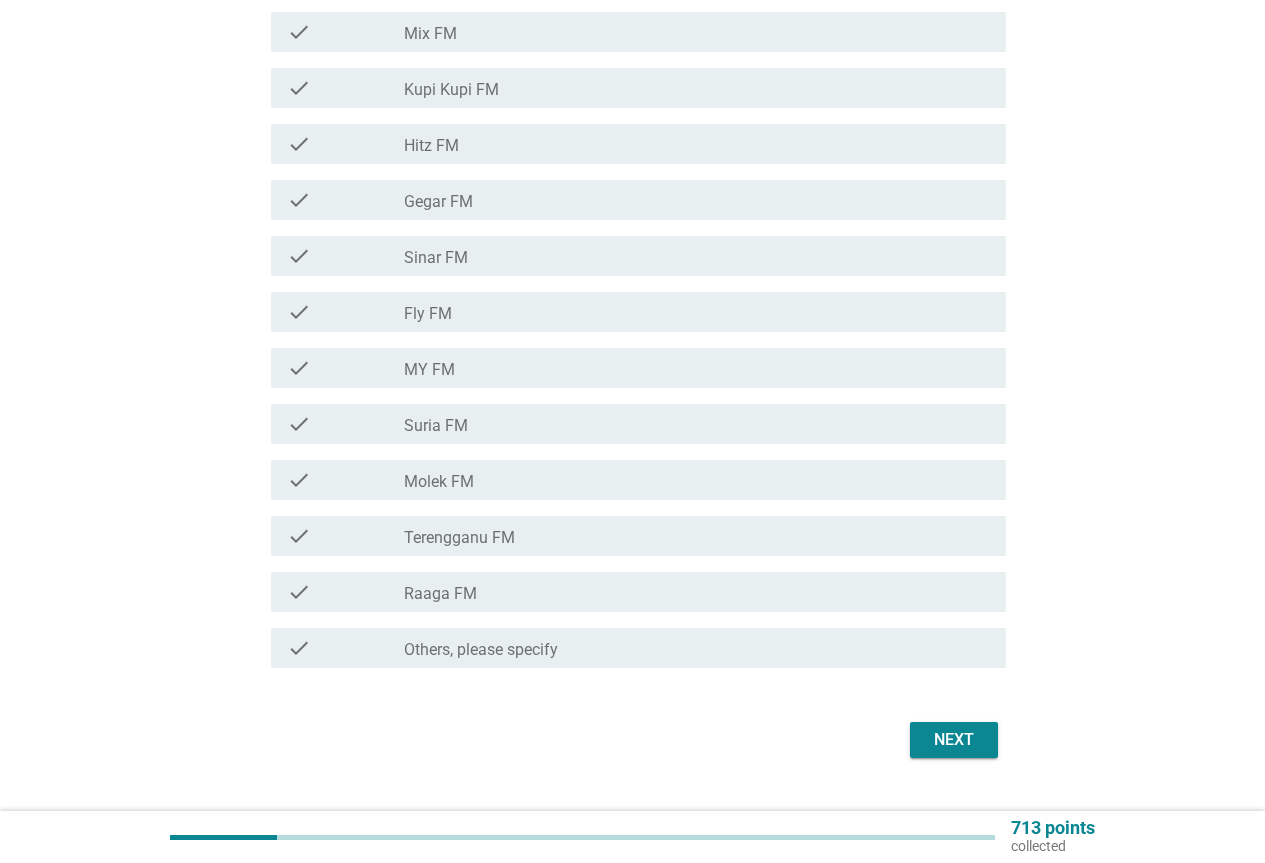 scroll, scrollTop: 600, scrollLeft: 0, axis: vertical 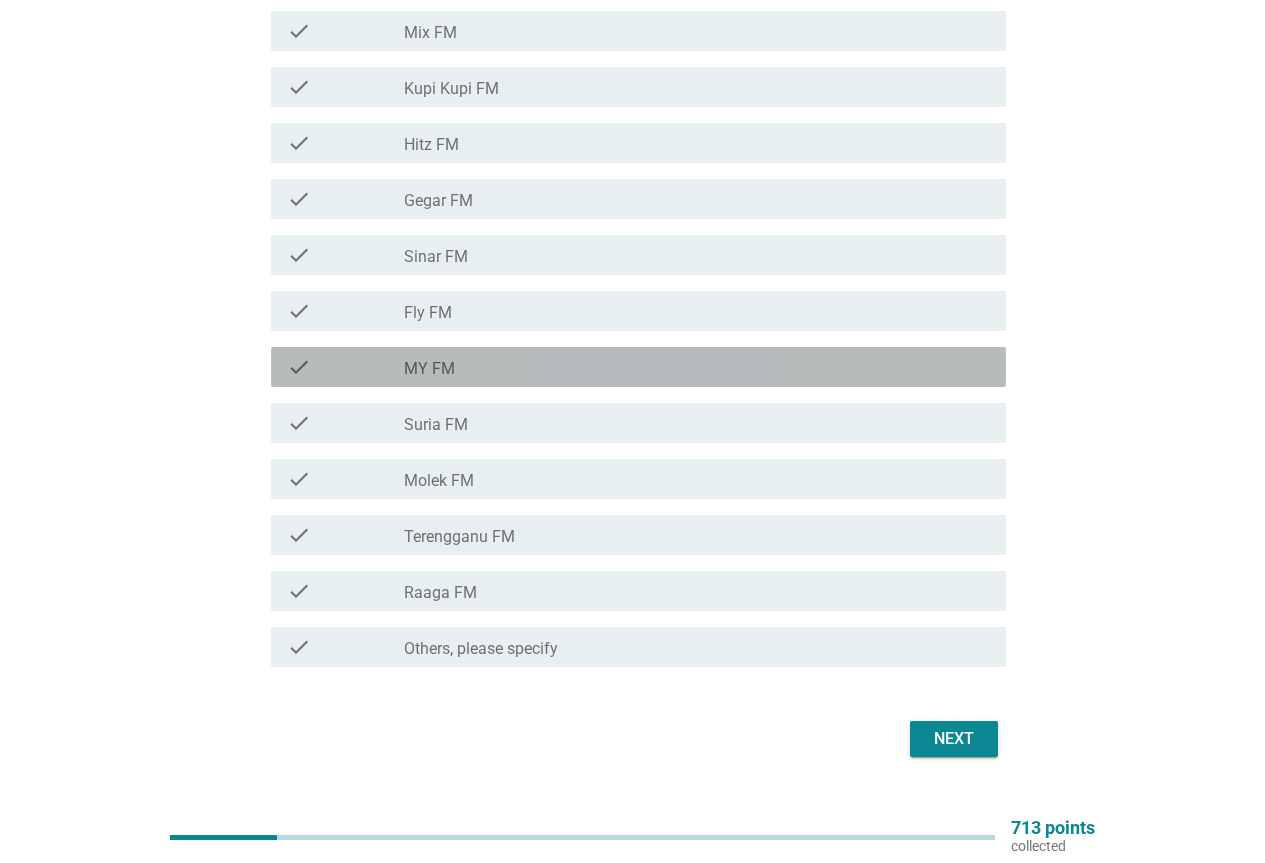 click on "check_box_outline_blank MY FM" at bounding box center (697, 367) 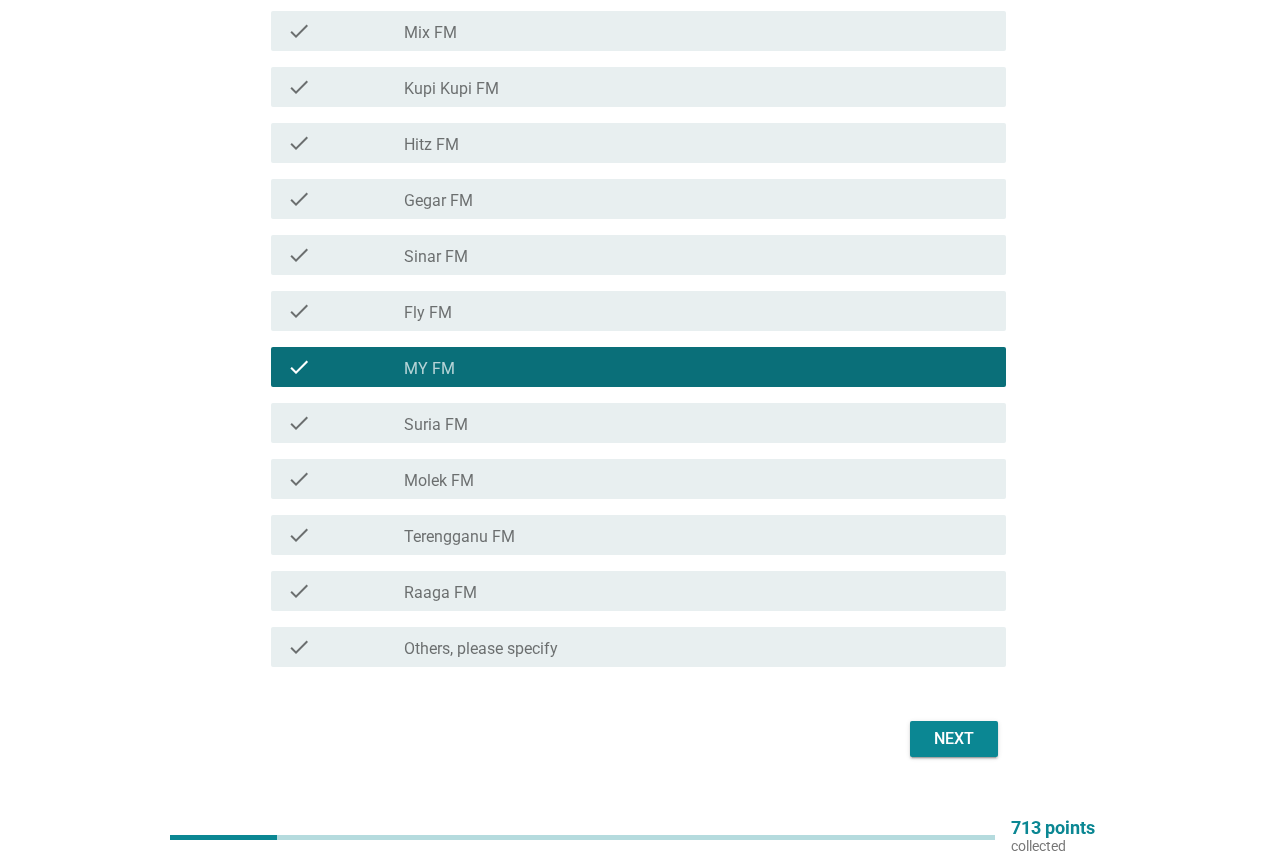 click on "Next" at bounding box center (954, 739) 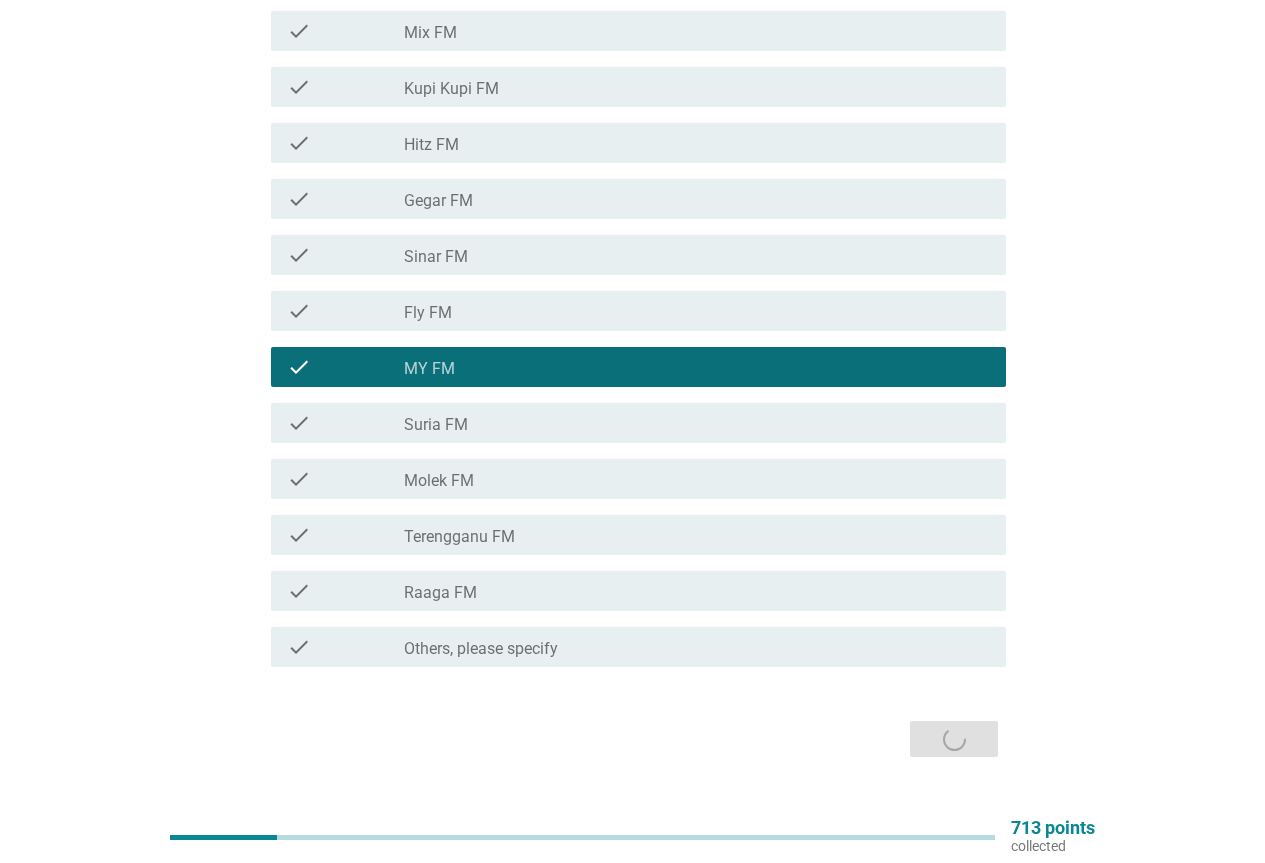 scroll, scrollTop: 0, scrollLeft: 0, axis: both 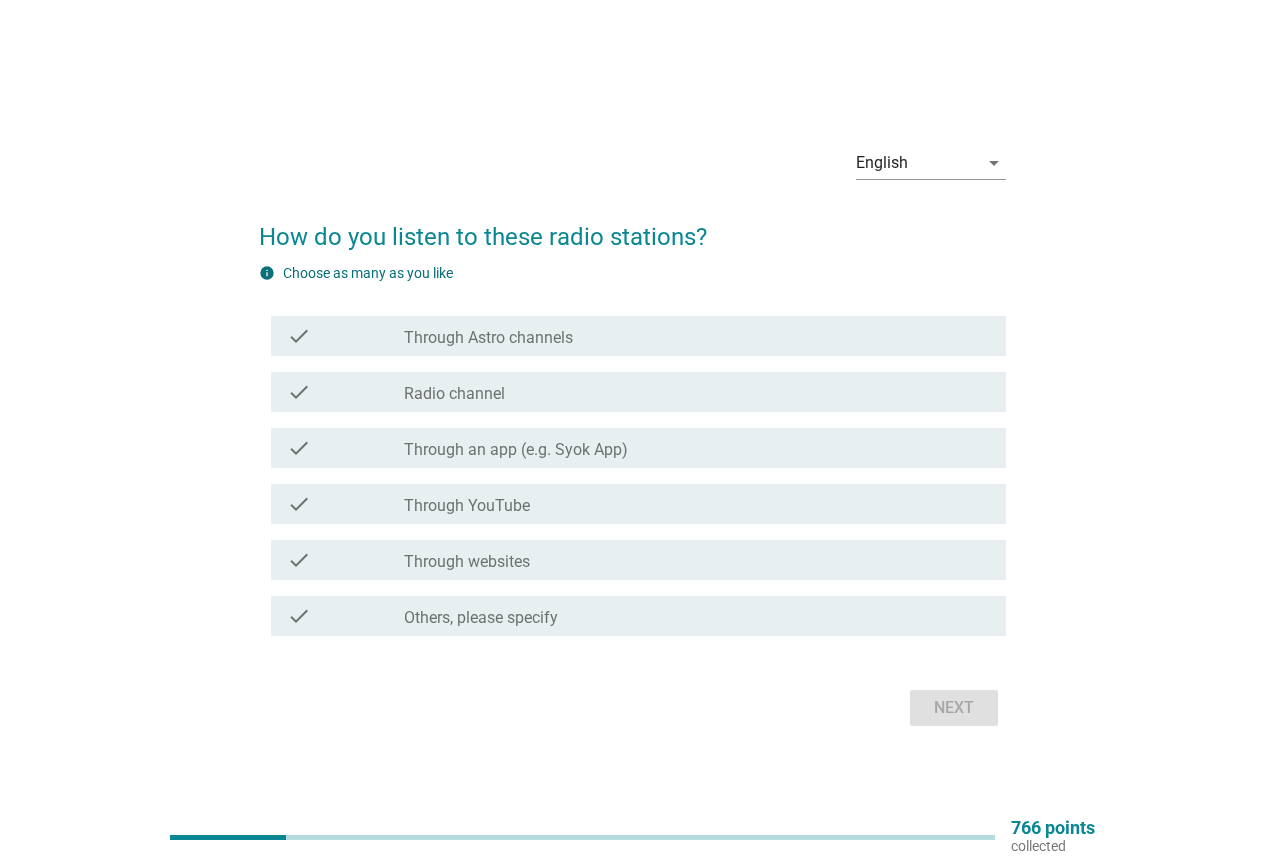 click on "check" at bounding box center [345, 504] 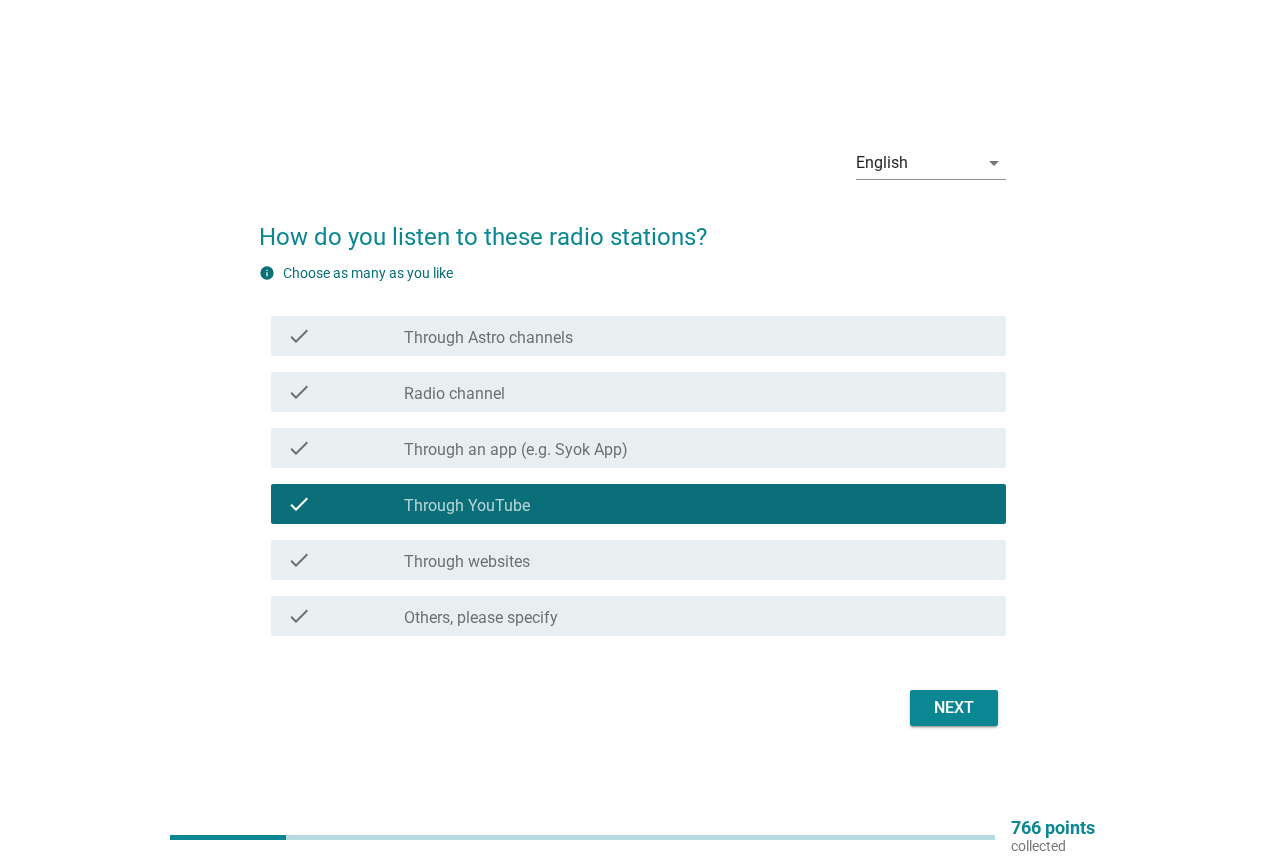 click on "Next" at bounding box center (954, 708) 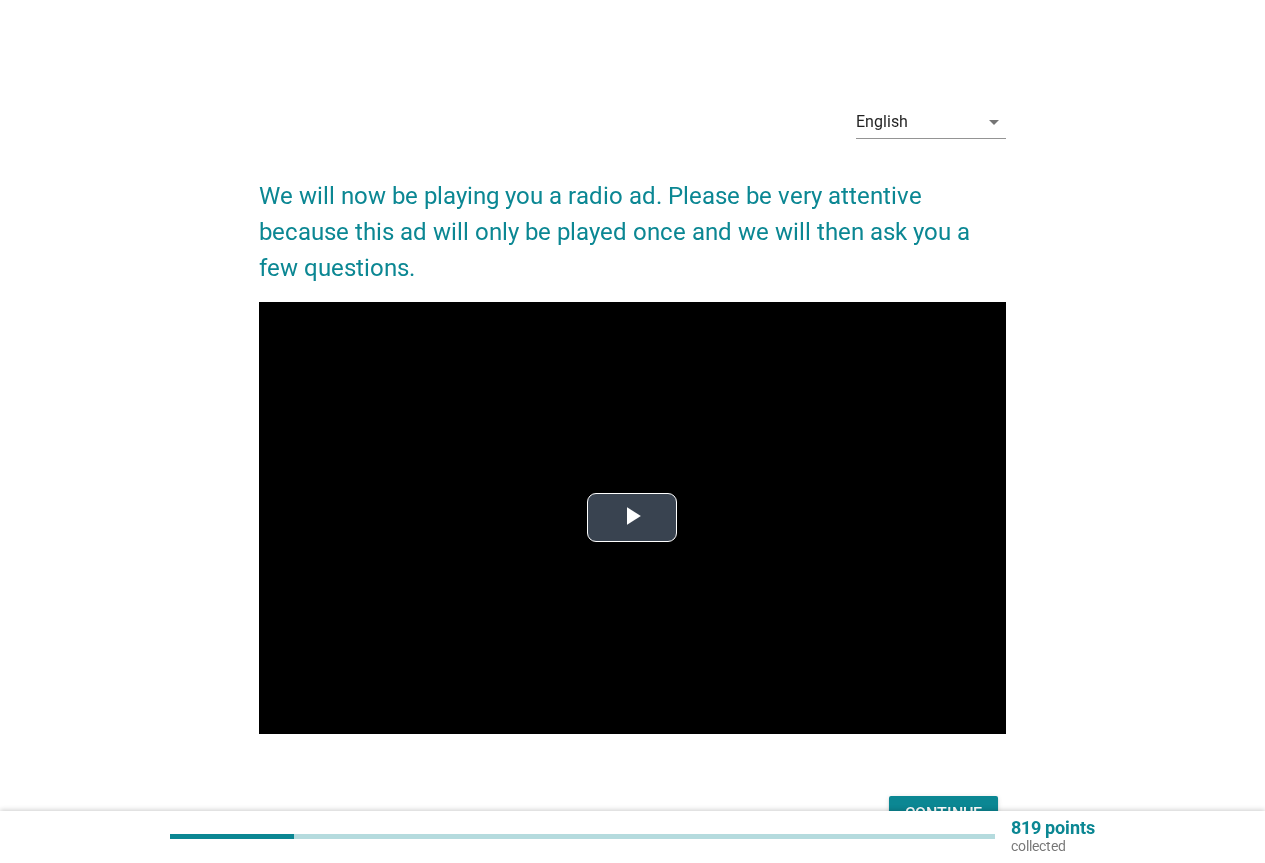 click at bounding box center [632, 518] 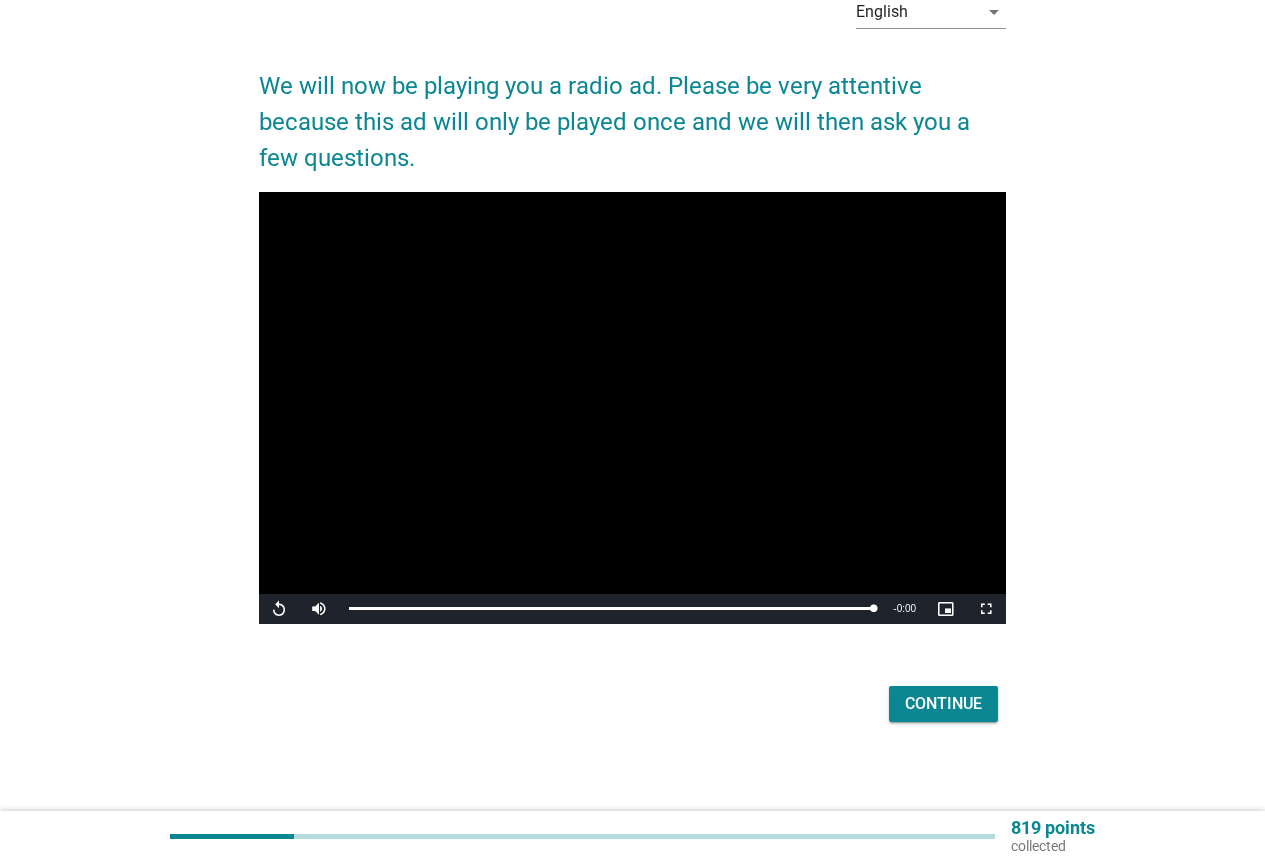 scroll, scrollTop: 117, scrollLeft: 0, axis: vertical 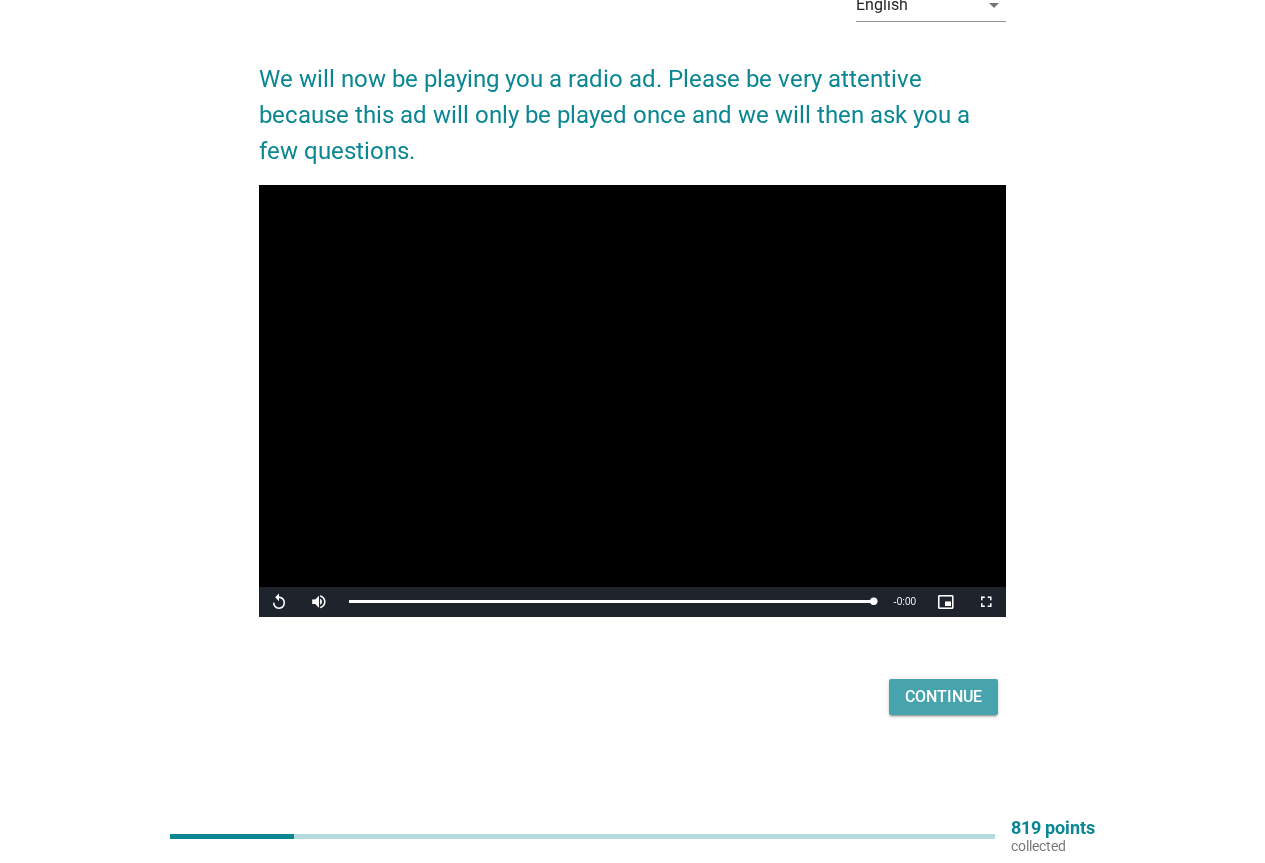 click on "Continue" at bounding box center [943, 697] 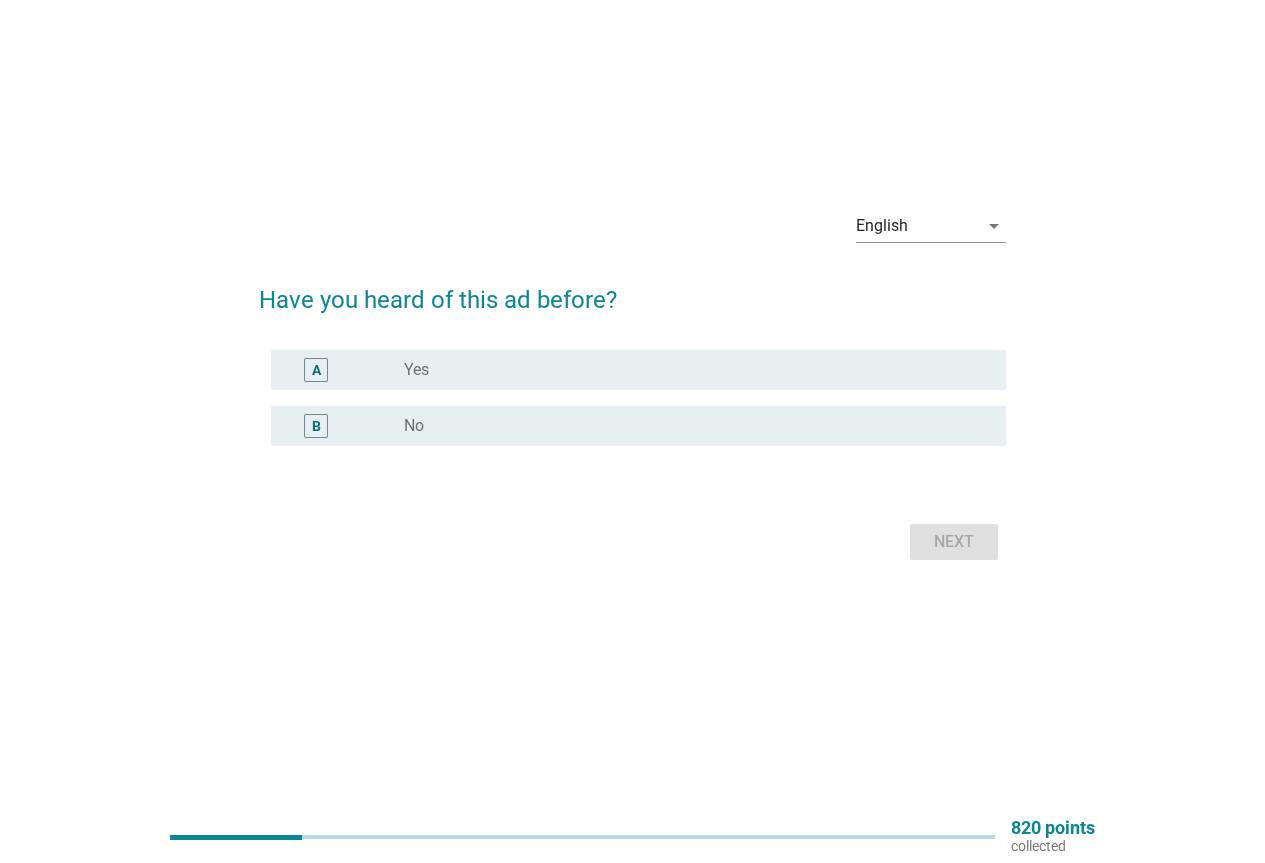 scroll, scrollTop: 0, scrollLeft: 0, axis: both 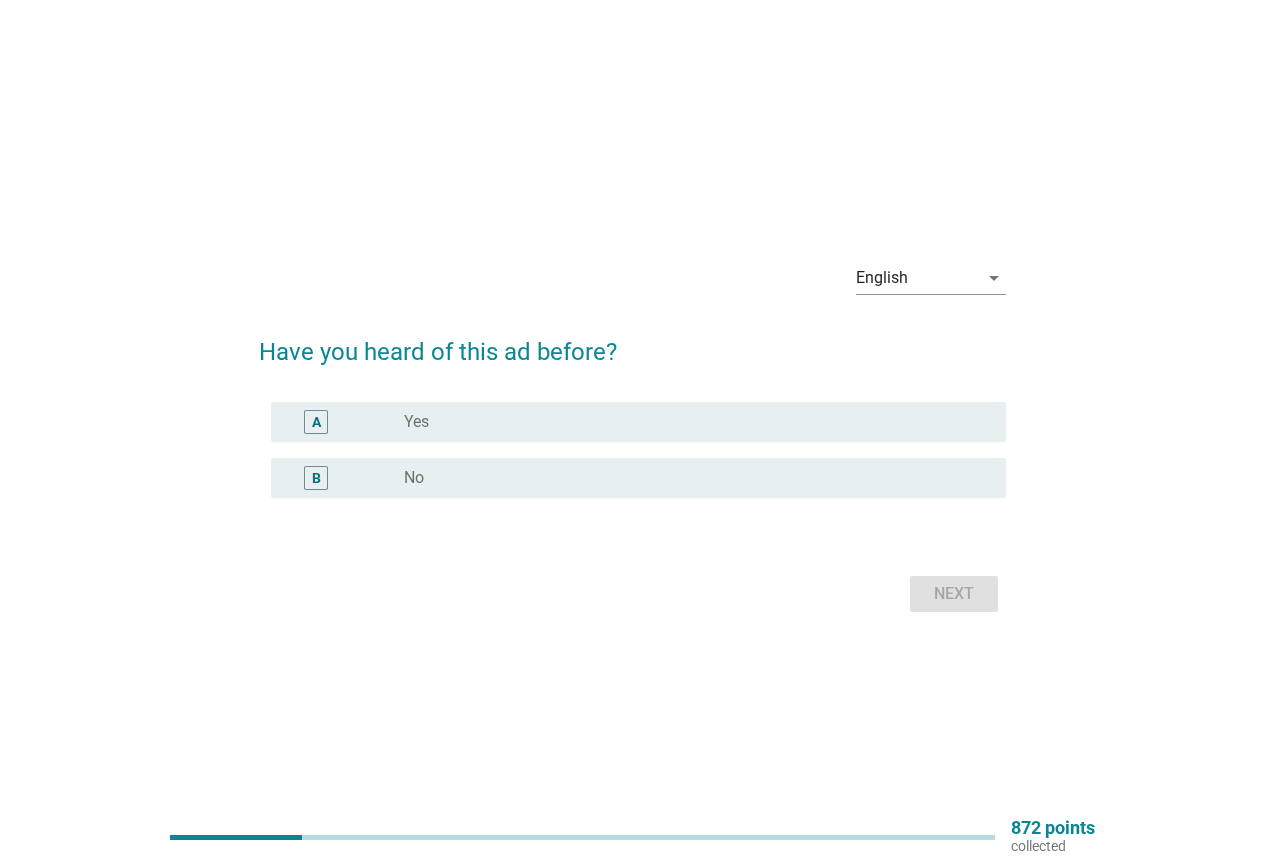 click on "radio_button_unchecked Yes" at bounding box center [689, 422] 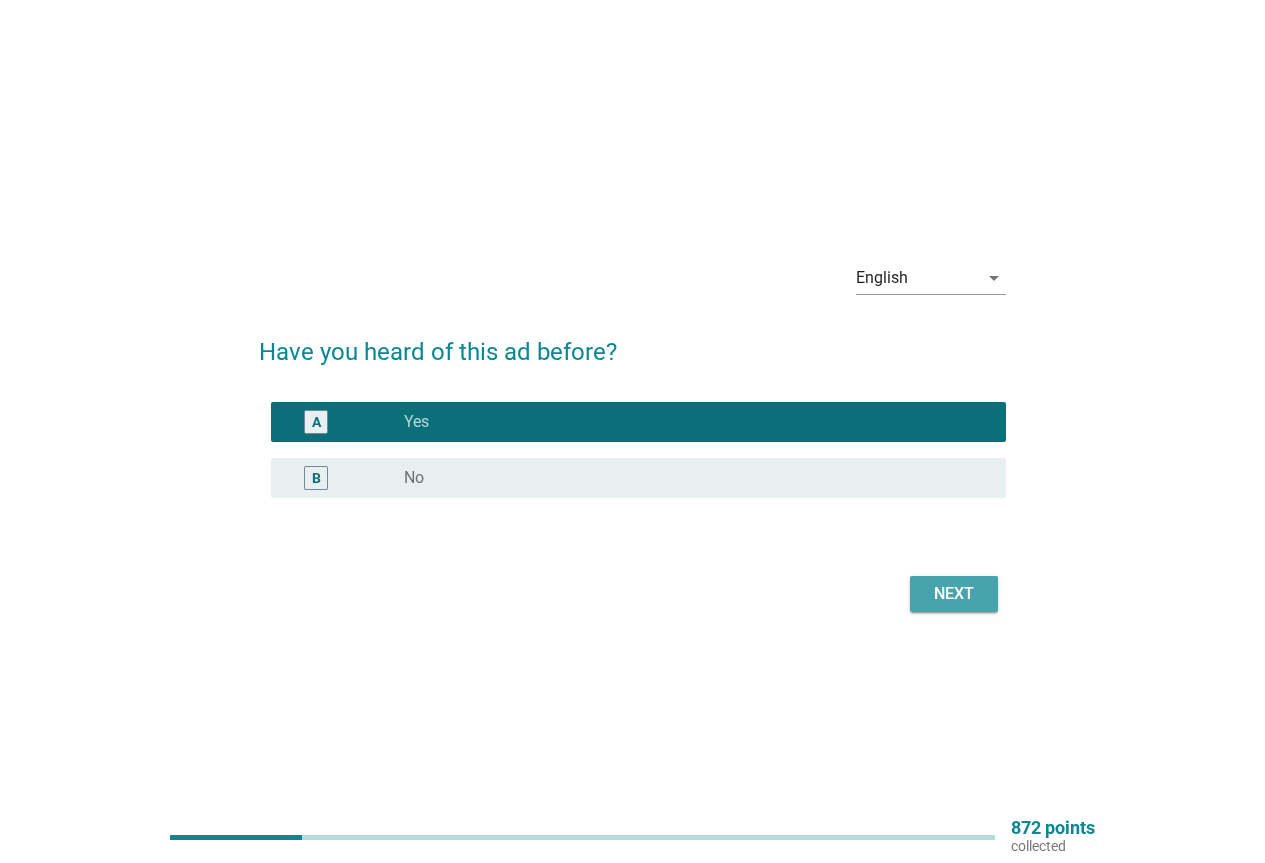 click on "Next" at bounding box center [954, 594] 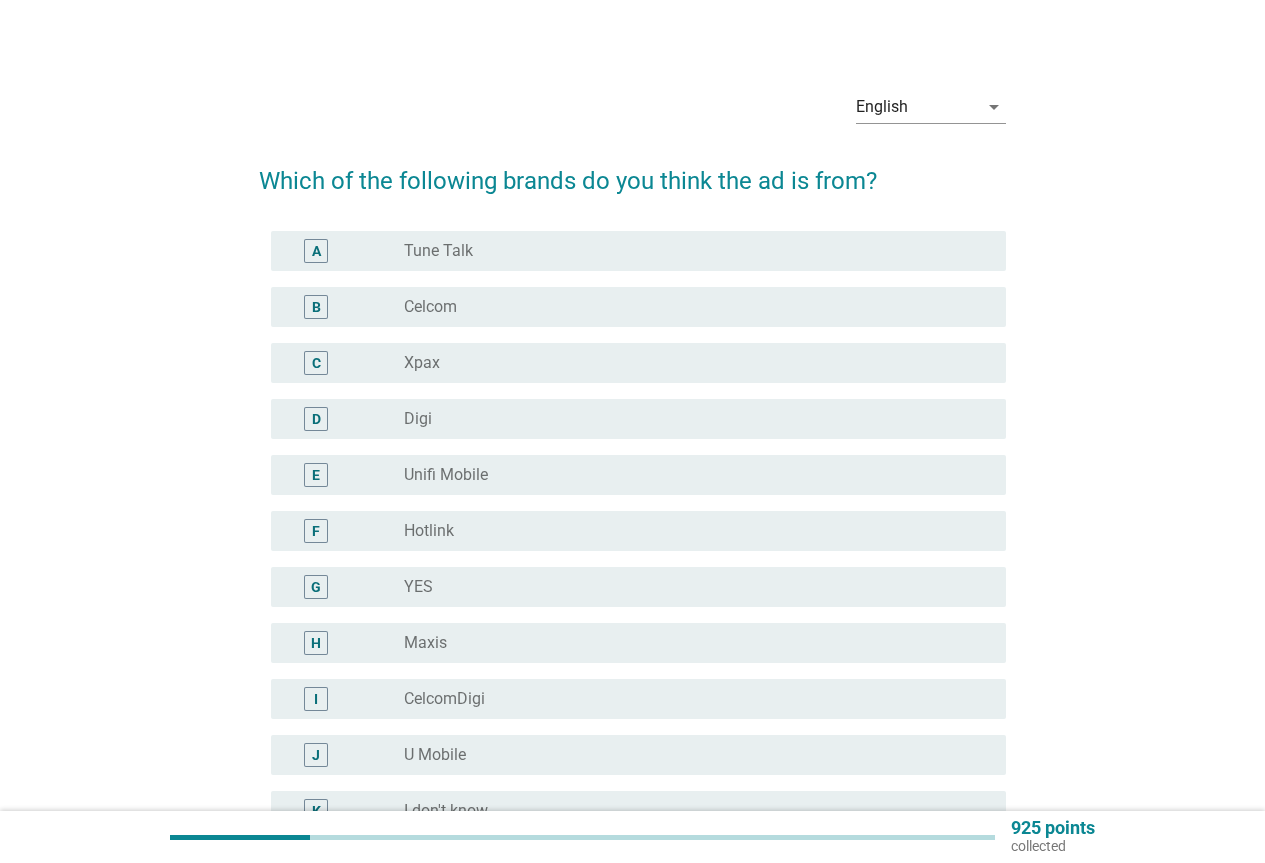 scroll, scrollTop: 0, scrollLeft: 0, axis: both 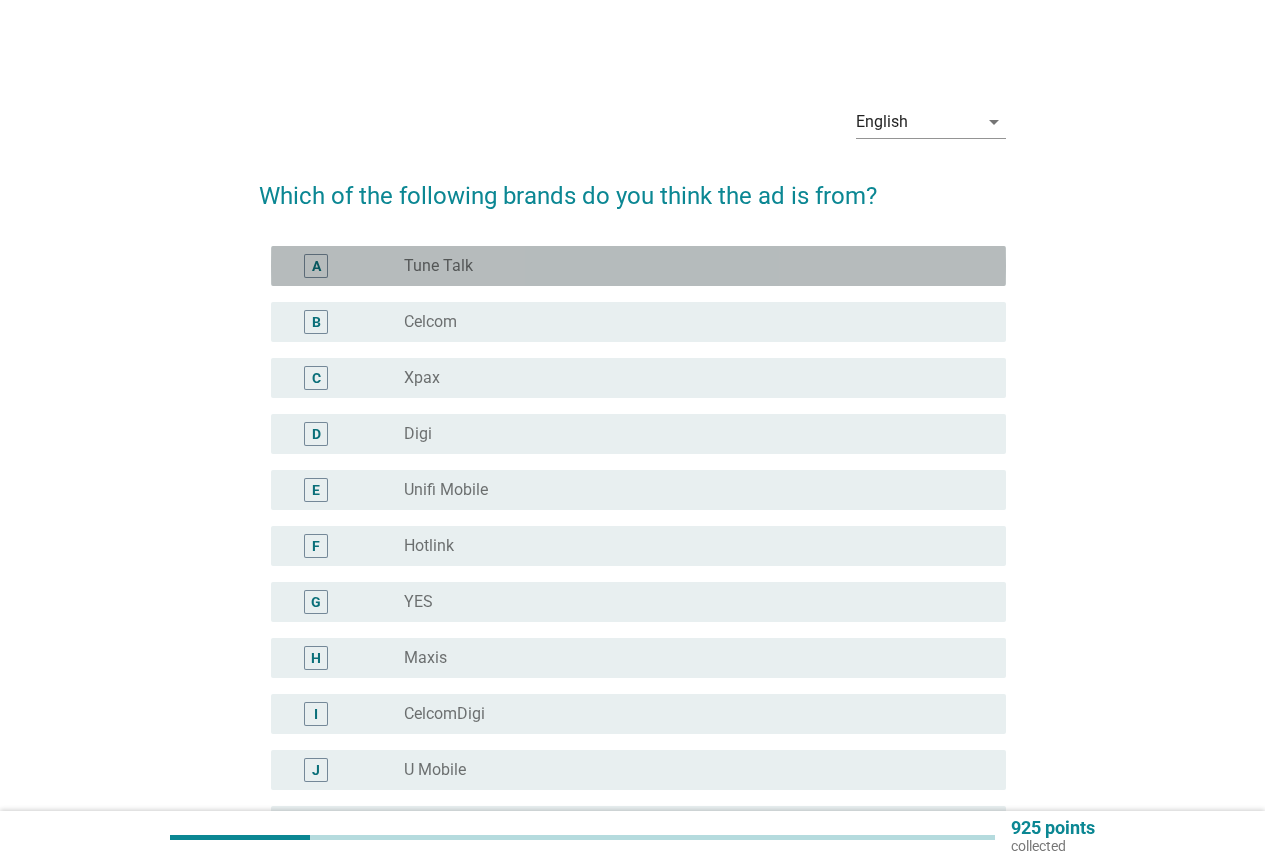 click on "A     radio_button_unchecked Tune Talk" at bounding box center [638, 266] 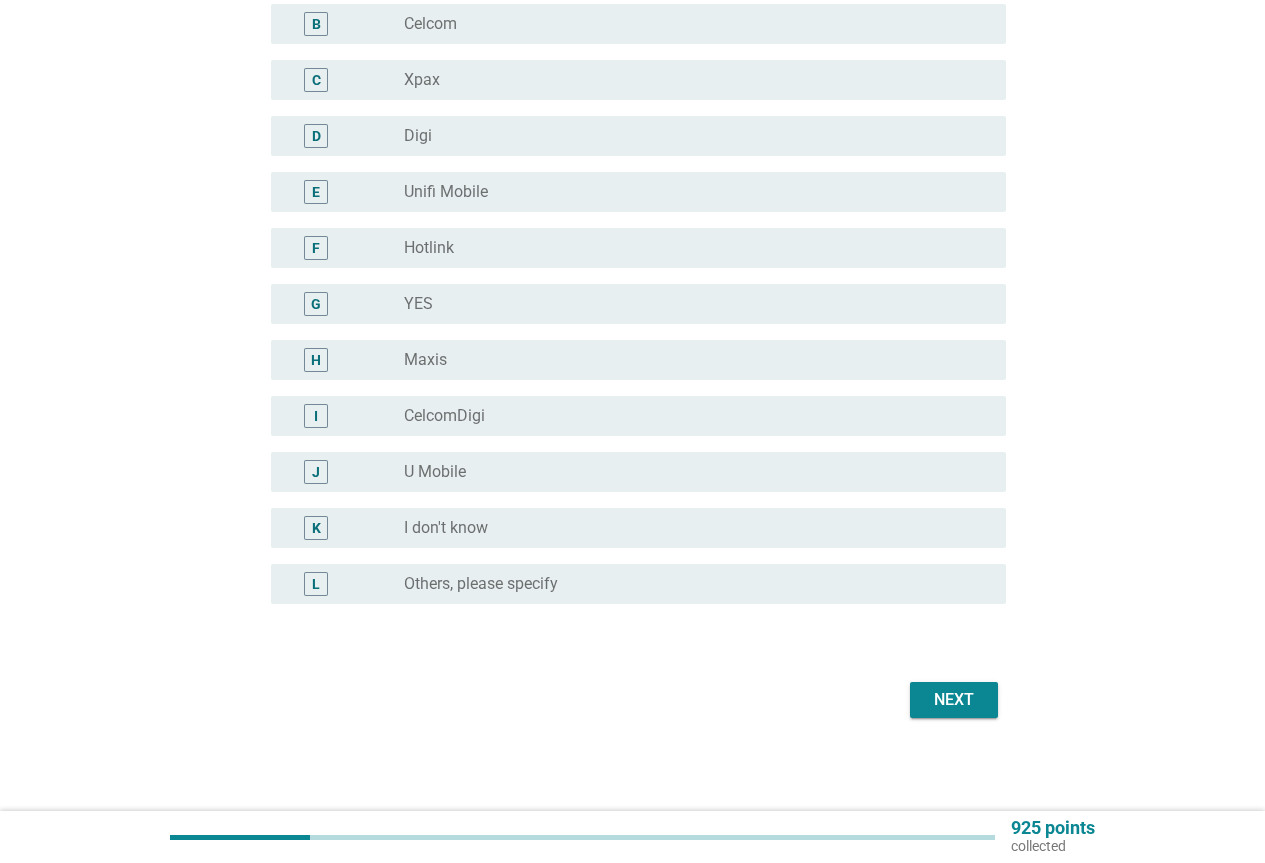 scroll, scrollTop: 300, scrollLeft: 0, axis: vertical 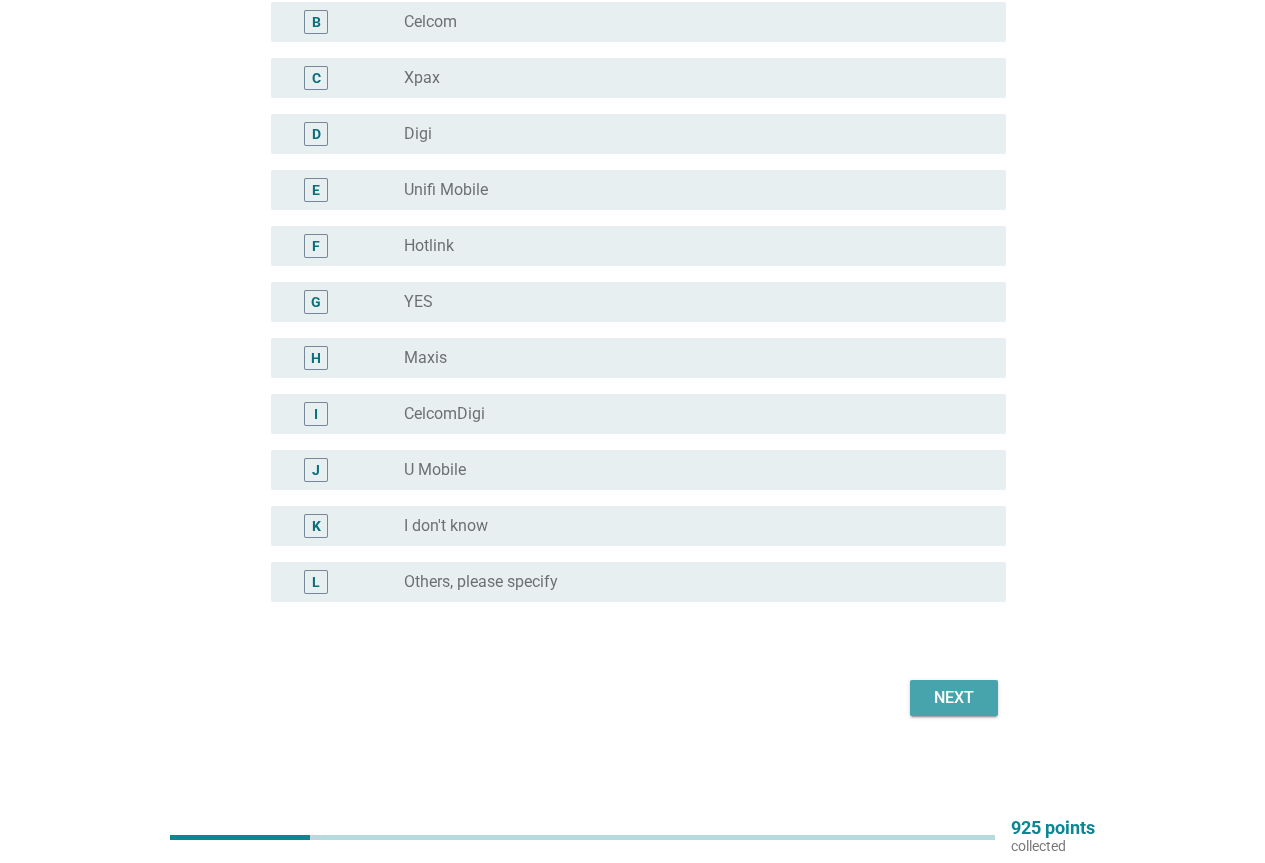 click on "Next" at bounding box center [954, 698] 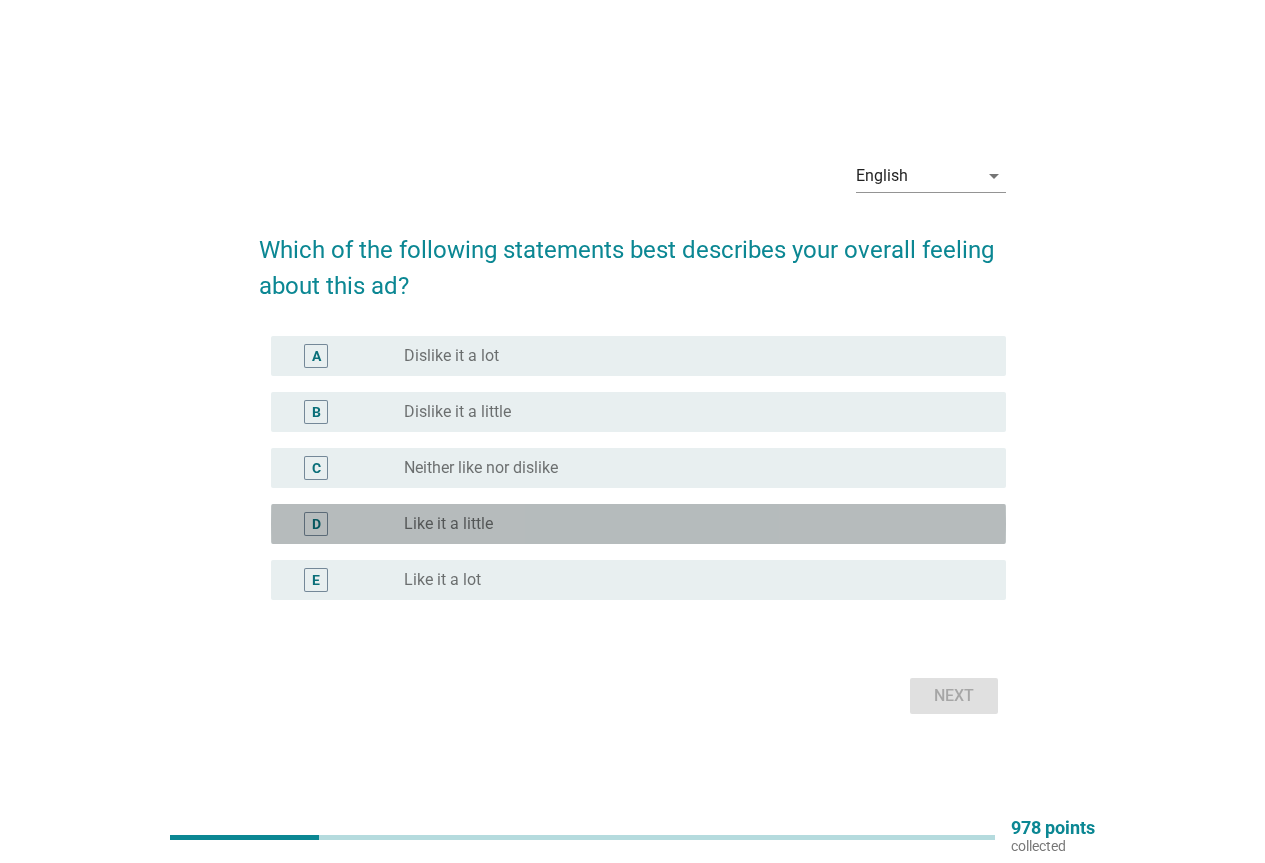click on "radio_button_unchecked Like it a little" at bounding box center (689, 524) 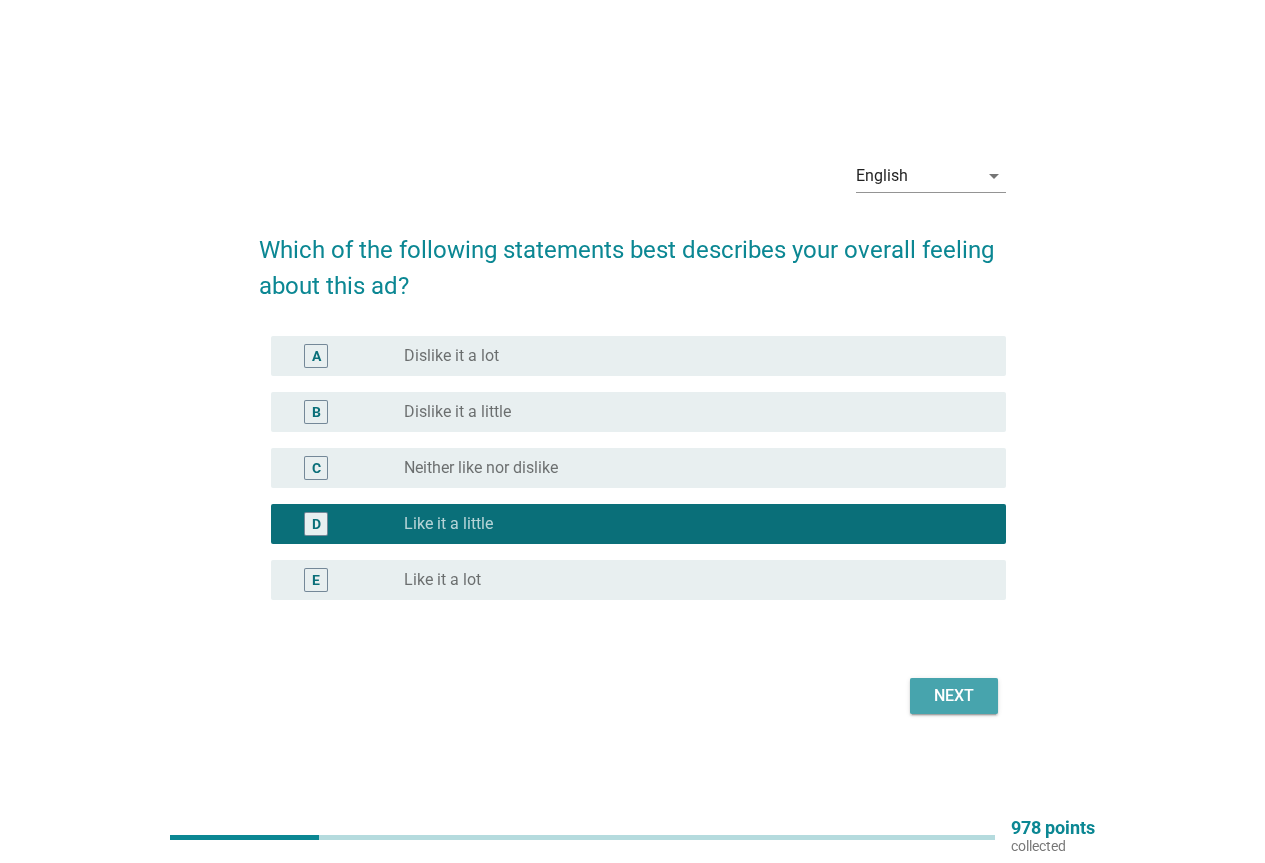 click on "Next" at bounding box center [954, 696] 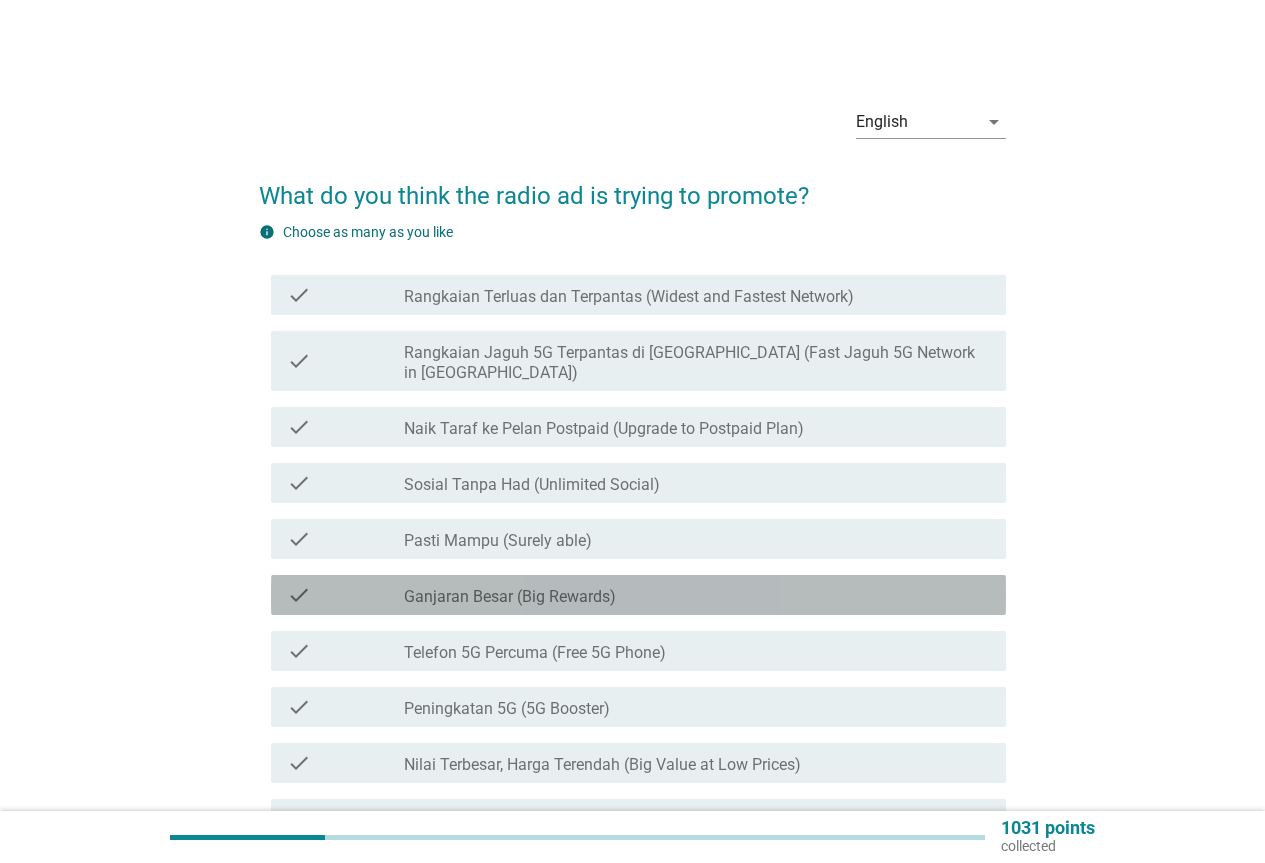 click on "Ganjaran Besar (Big Rewards)" at bounding box center [510, 597] 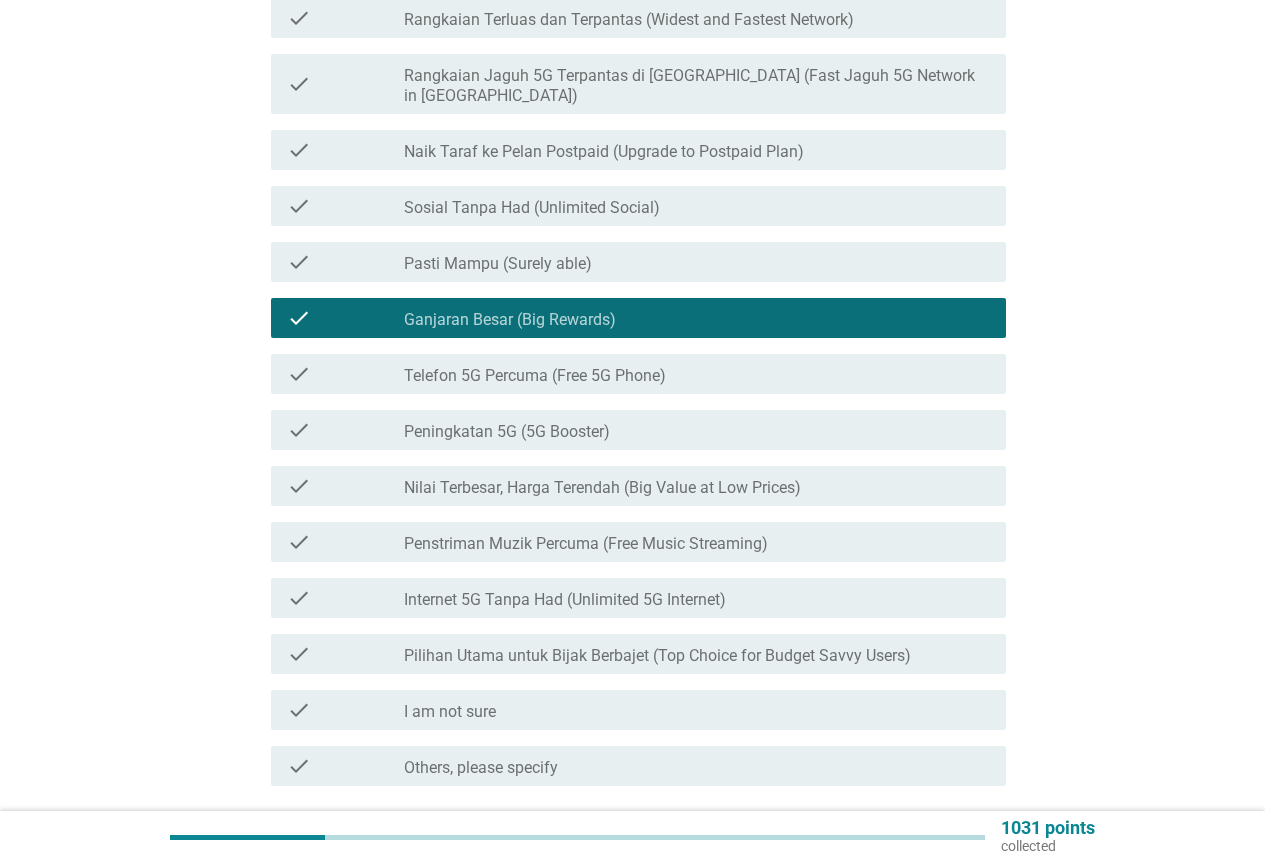 scroll, scrollTop: 300, scrollLeft: 0, axis: vertical 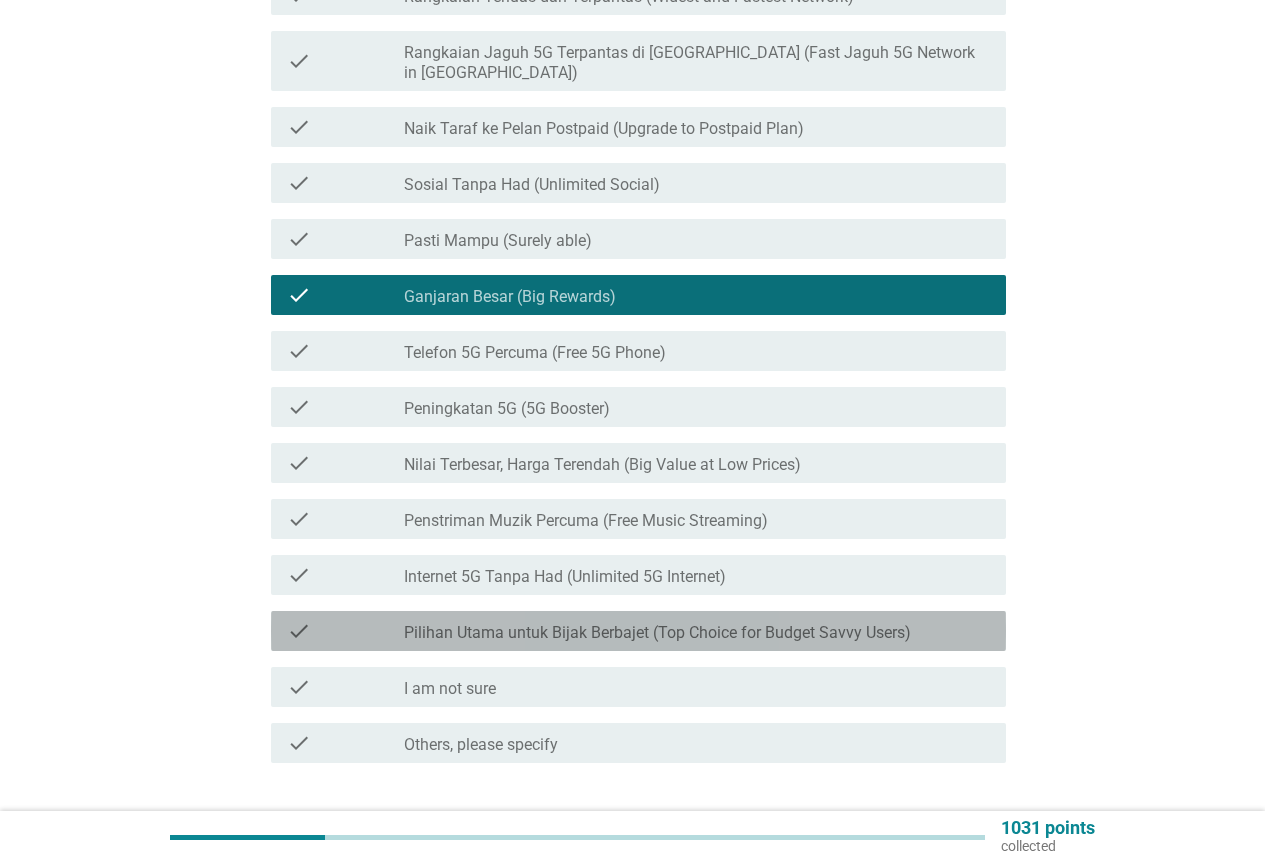 click on "Pilihan Utama untuk Bijak Berbajet (Top Choice for Budget Savvy Users)" at bounding box center [657, 633] 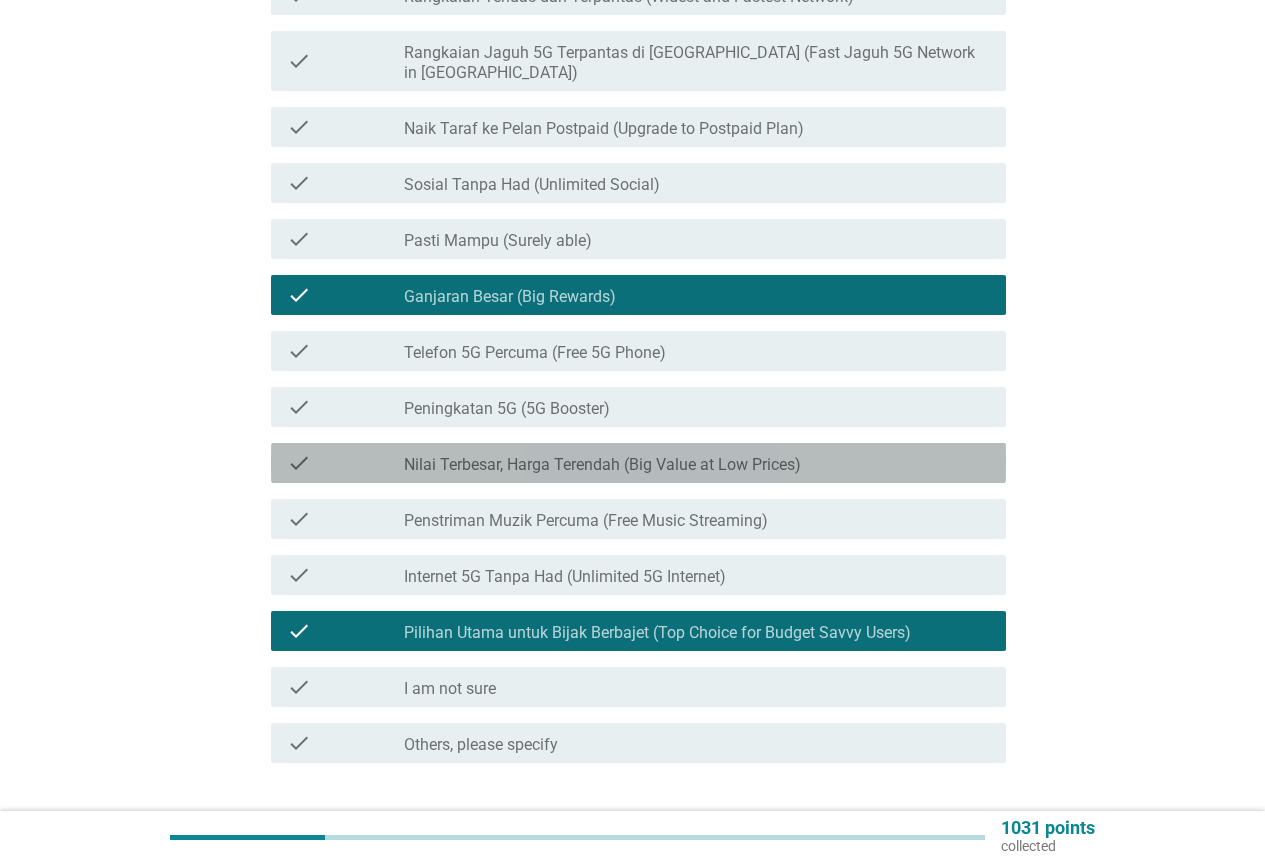 click on "Nilai Terbesar, Harga Terendah (Big Value at Low Prices)" at bounding box center [602, 465] 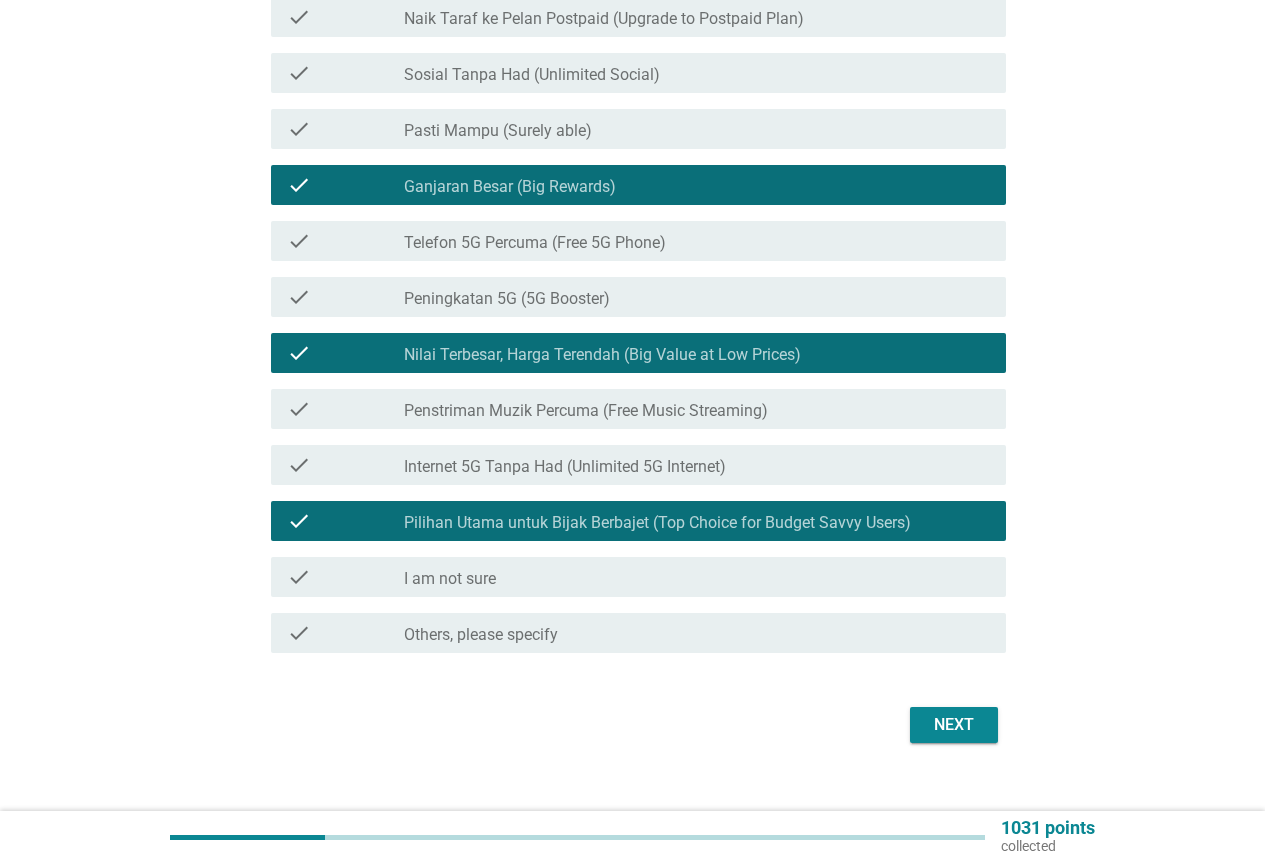 scroll, scrollTop: 418, scrollLeft: 0, axis: vertical 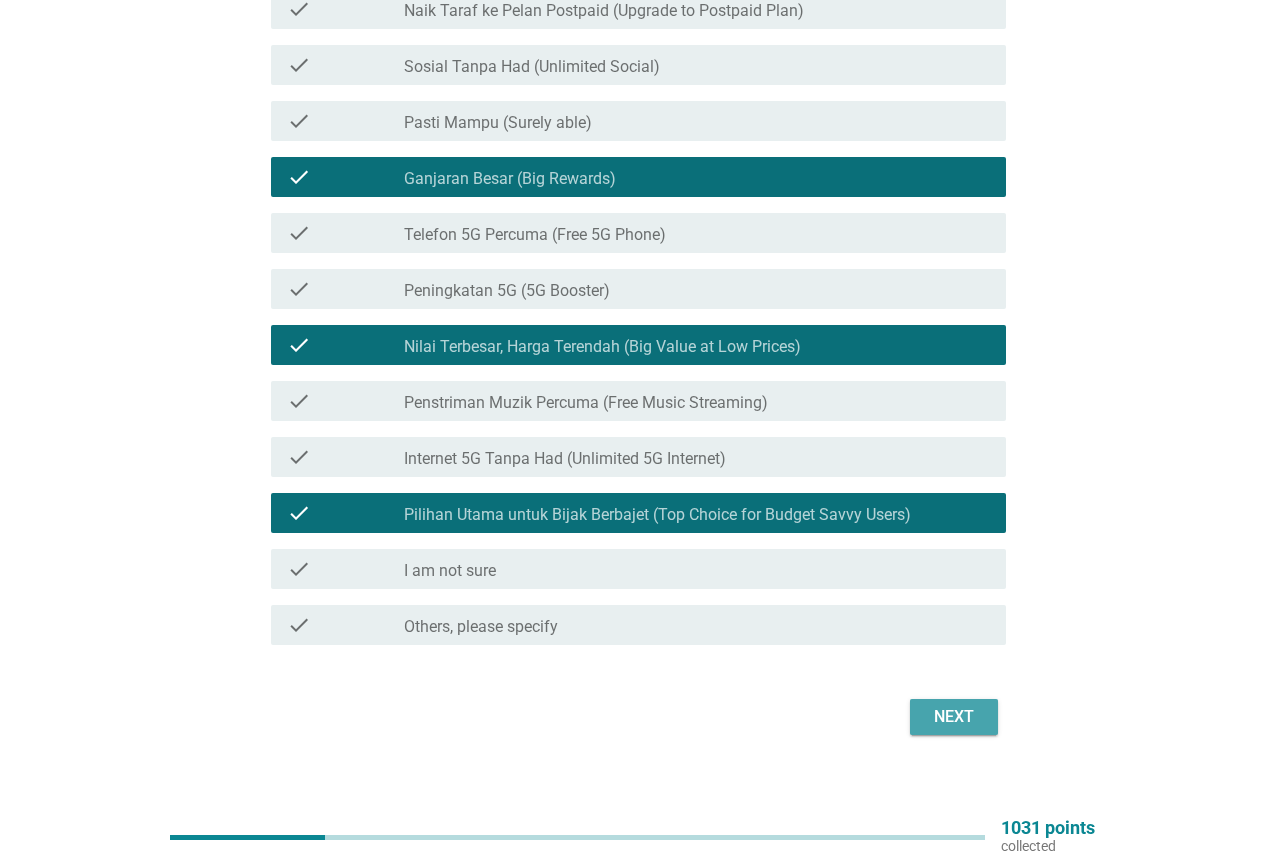 click on "Next" at bounding box center [954, 717] 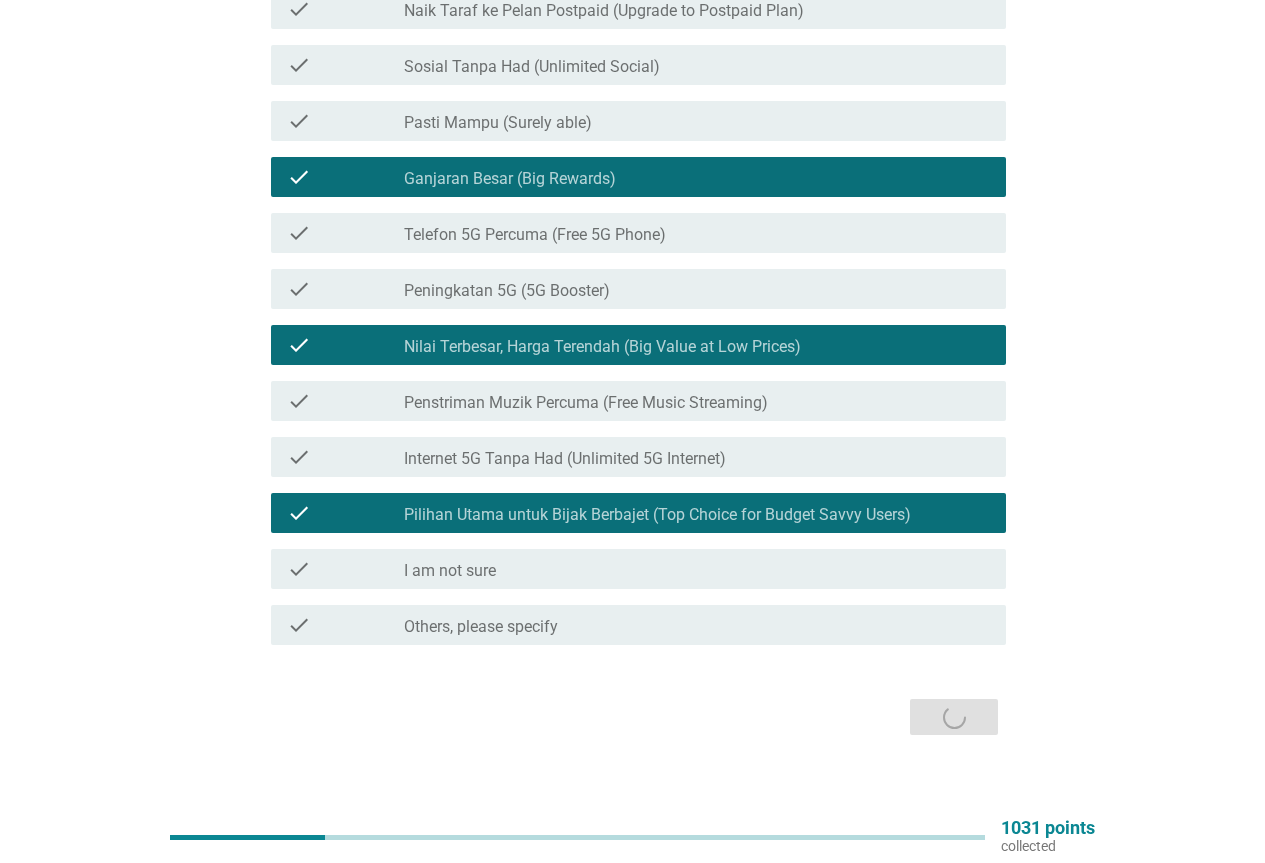 scroll, scrollTop: 0, scrollLeft: 0, axis: both 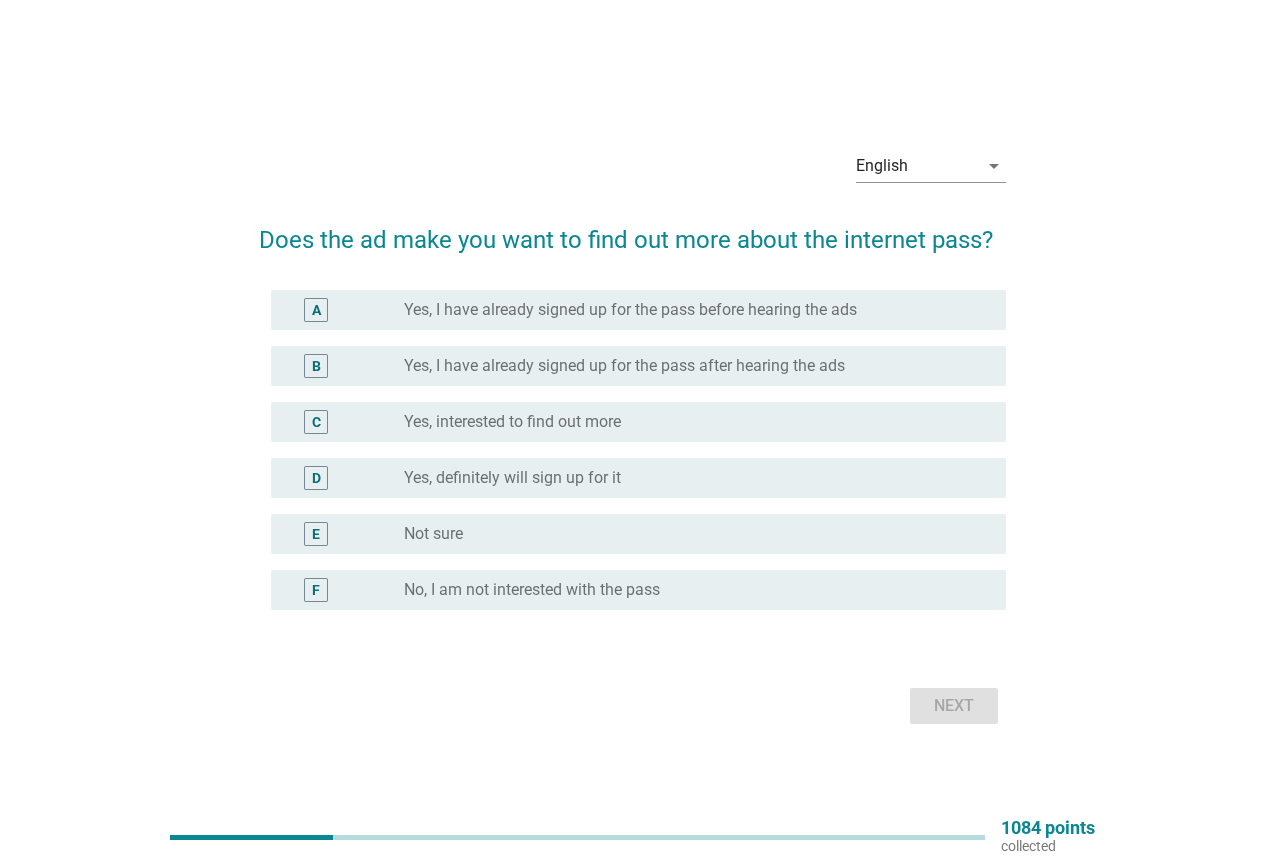 click on "Yes, interested to find out more" at bounding box center (512, 422) 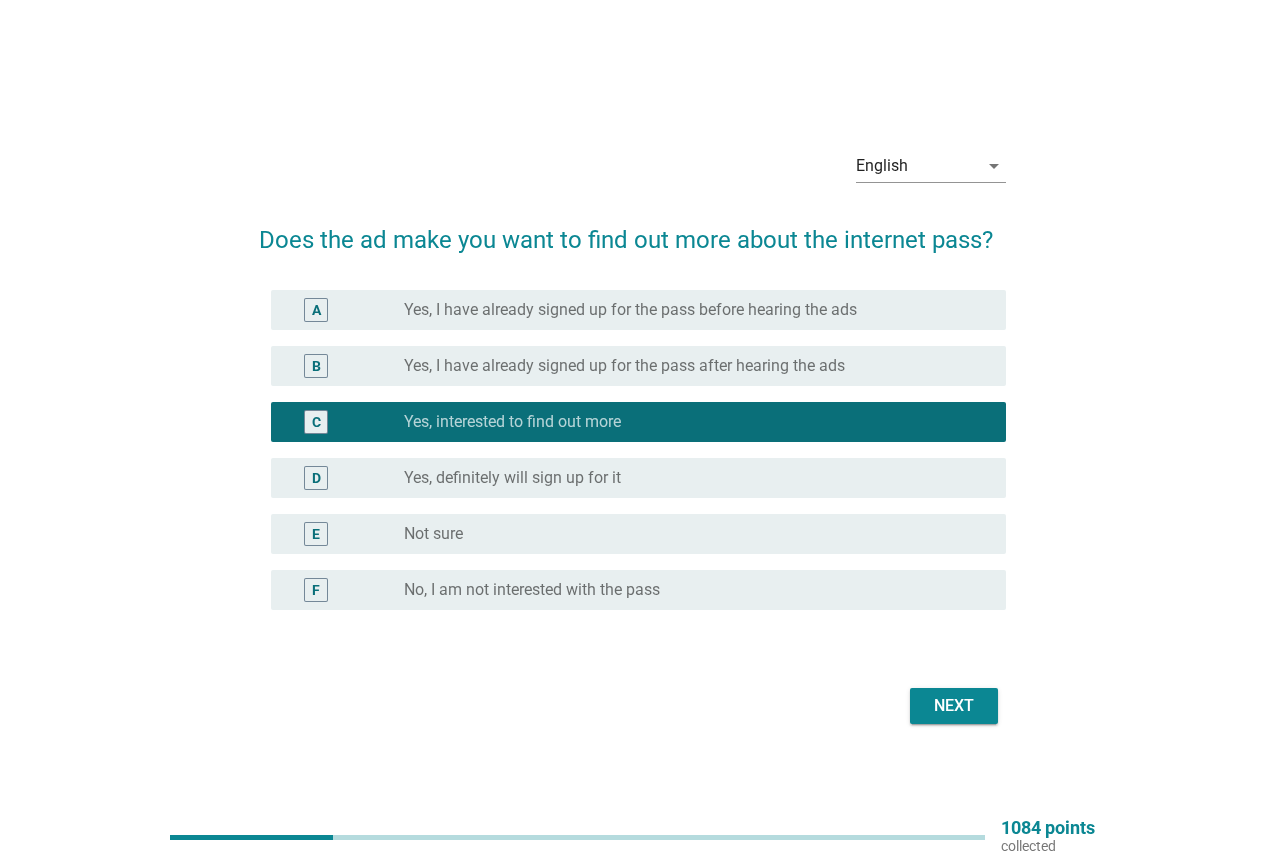 click on "Next" at bounding box center [954, 706] 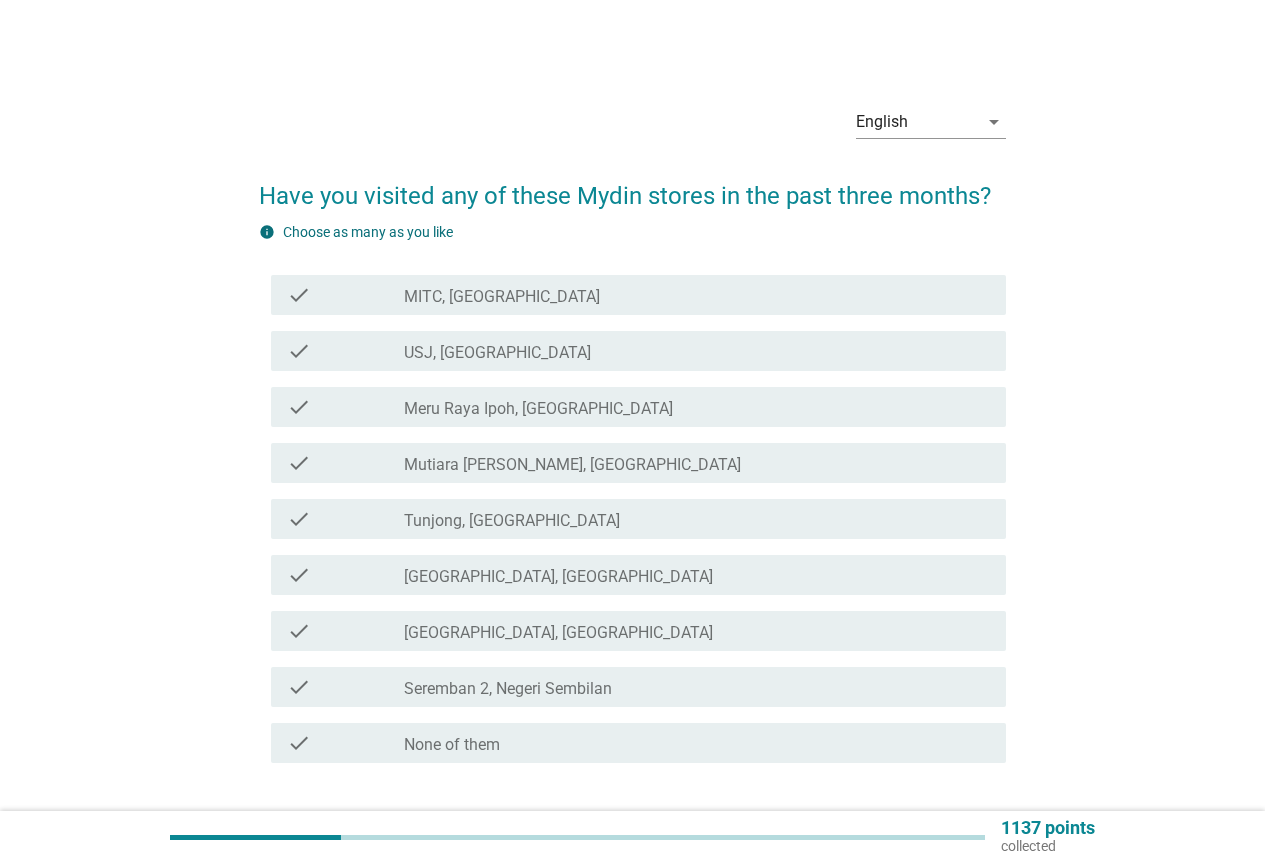 click on "check     check_box_outline_blank Meru Raya Ipoh, [GEOGRAPHIC_DATA]" at bounding box center [638, 407] 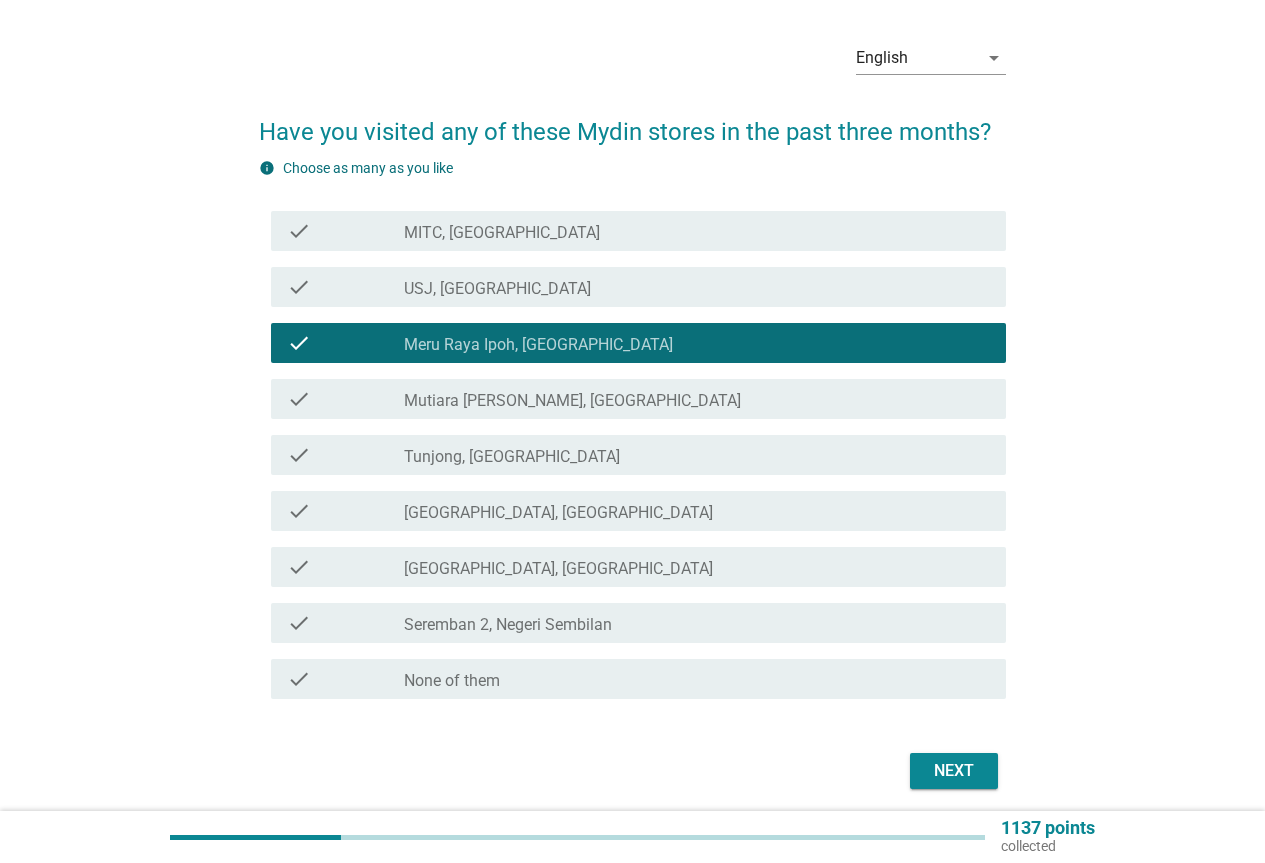 scroll, scrollTop: 100, scrollLeft: 0, axis: vertical 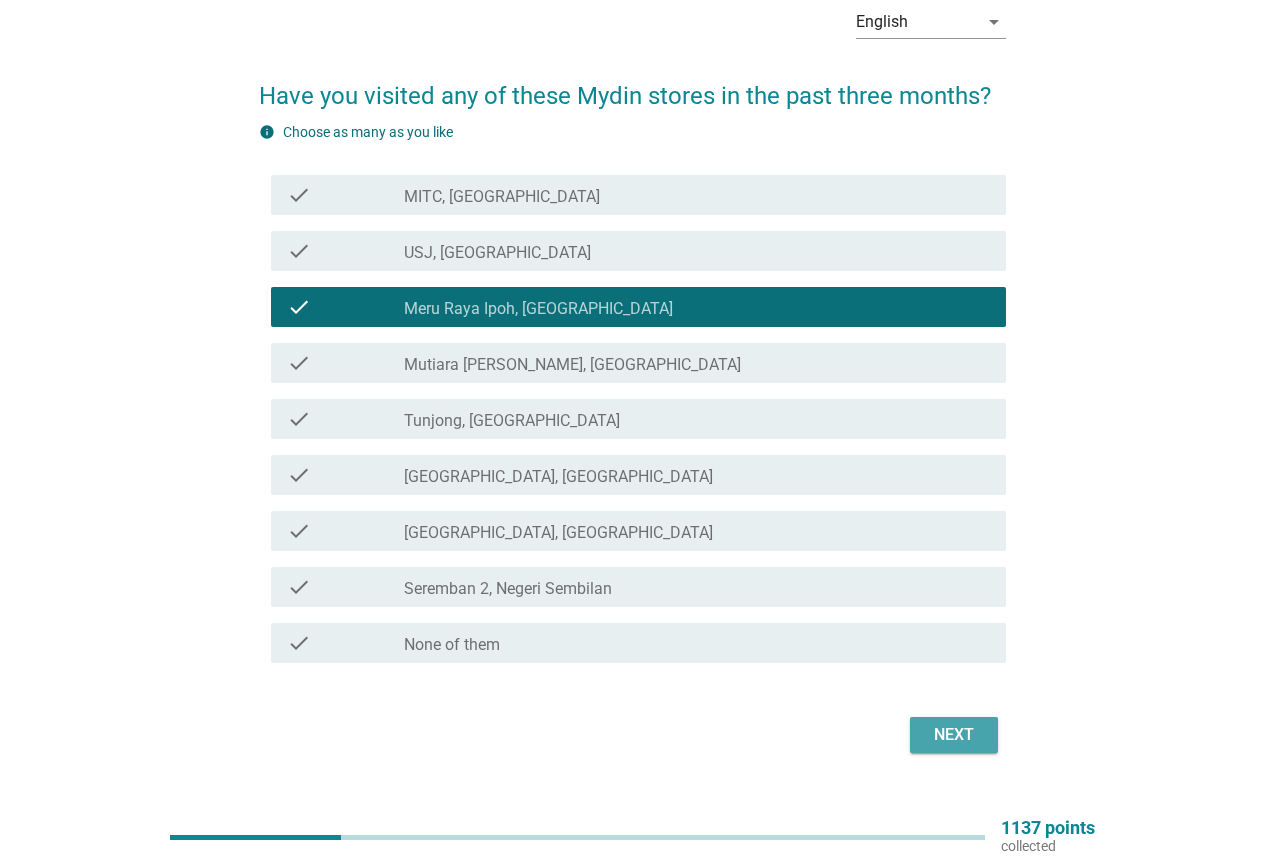 click on "Next" at bounding box center [954, 735] 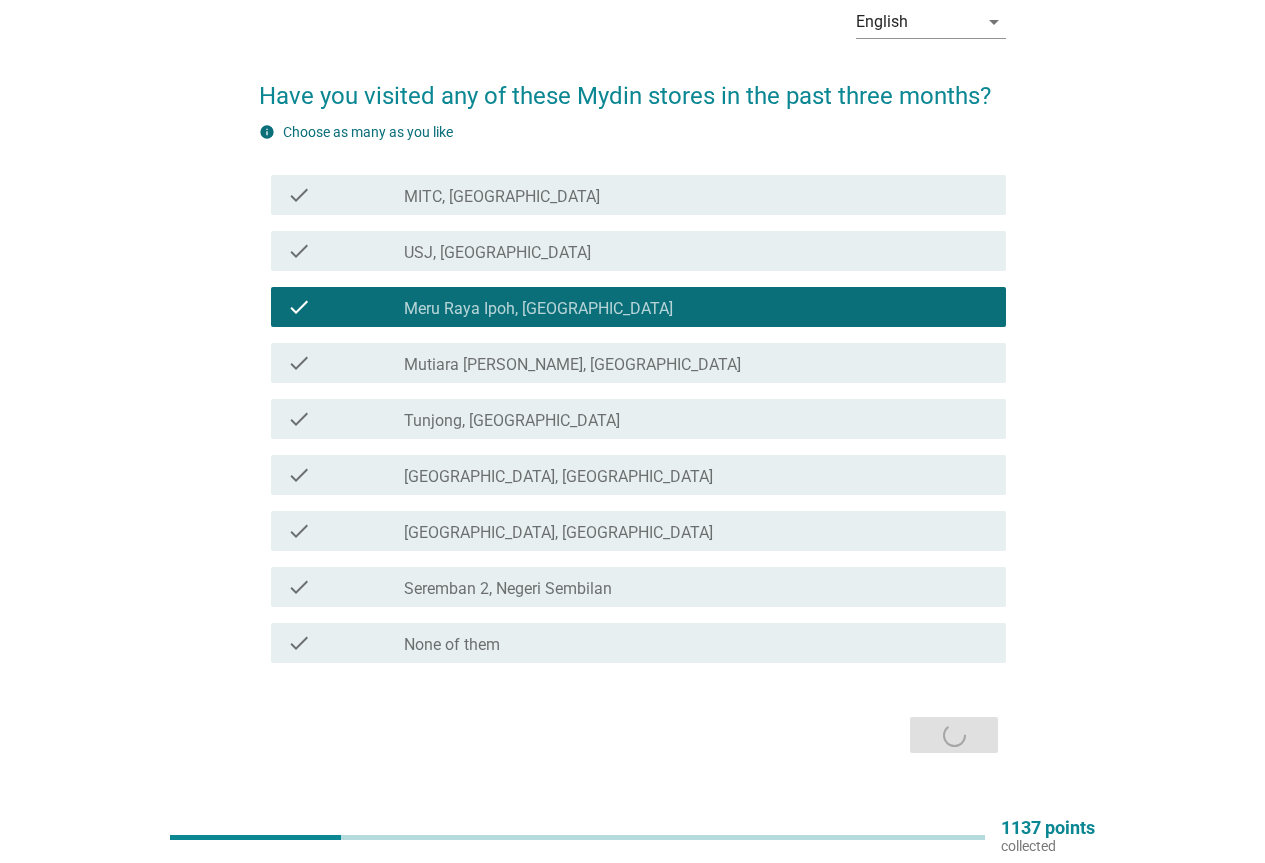scroll, scrollTop: 0, scrollLeft: 0, axis: both 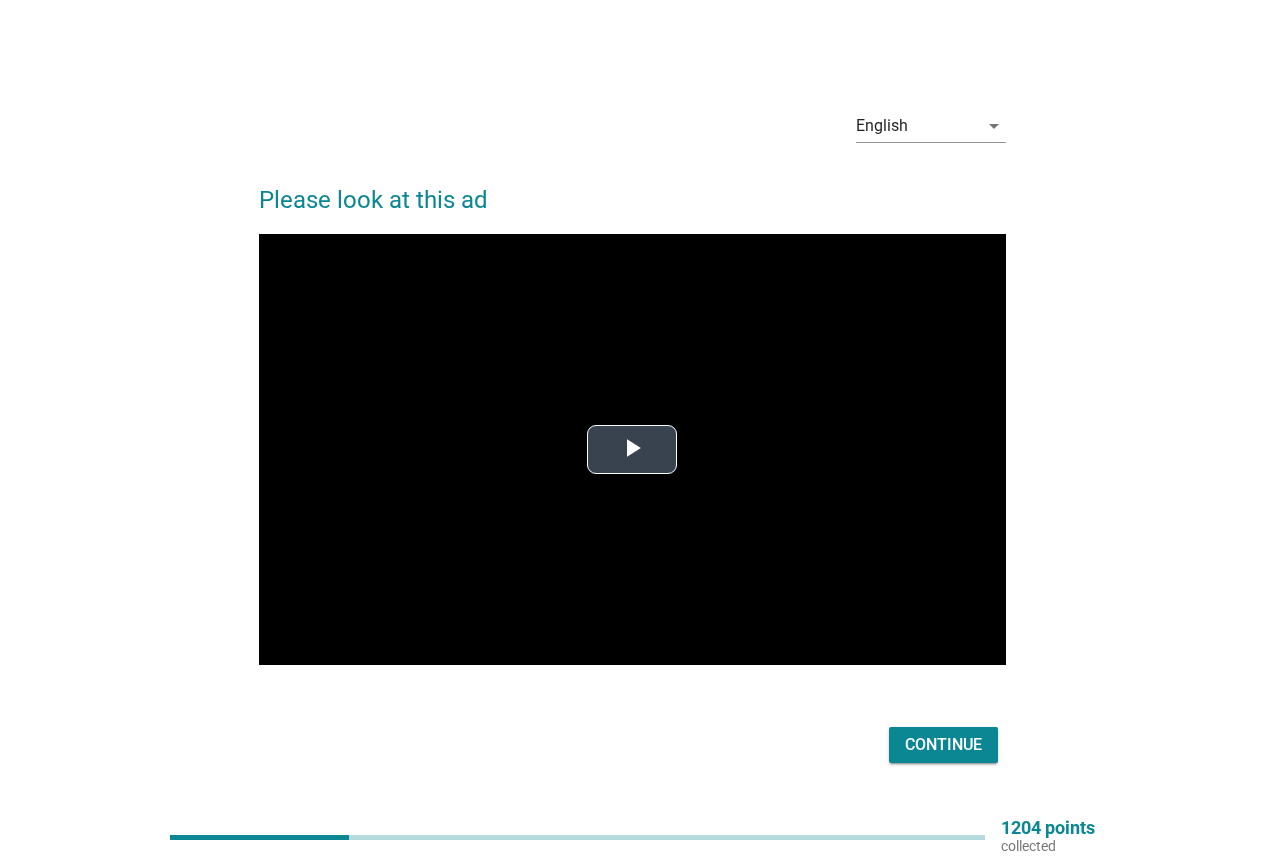 click at bounding box center [632, 450] 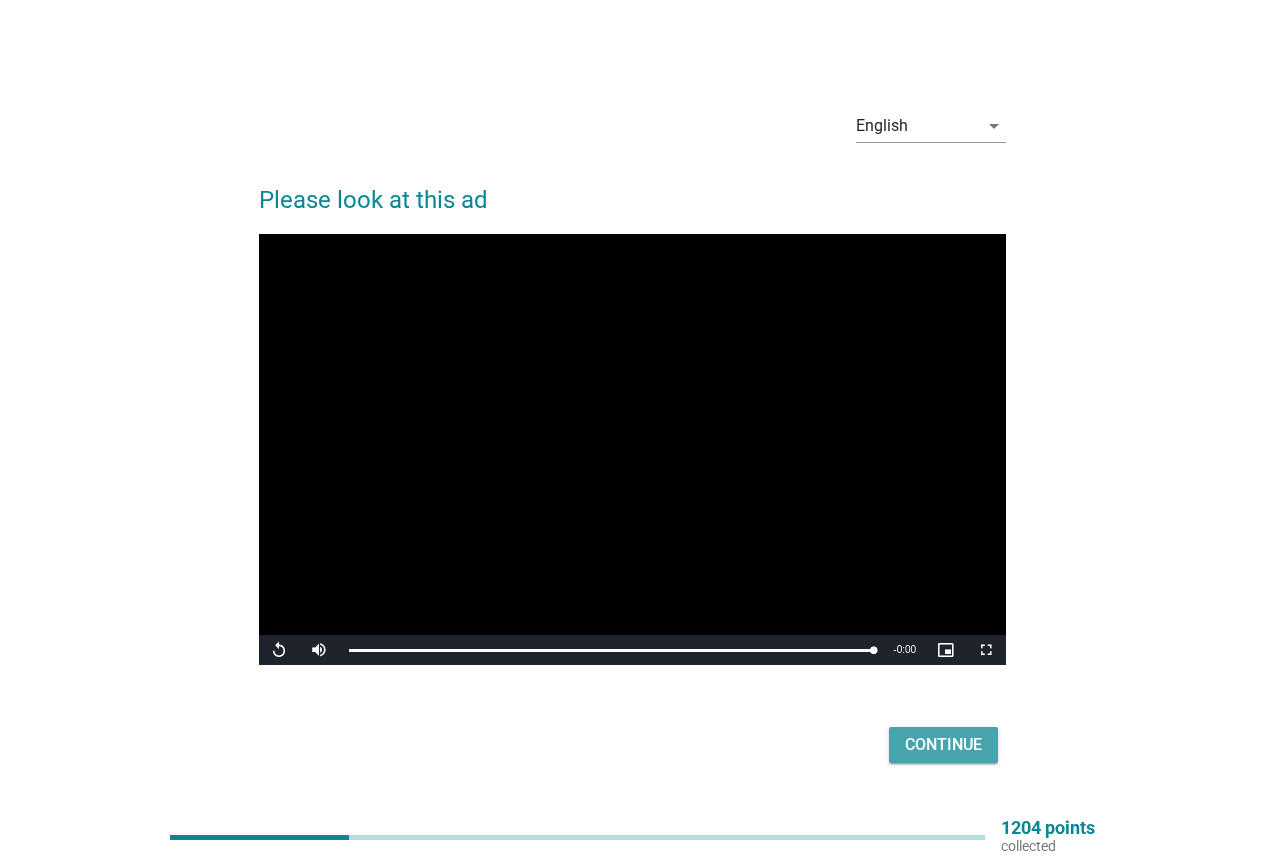 click on "Continue" at bounding box center (943, 745) 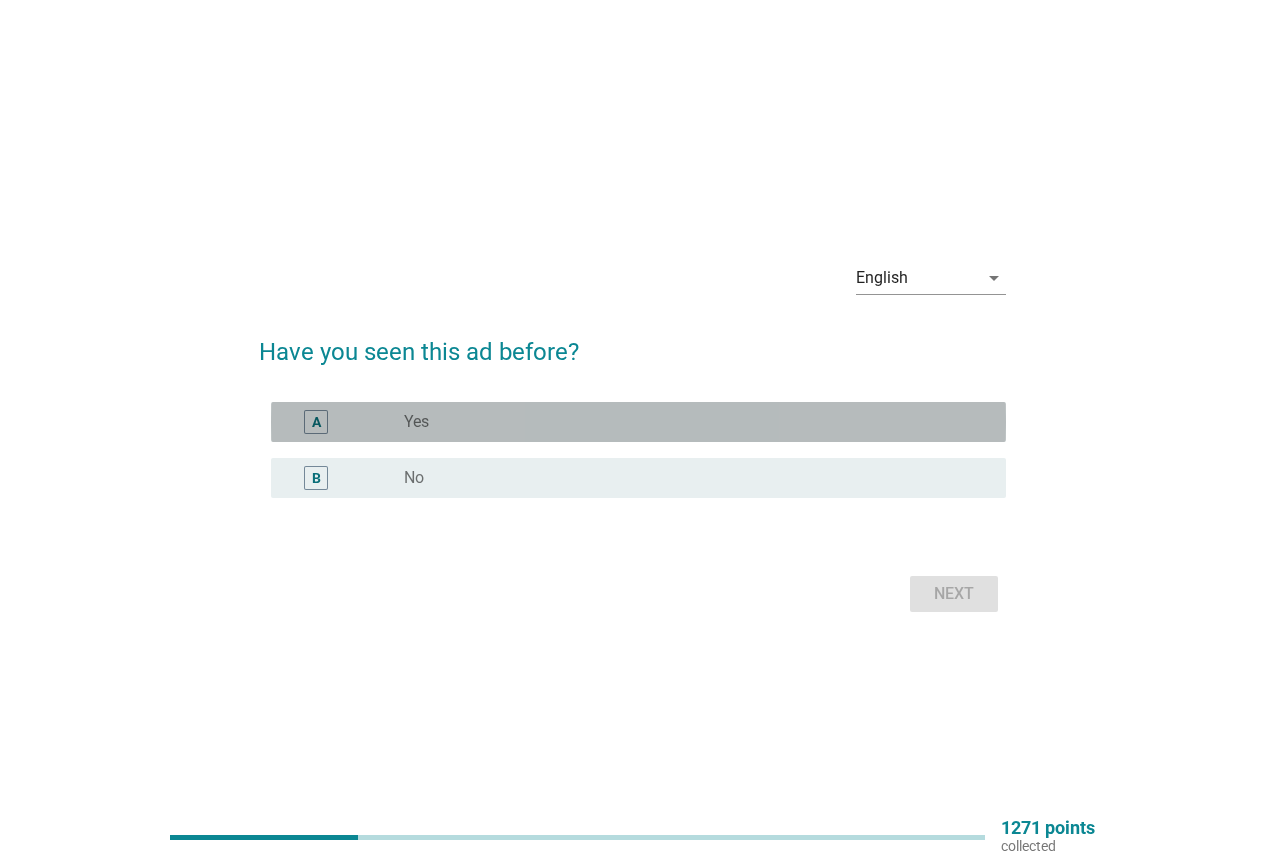 click on "radio_button_unchecked Yes" at bounding box center (689, 422) 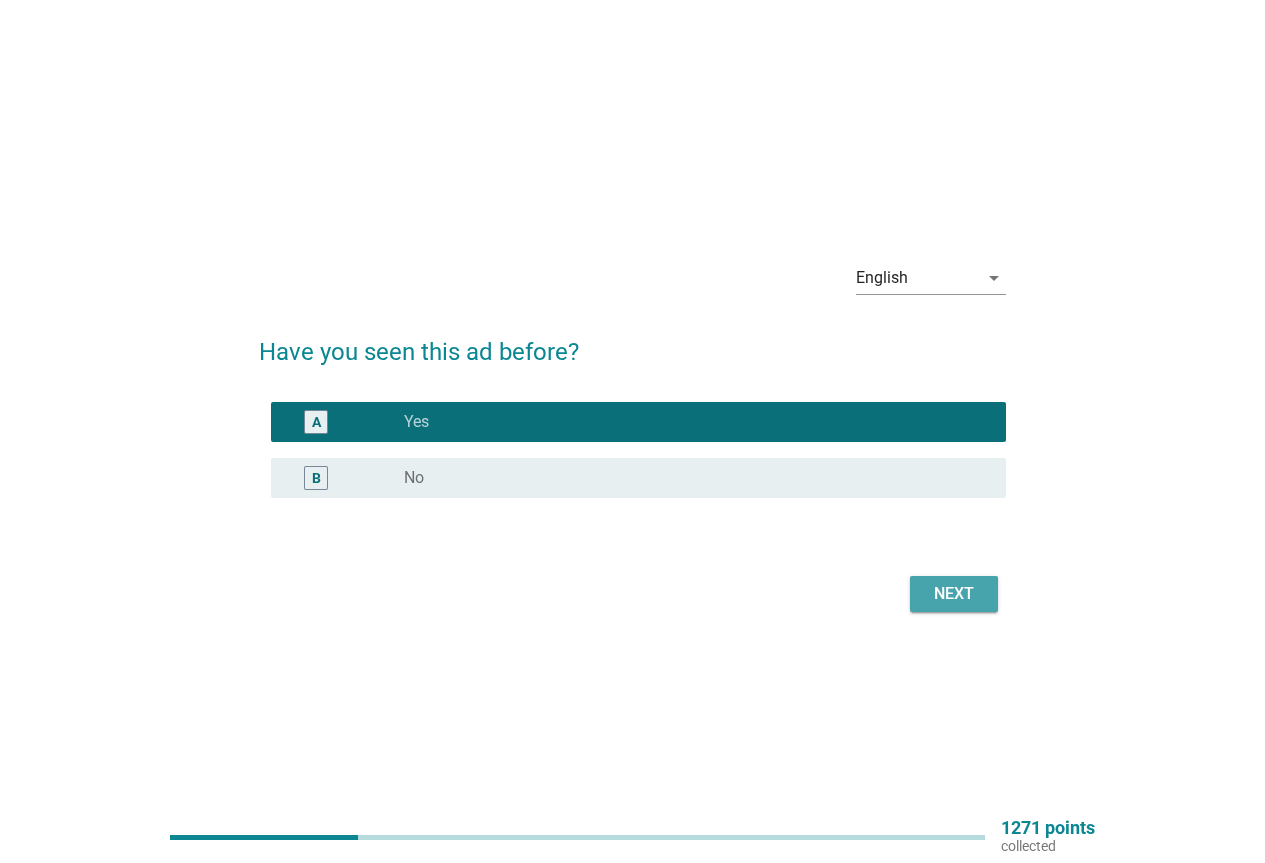 click on "Next" at bounding box center (954, 594) 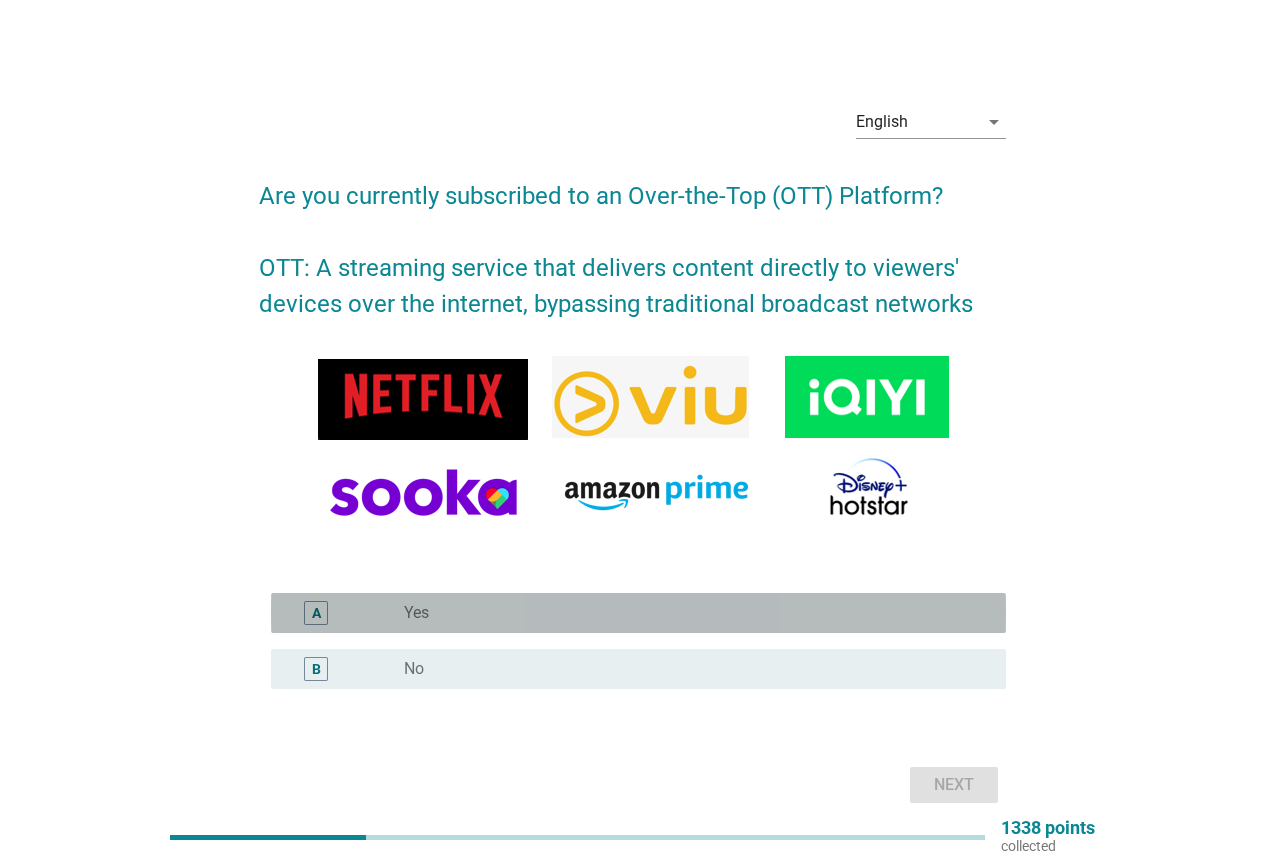 click on "A" at bounding box center [345, 613] 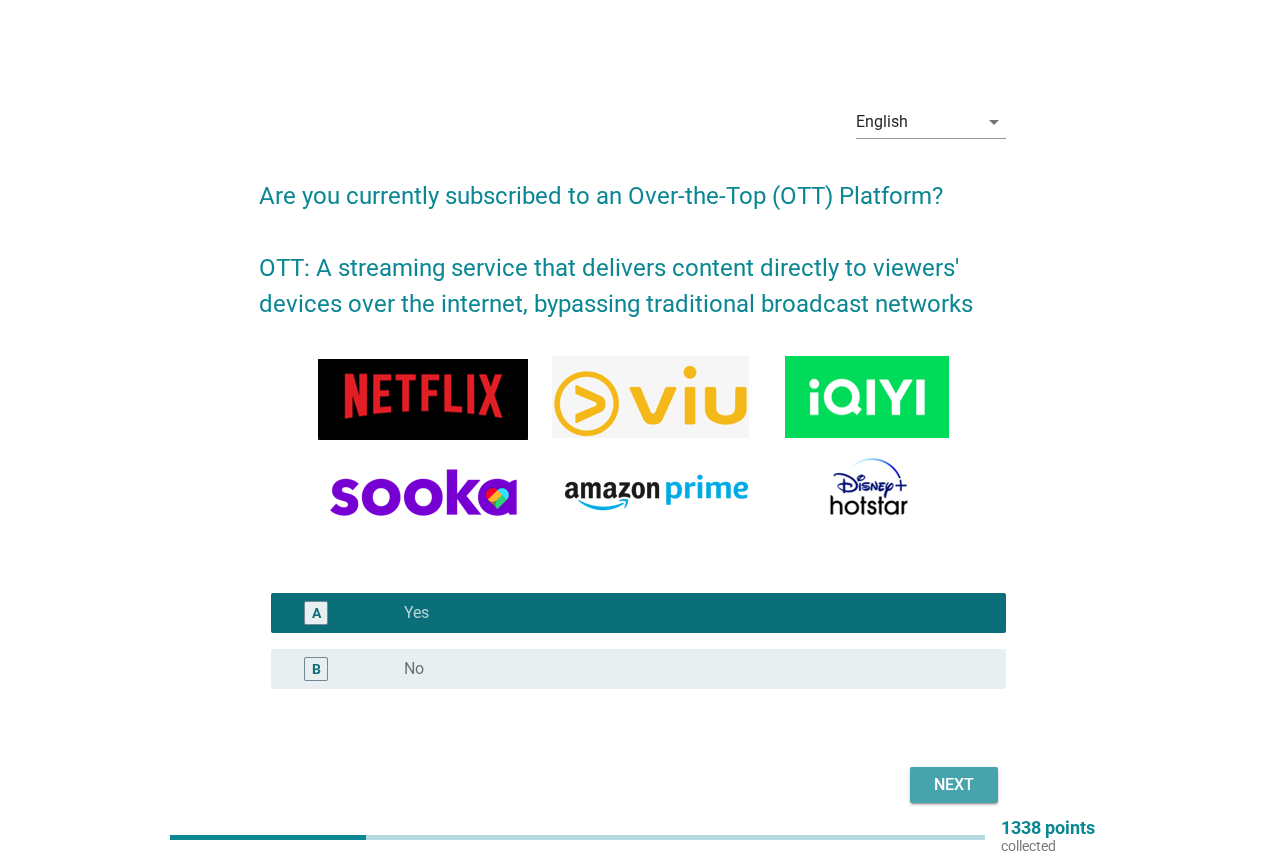 click on "Next" at bounding box center (954, 785) 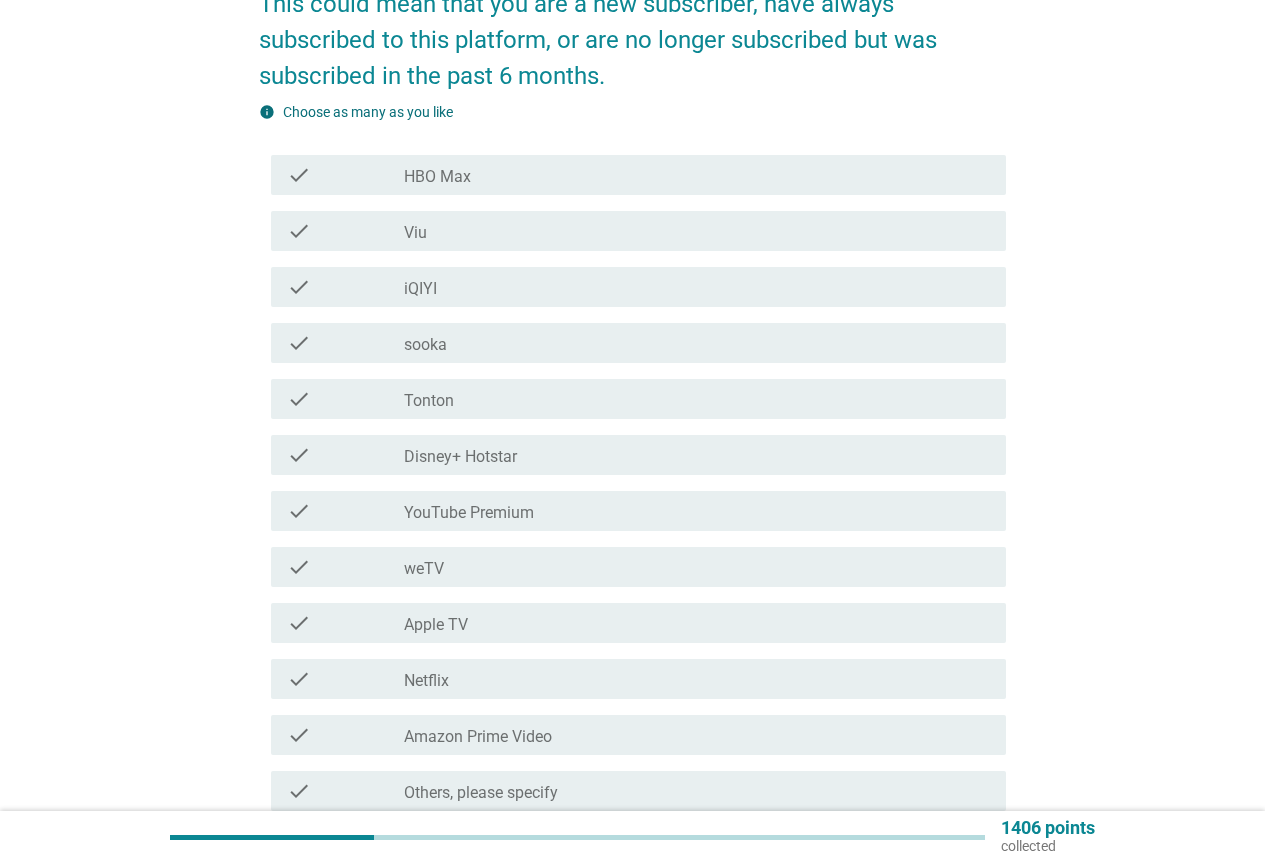 scroll, scrollTop: 400, scrollLeft: 0, axis: vertical 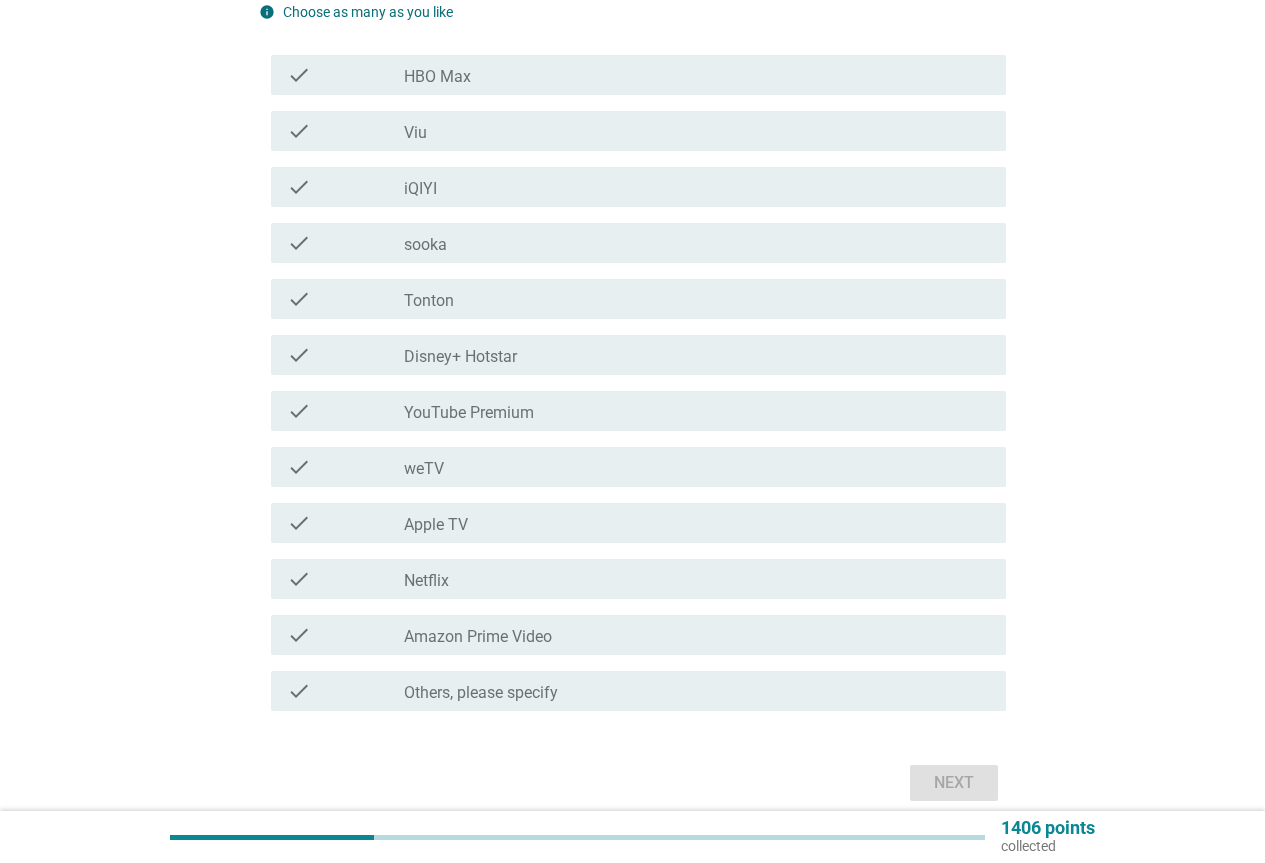 click on "check     check_box_outline_blank Netflix" at bounding box center [638, 579] 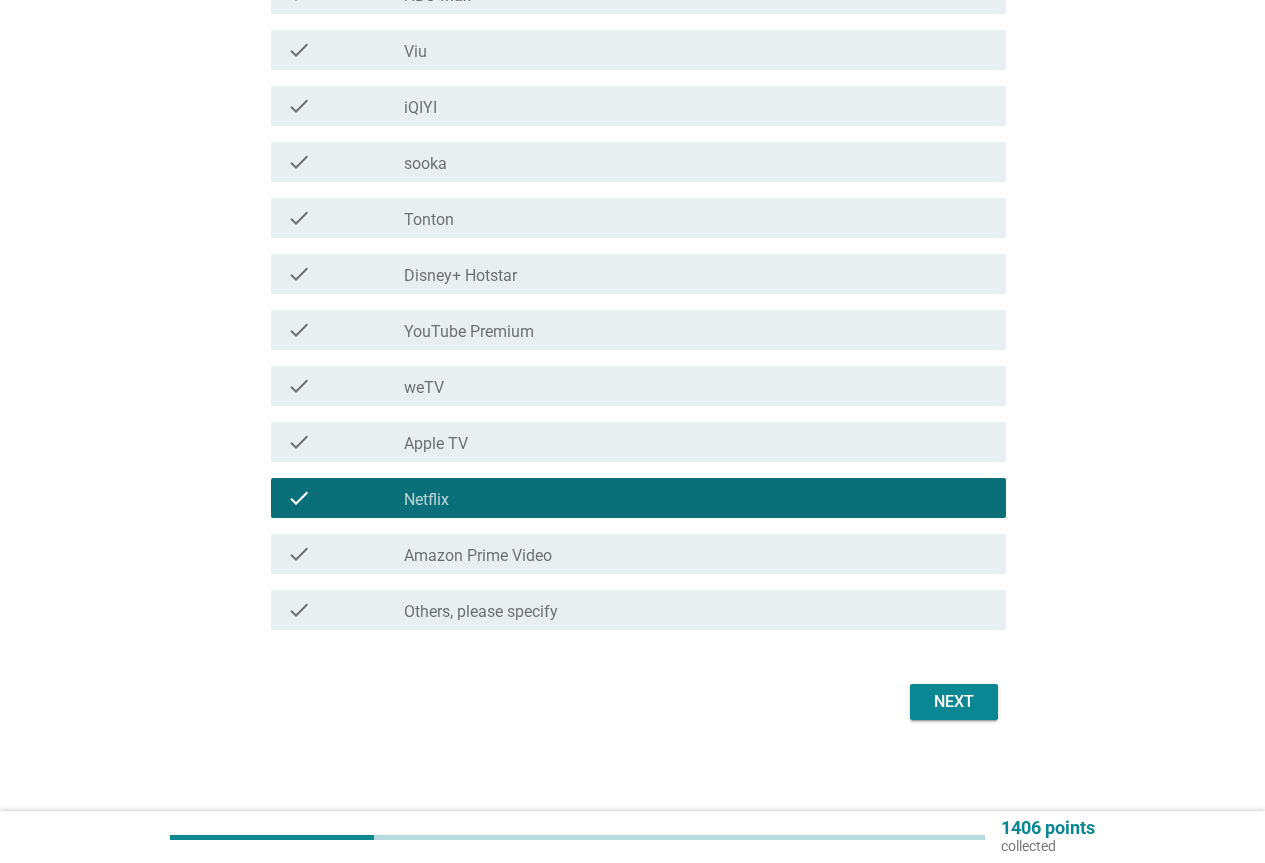 scroll, scrollTop: 486, scrollLeft: 0, axis: vertical 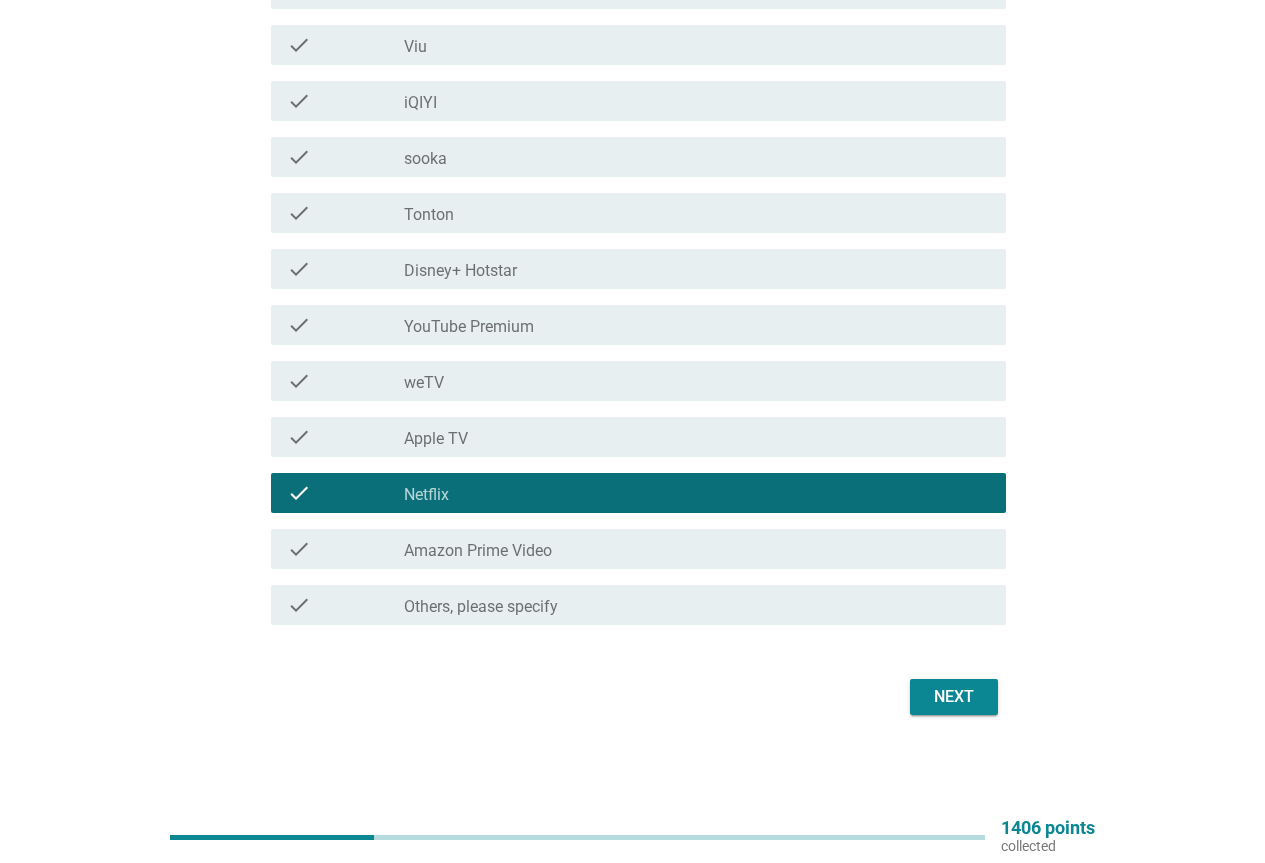 click on "Next" at bounding box center (954, 697) 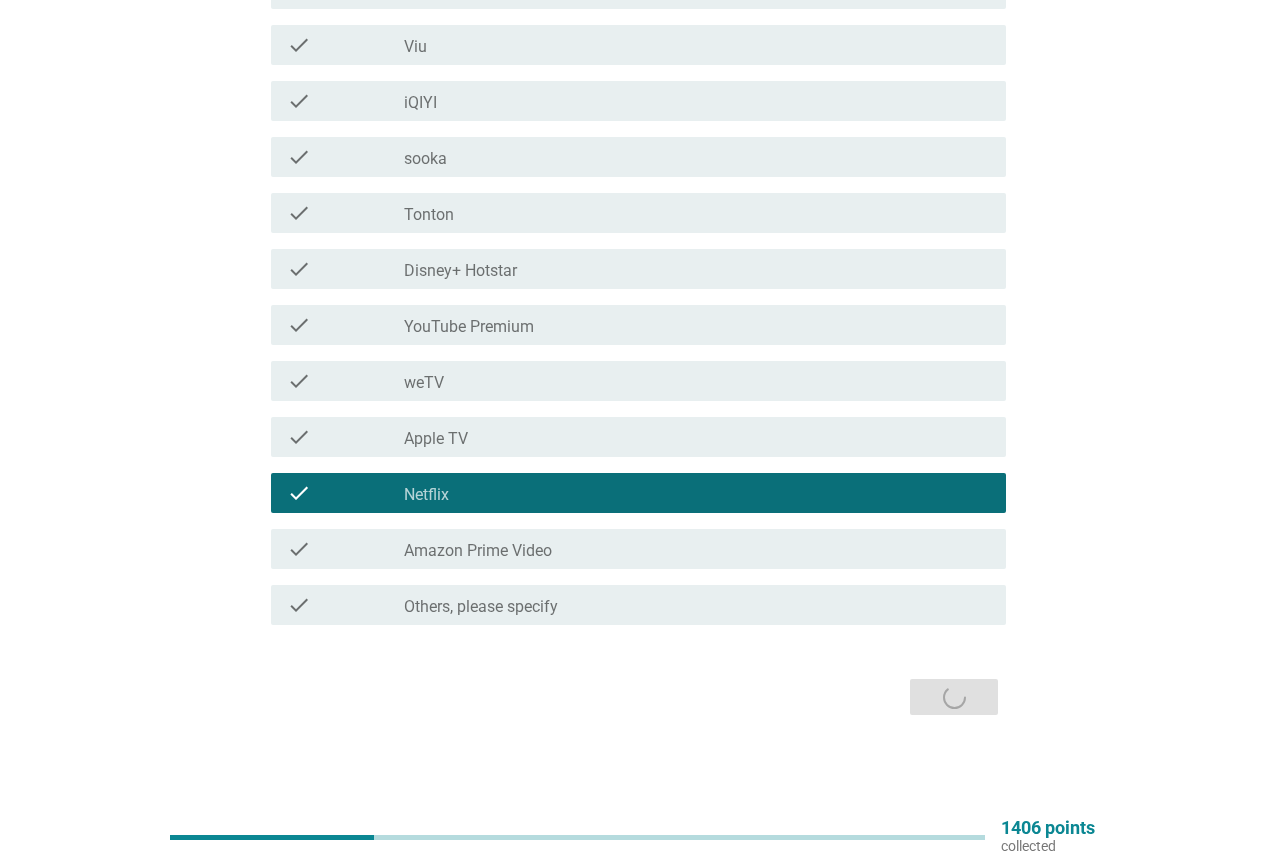 scroll, scrollTop: 0, scrollLeft: 0, axis: both 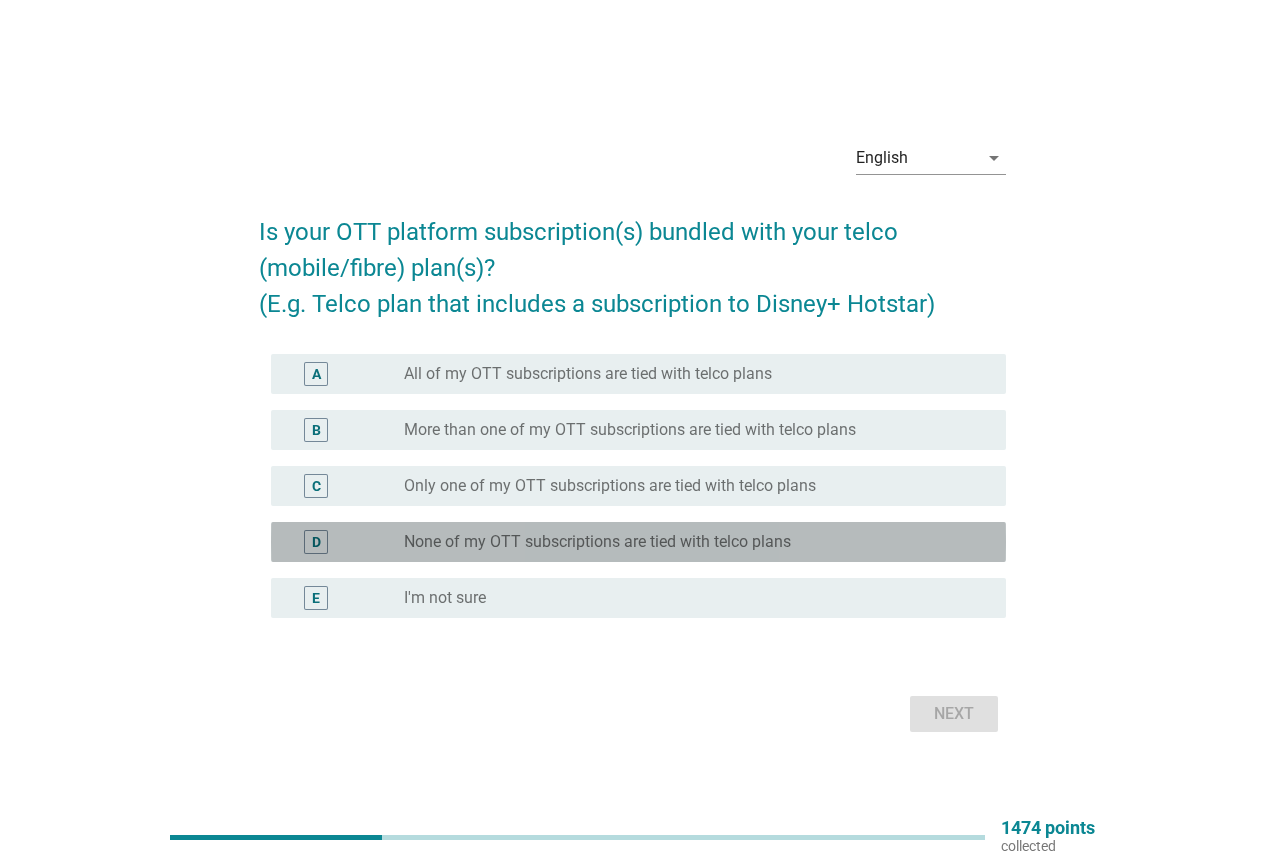 click on "None of my OTT subscriptions are tied with telco plans" at bounding box center [597, 542] 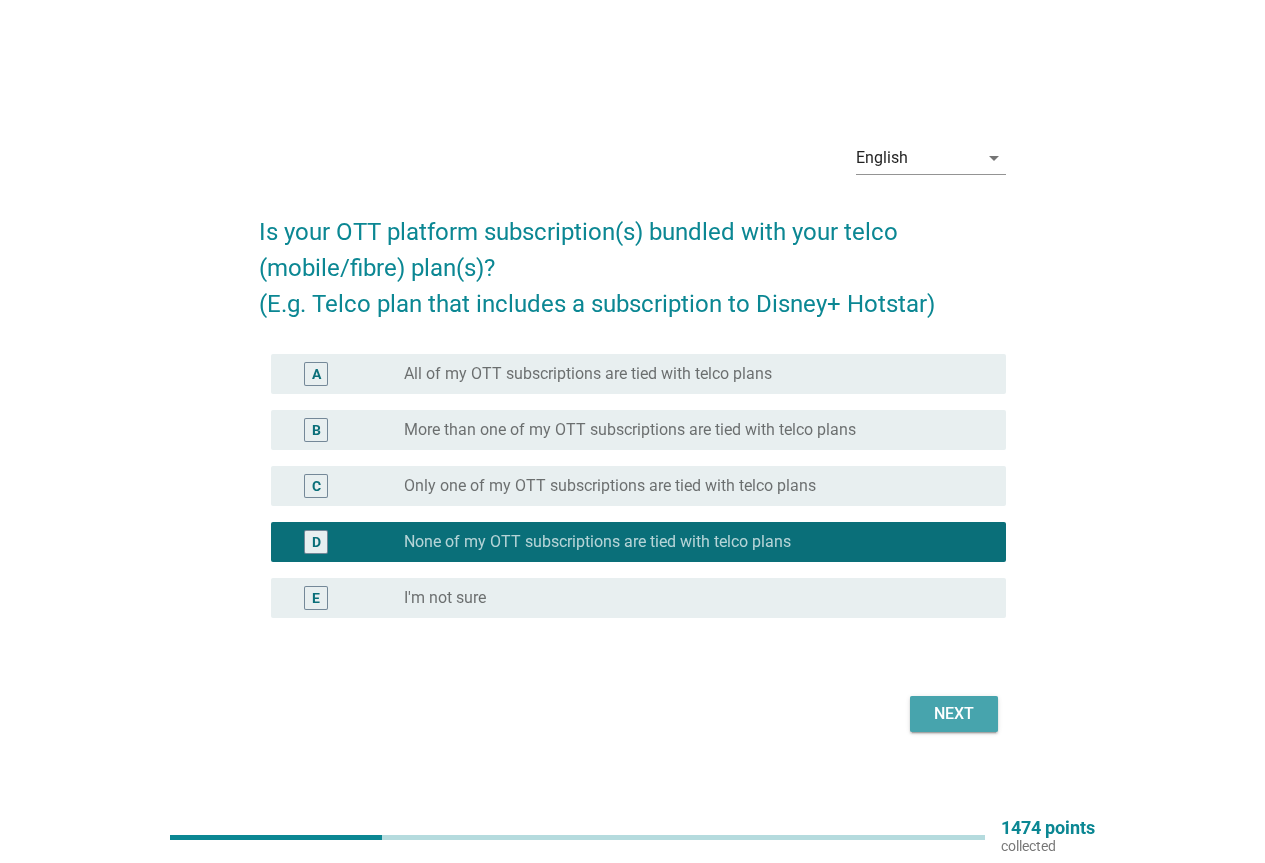 click on "Next" at bounding box center [954, 714] 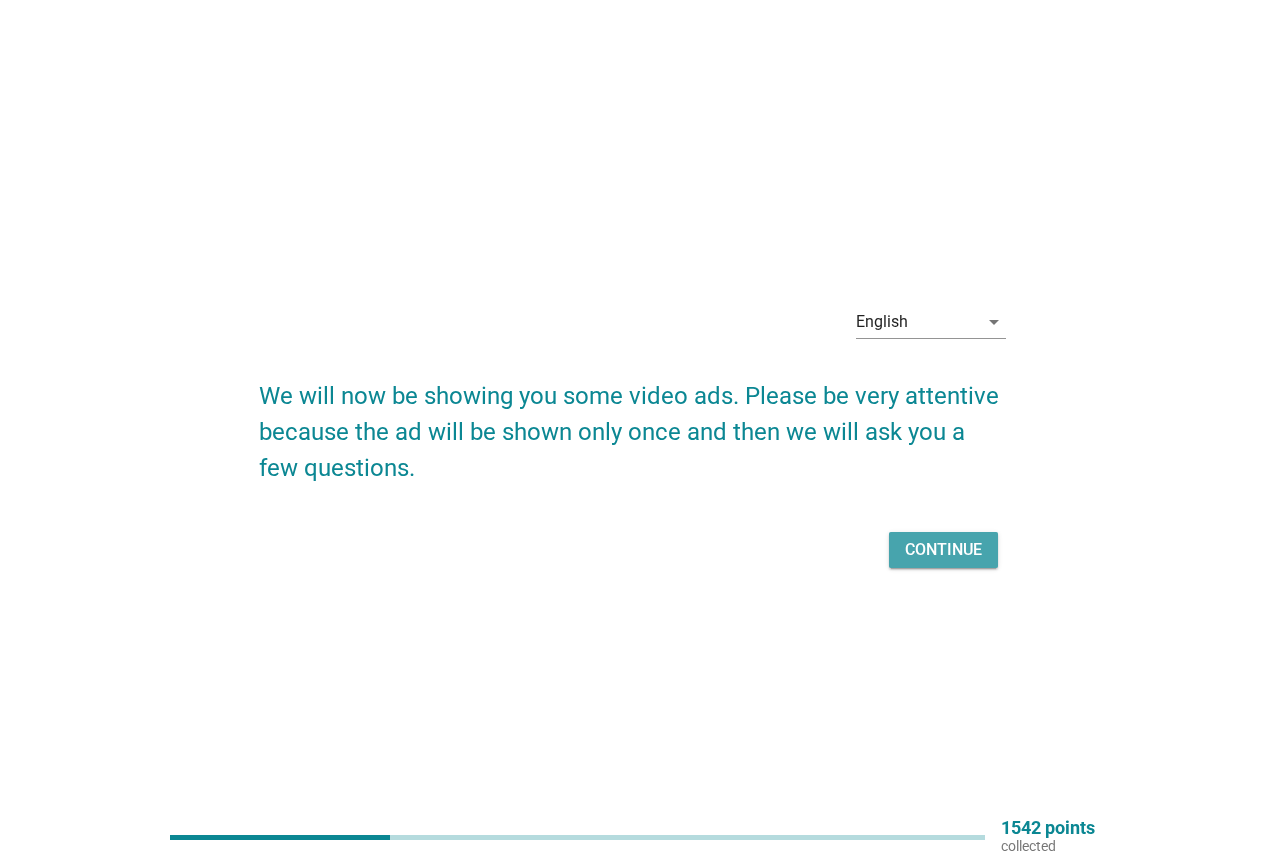 click on "Continue" at bounding box center [943, 550] 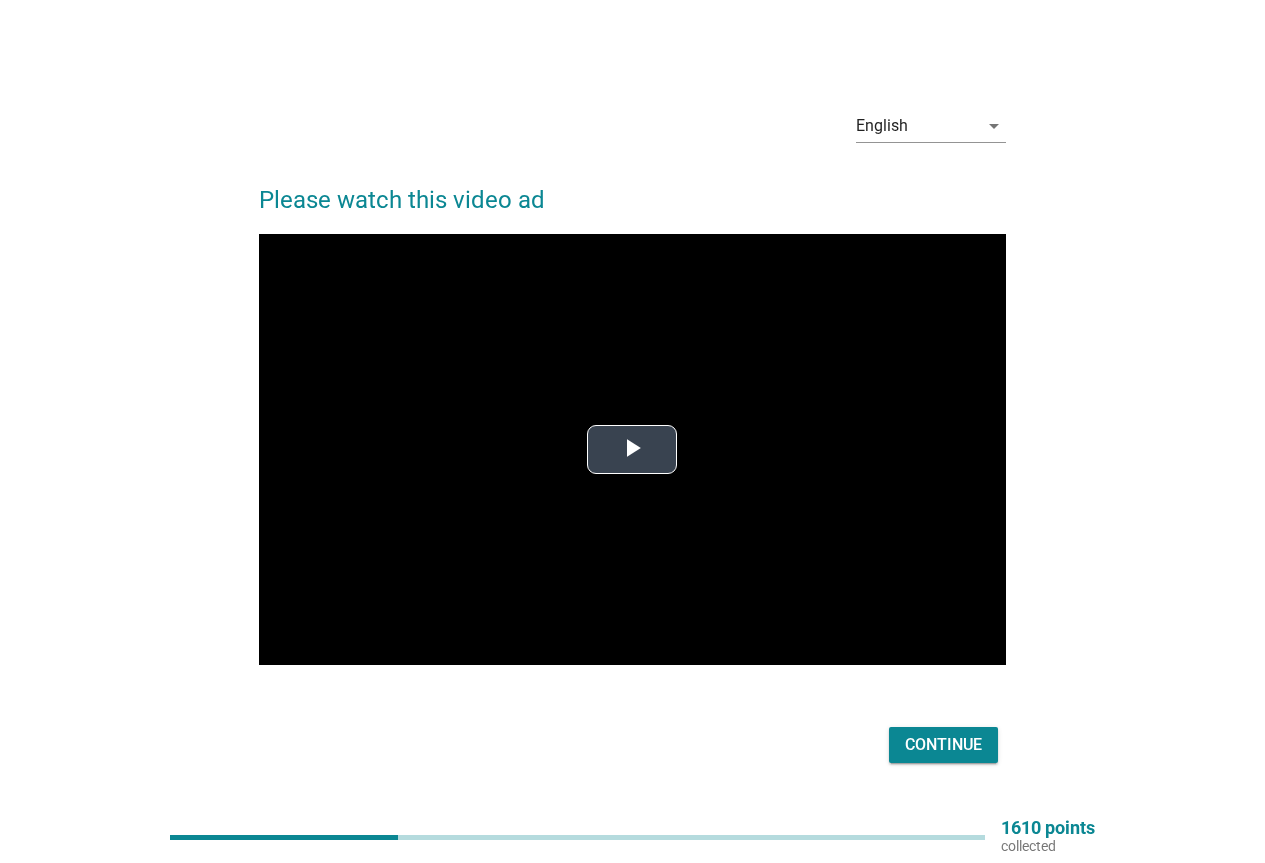 click at bounding box center (632, 450) 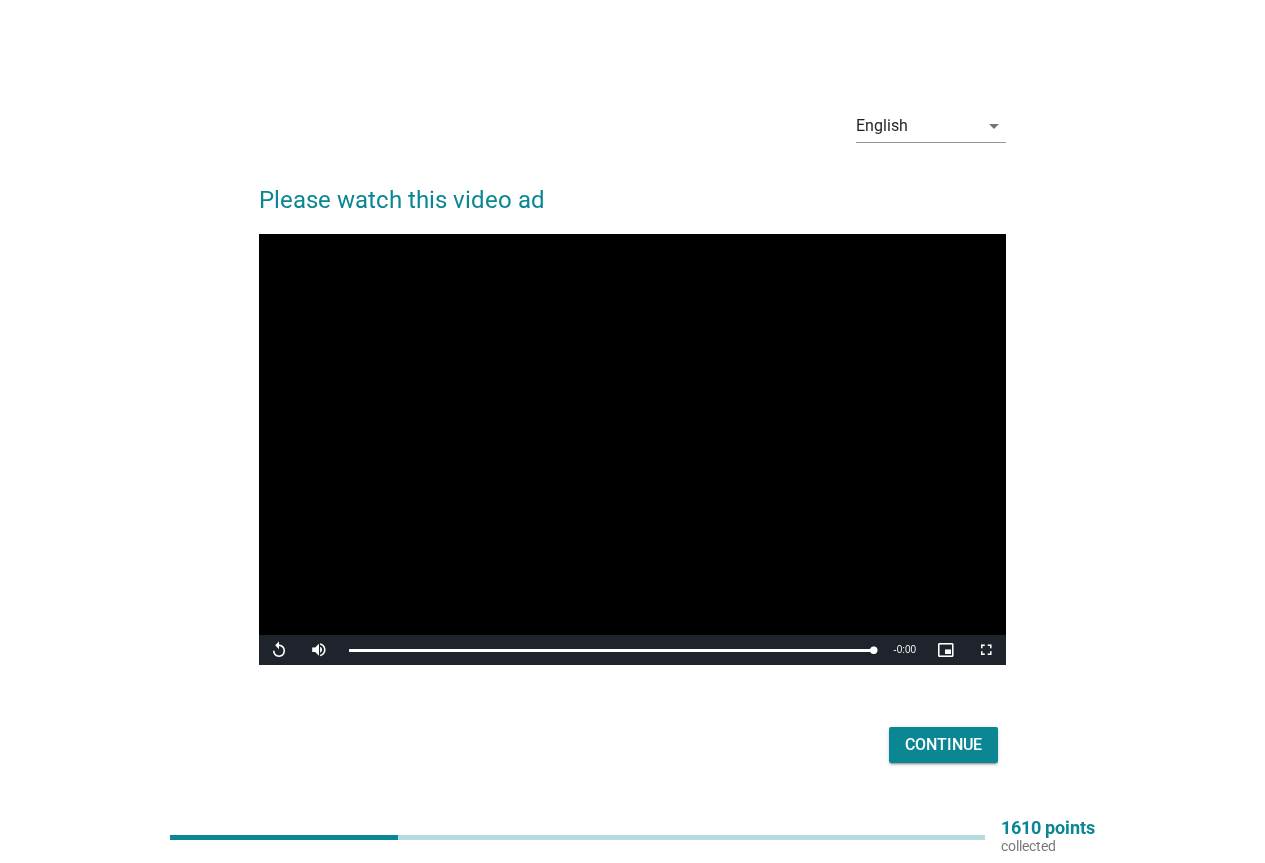 click on "Continue" at bounding box center [943, 745] 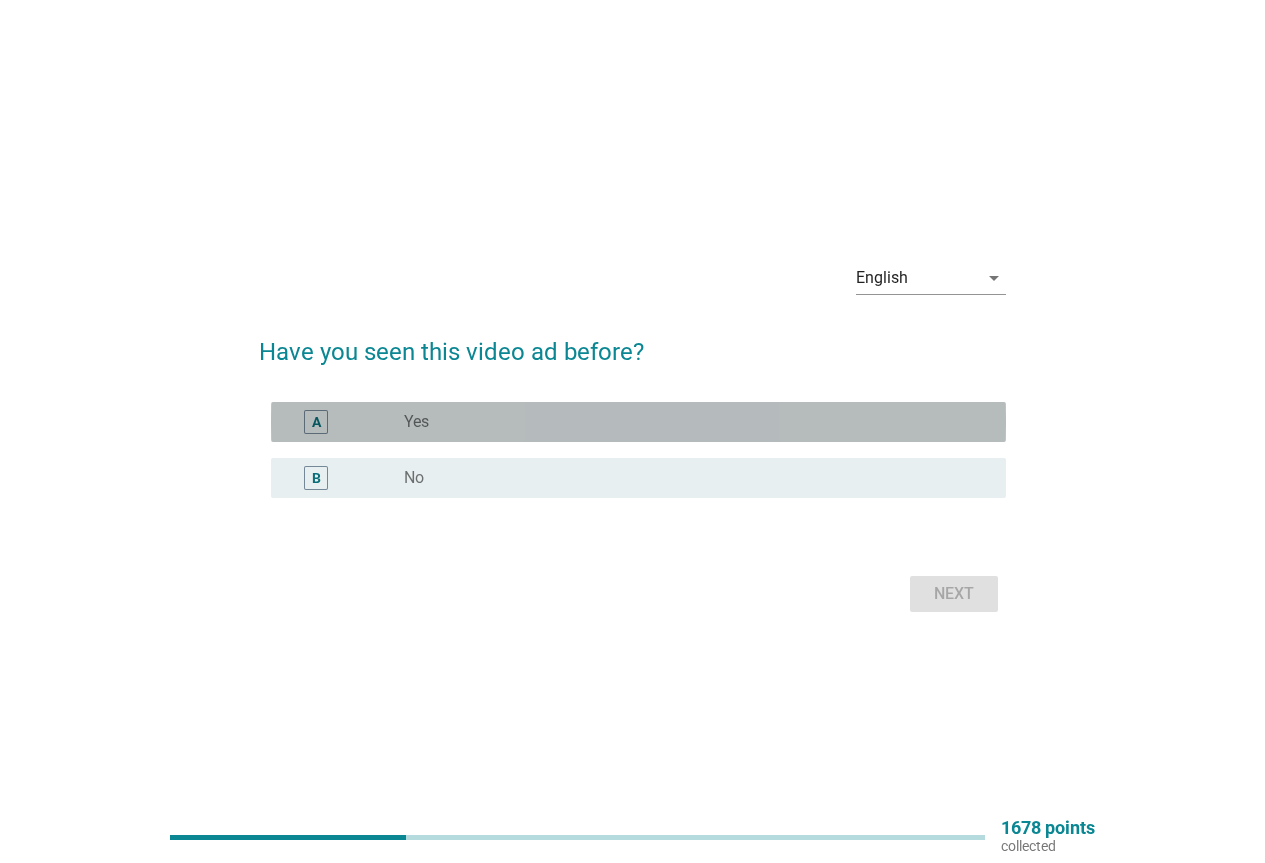 click on "radio_button_unchecked Yes" at bounding box center (689, 422) 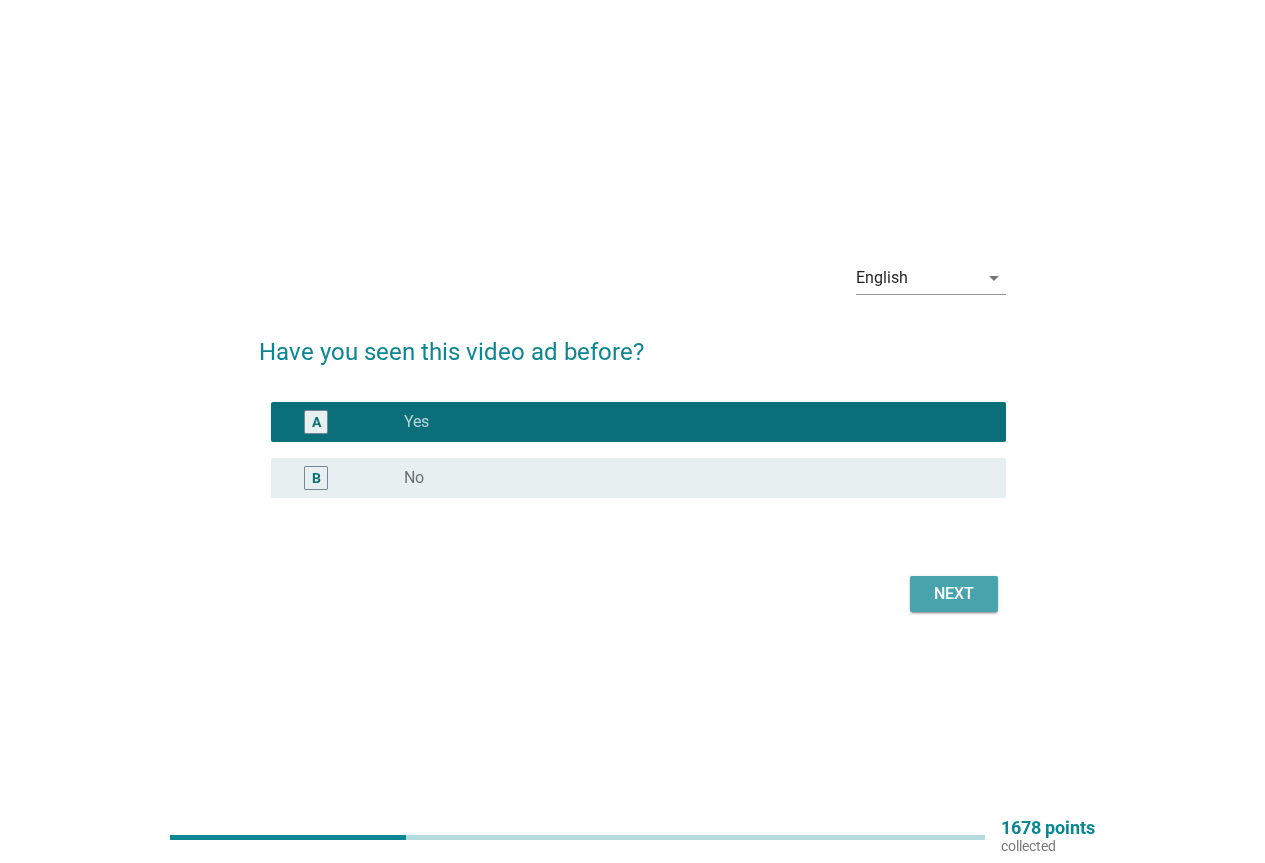 click on "Next" at bounding box center (954, 594) 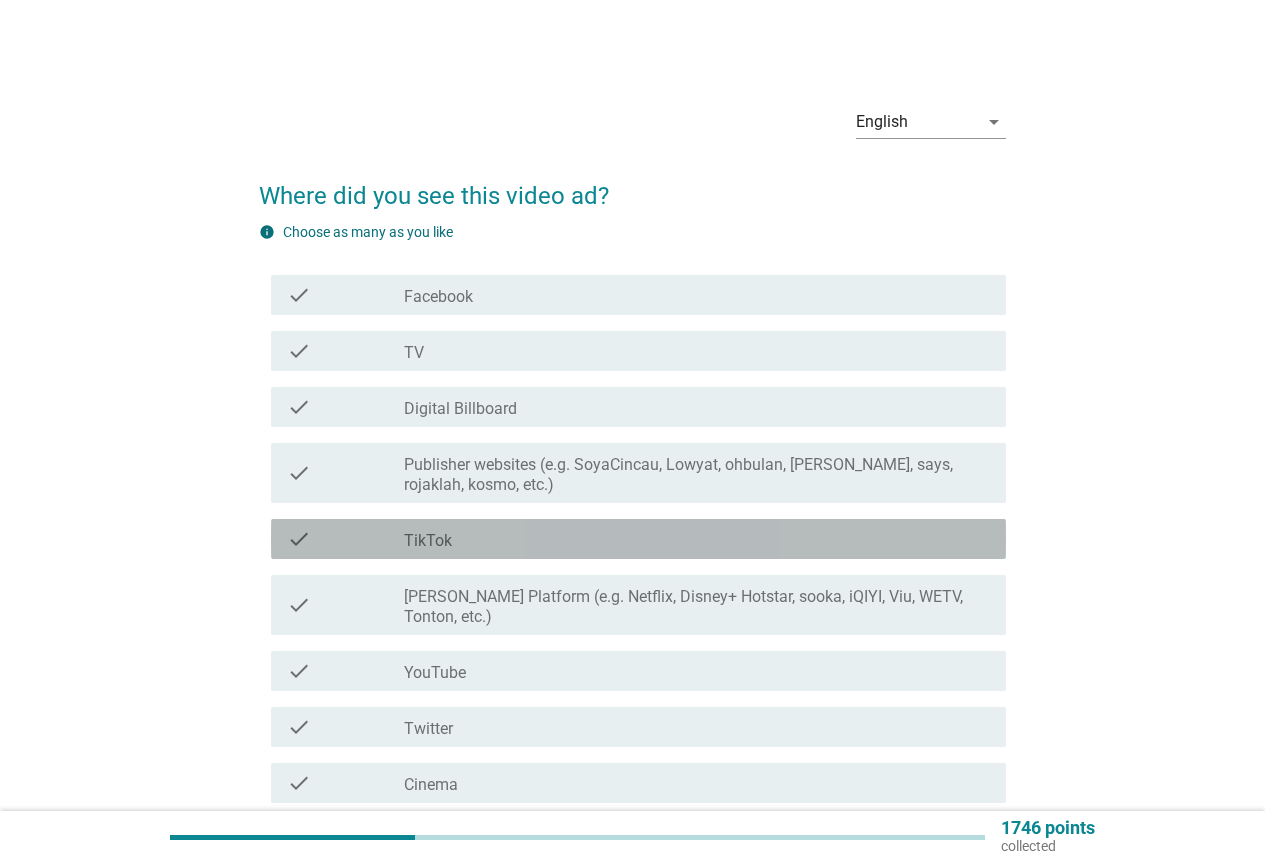 click on "check_box_outline_blank TikTok" at bounding box center [697, 539] 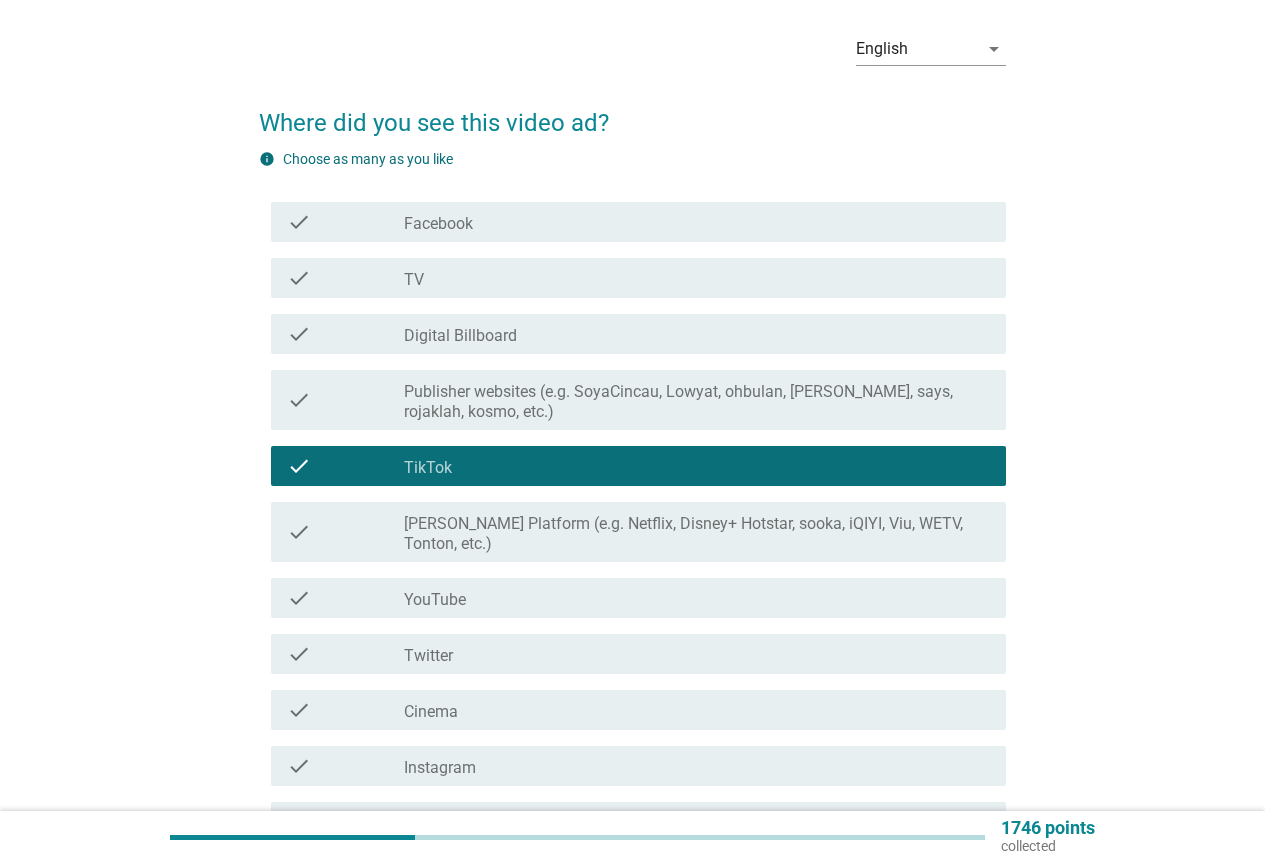 scroll, scrollTop: 300, scrollLeft: 0, axis: vertical 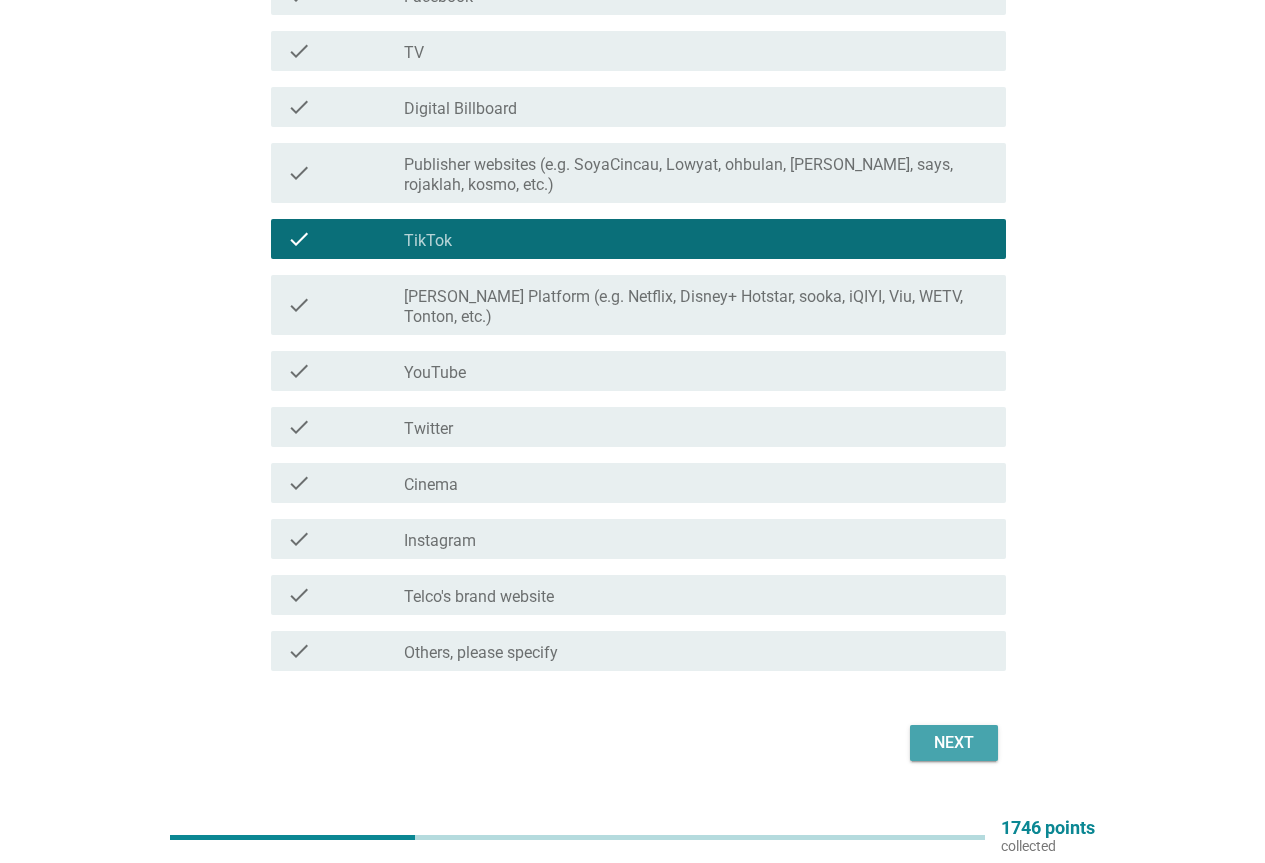 click on "Next" at bounding box center (954, 743) 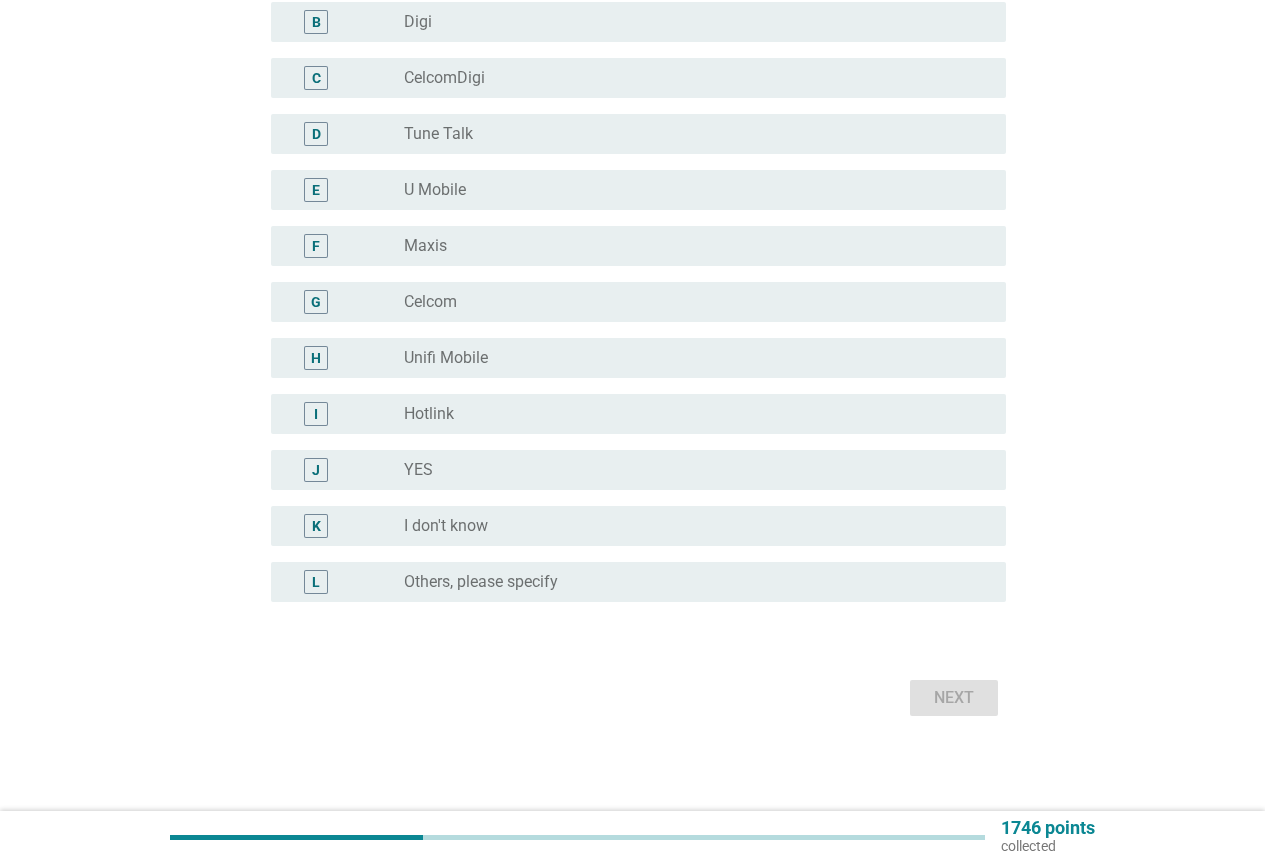 scroll, scrollTop: 0, scrollLeft: 0, axis: both 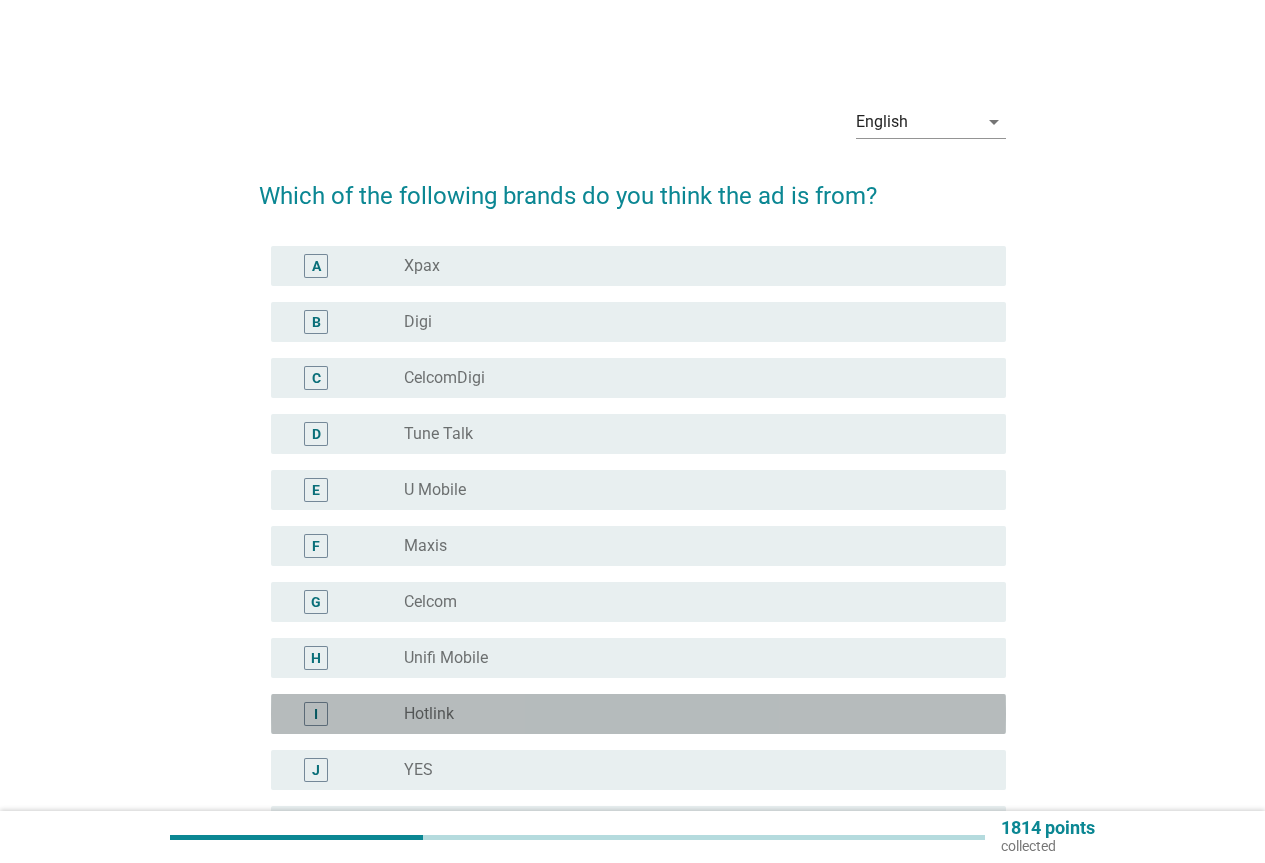 click on "radio_button_unchecked Hotlink" at bounding box center [697, 714] 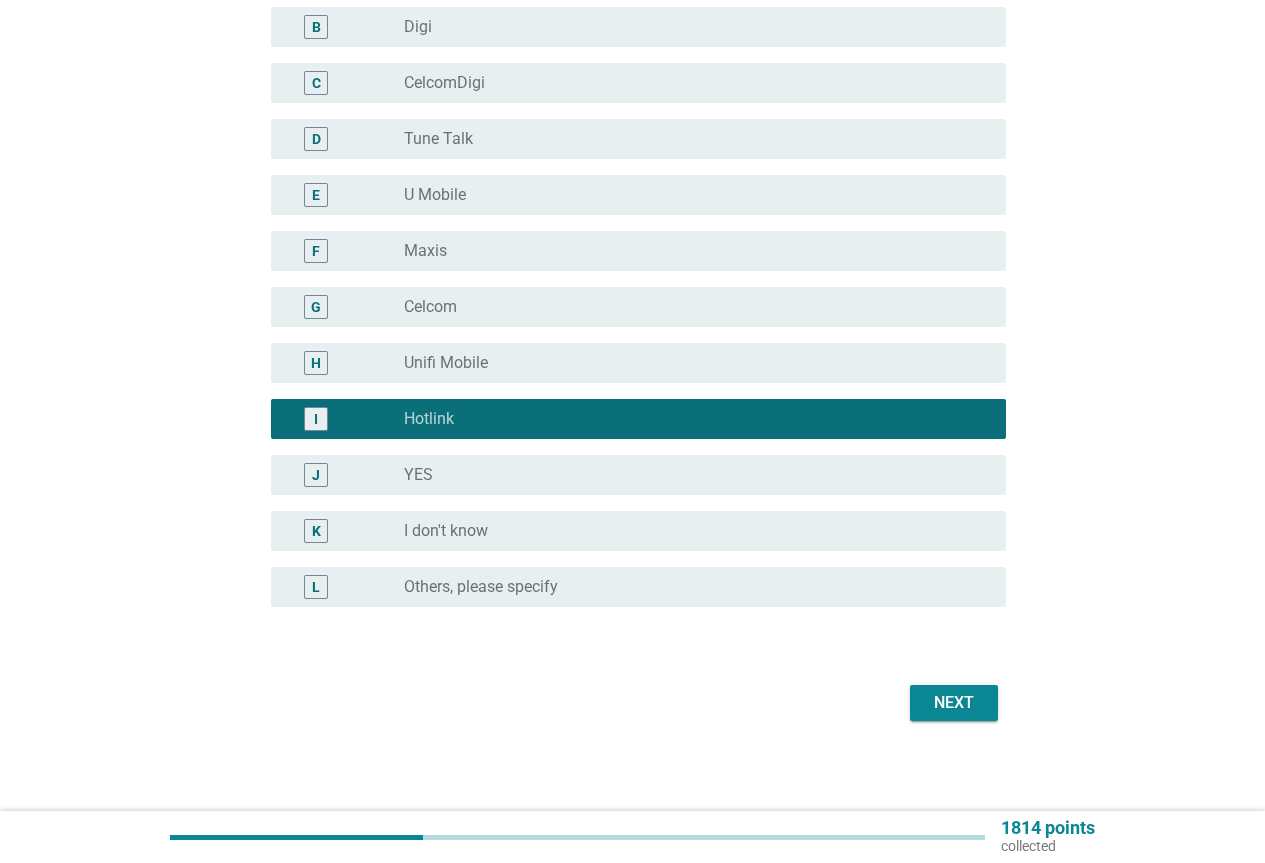 scroll, scrollTop: 300, scrollLeft: 0, axis: vertical 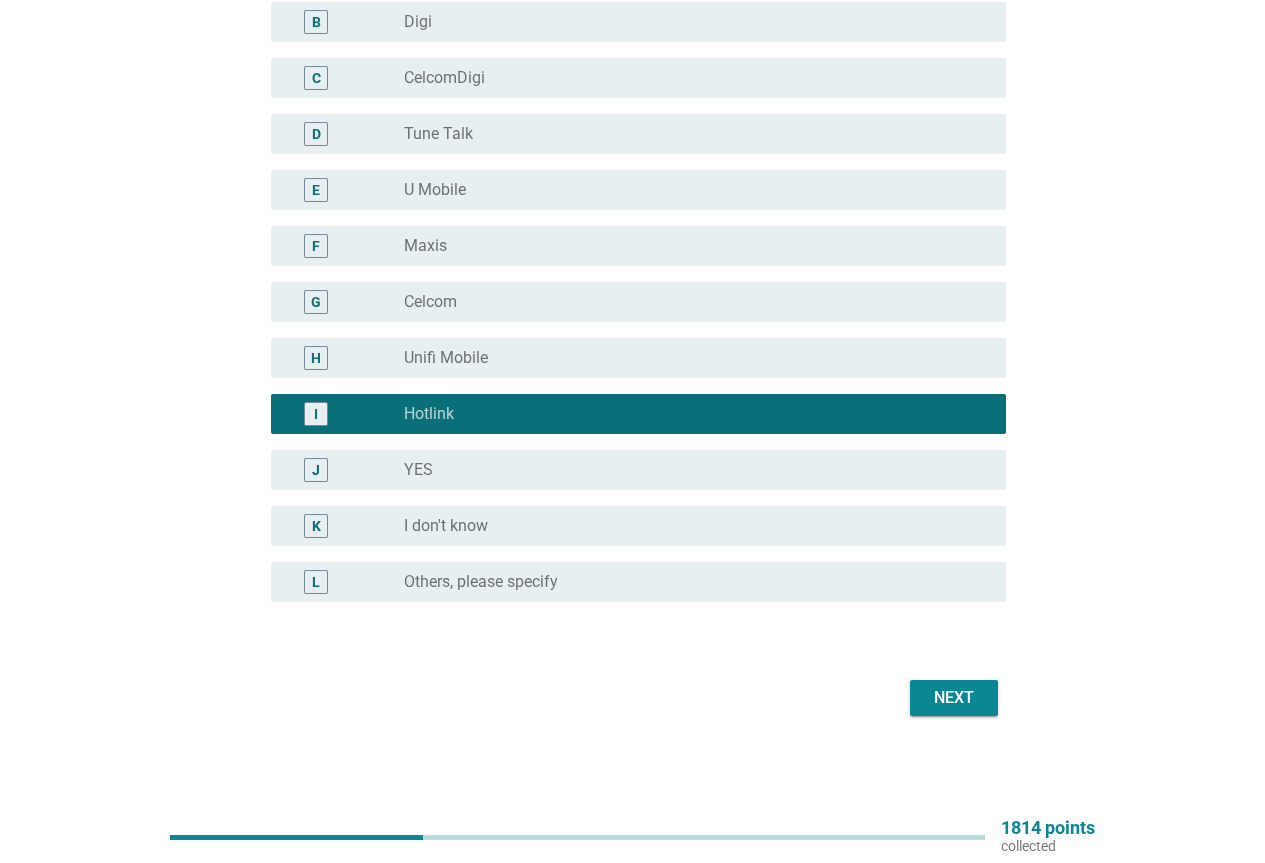 click on "Next" at bounding box center [954, 698] 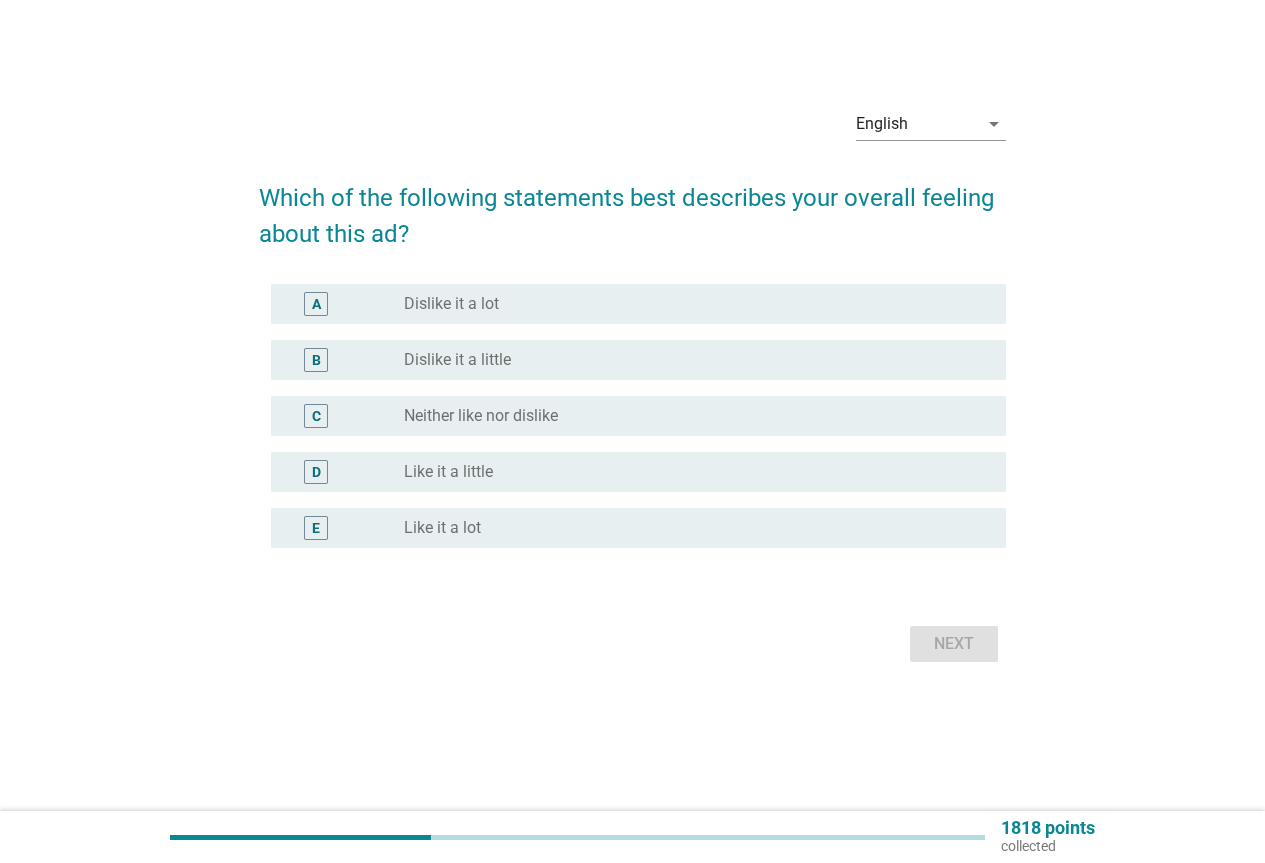 scroll, scrollTop: 0, scrollLeft: 0, axis: both 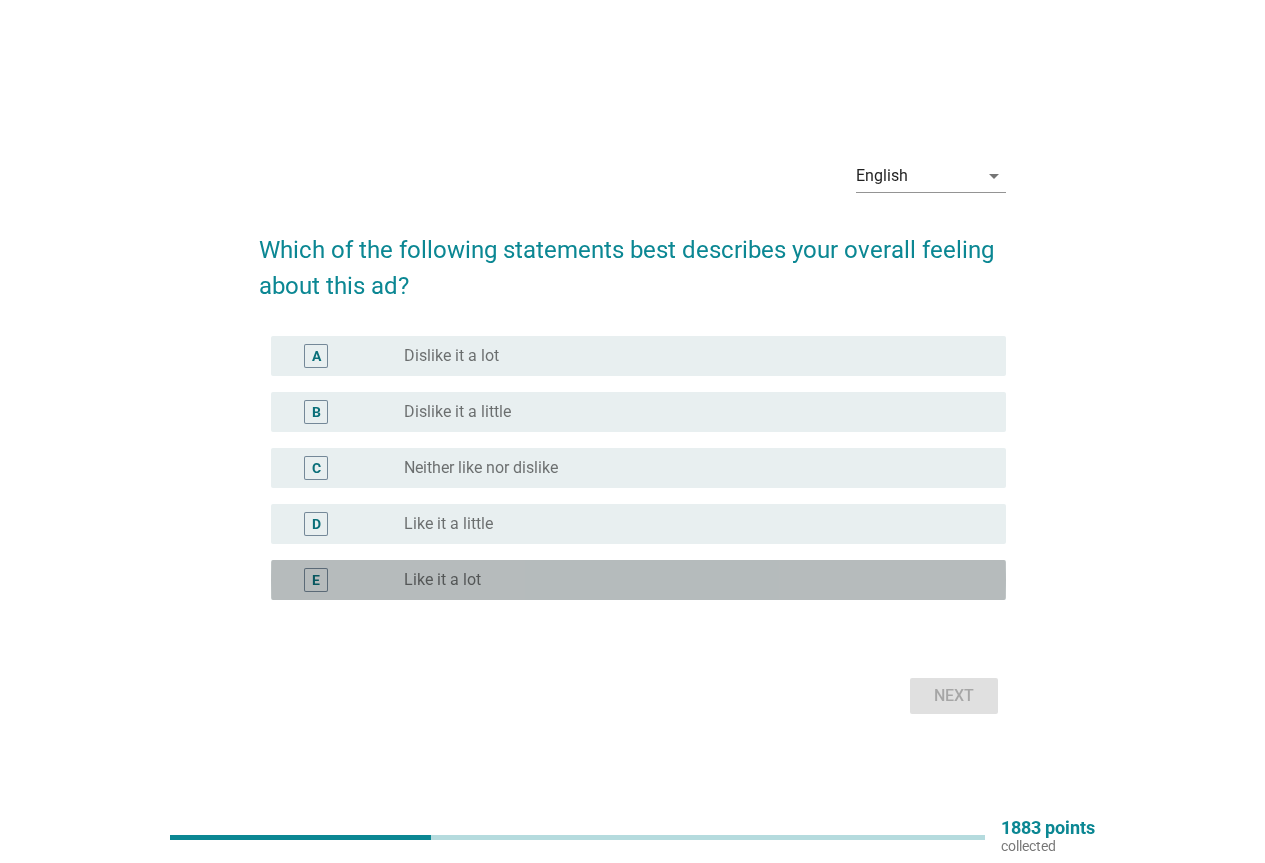 click on "radio_button_unchecked Like it a lot" at bounding box center [689, 580] 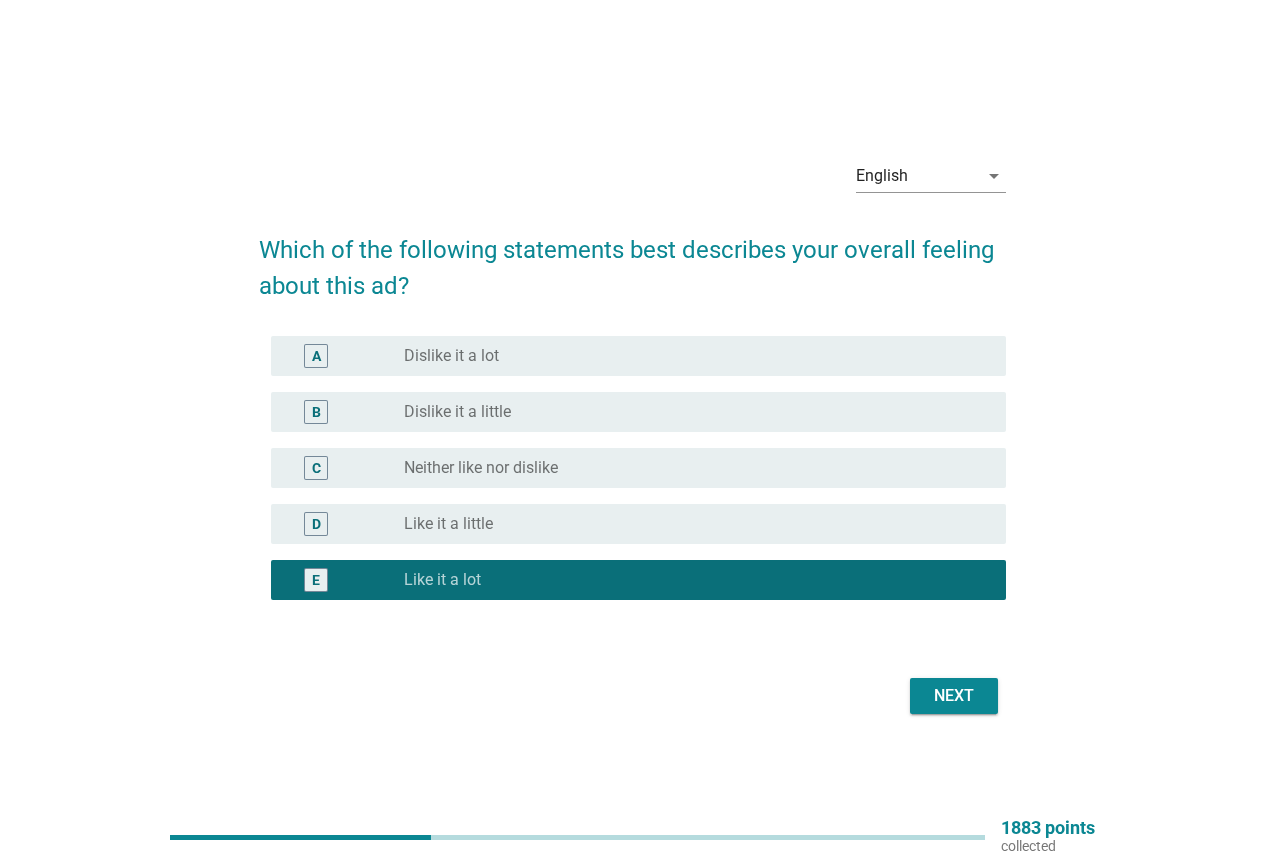 click on "Next" at bounding box center (954, 696) 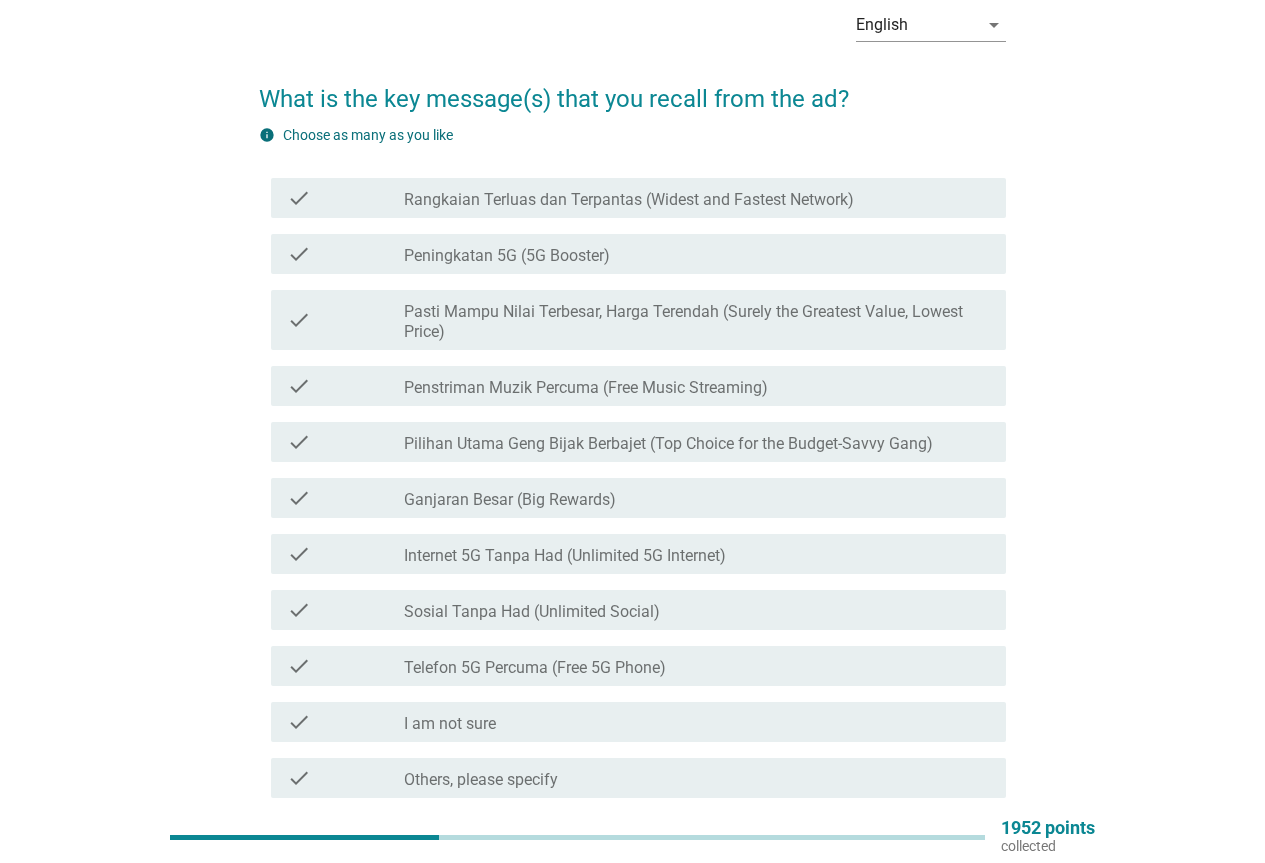 scroll, scrollTop: 70, scrollLeft: 0, axis: vertical 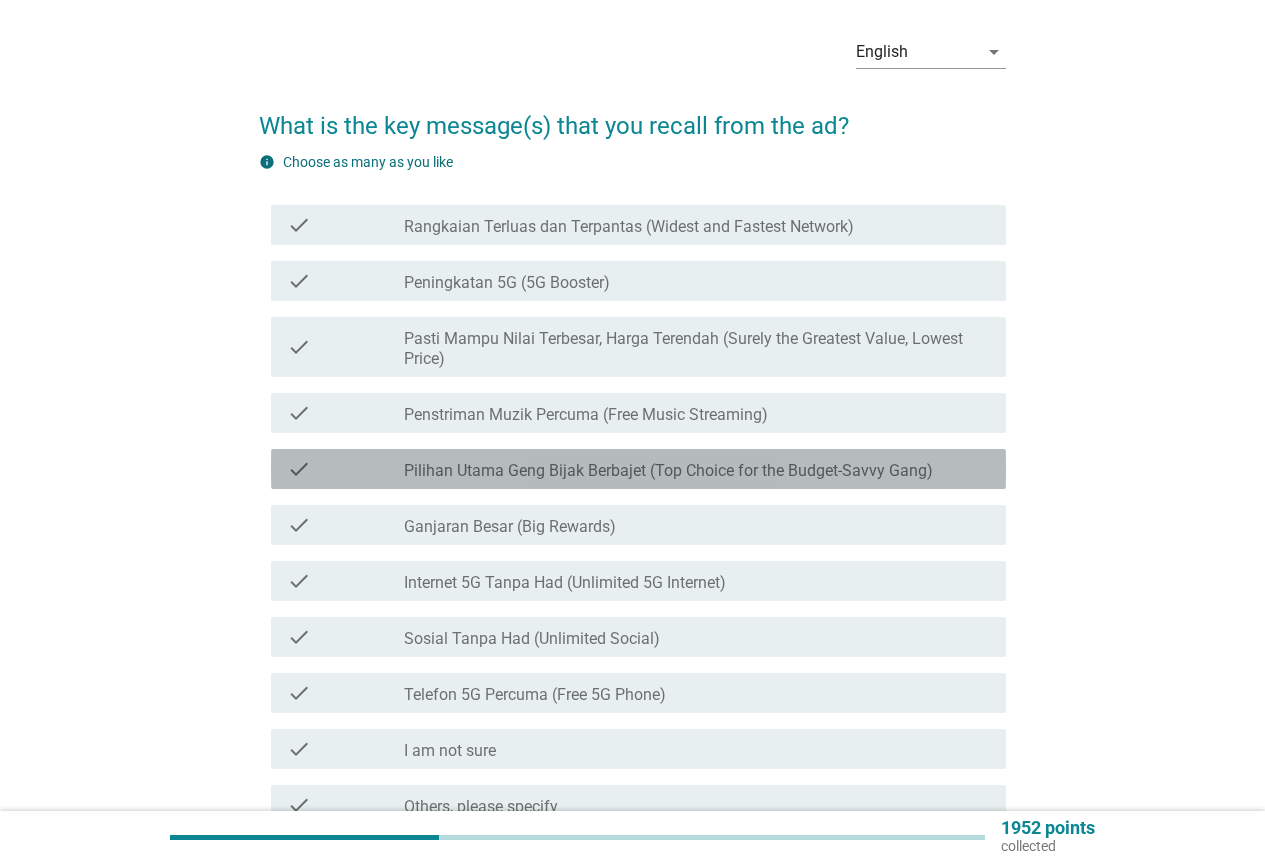 click on "Pilihan Utama Geng Bijak Berbajet (Top Choice for the Budget-Savvy Gang)" at bounding box center [668, 471] 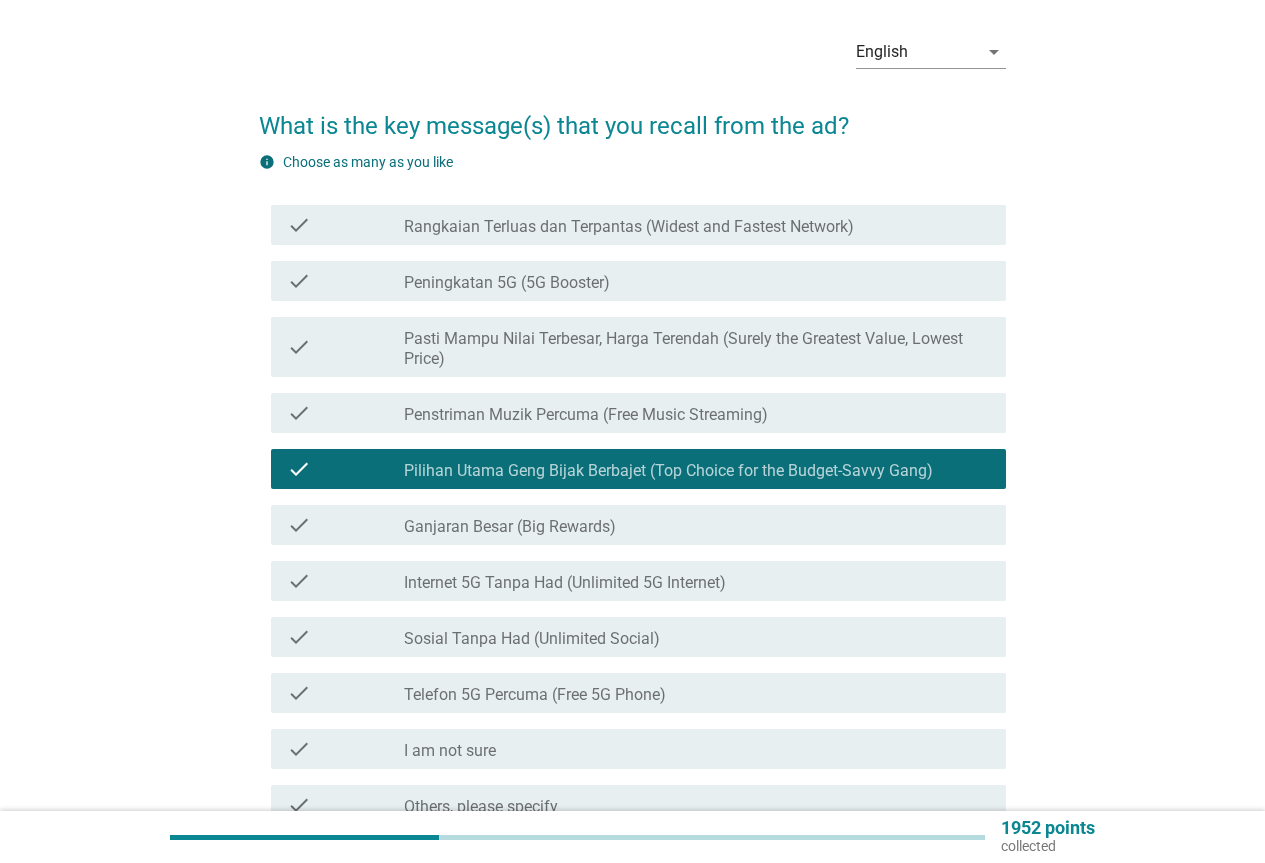 click on "Pasti Mampu Nilai Terbesar, Harga Terendah (Surely the Greatest Value, Lowest Price)" at bounding box center [697, 349] 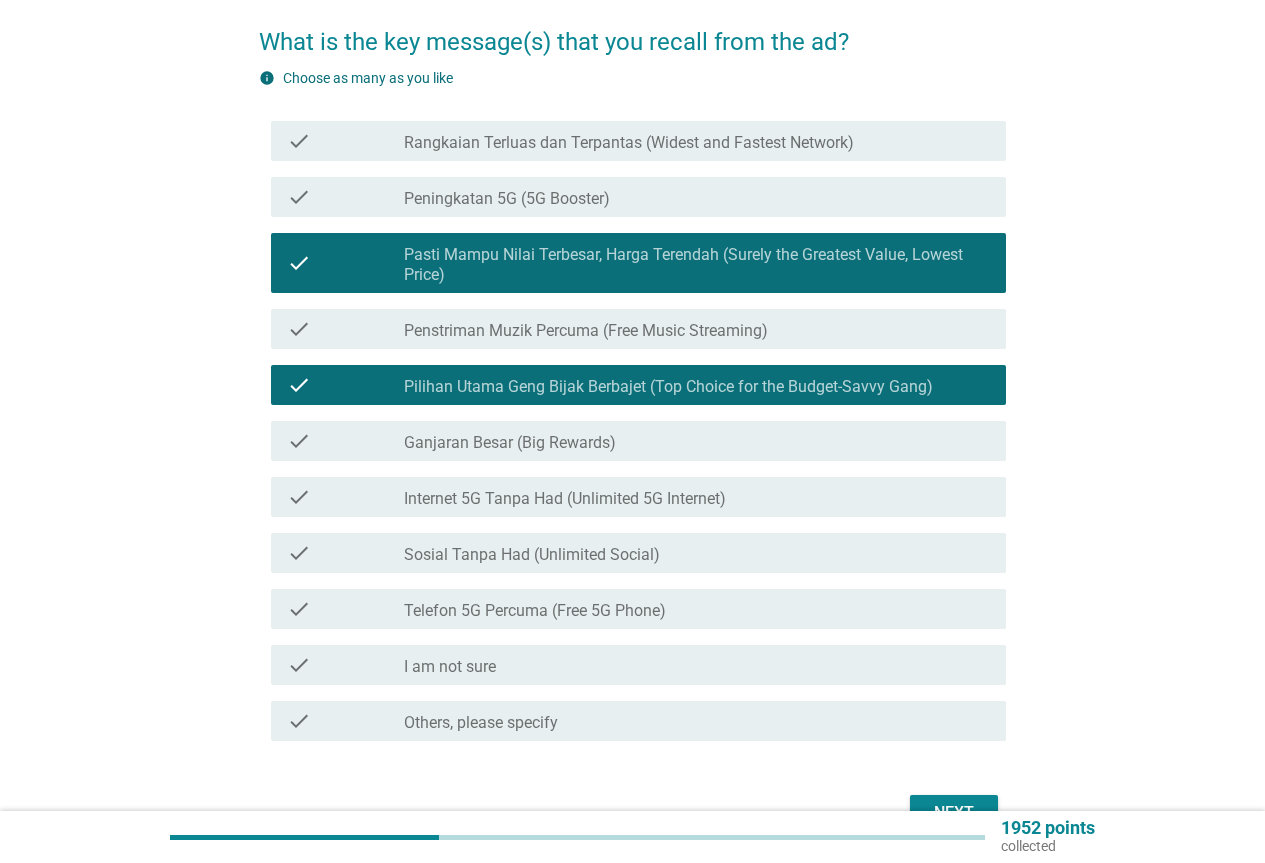 scroll, scrollTop: 270, scrollLeft: 0, axis: vertical 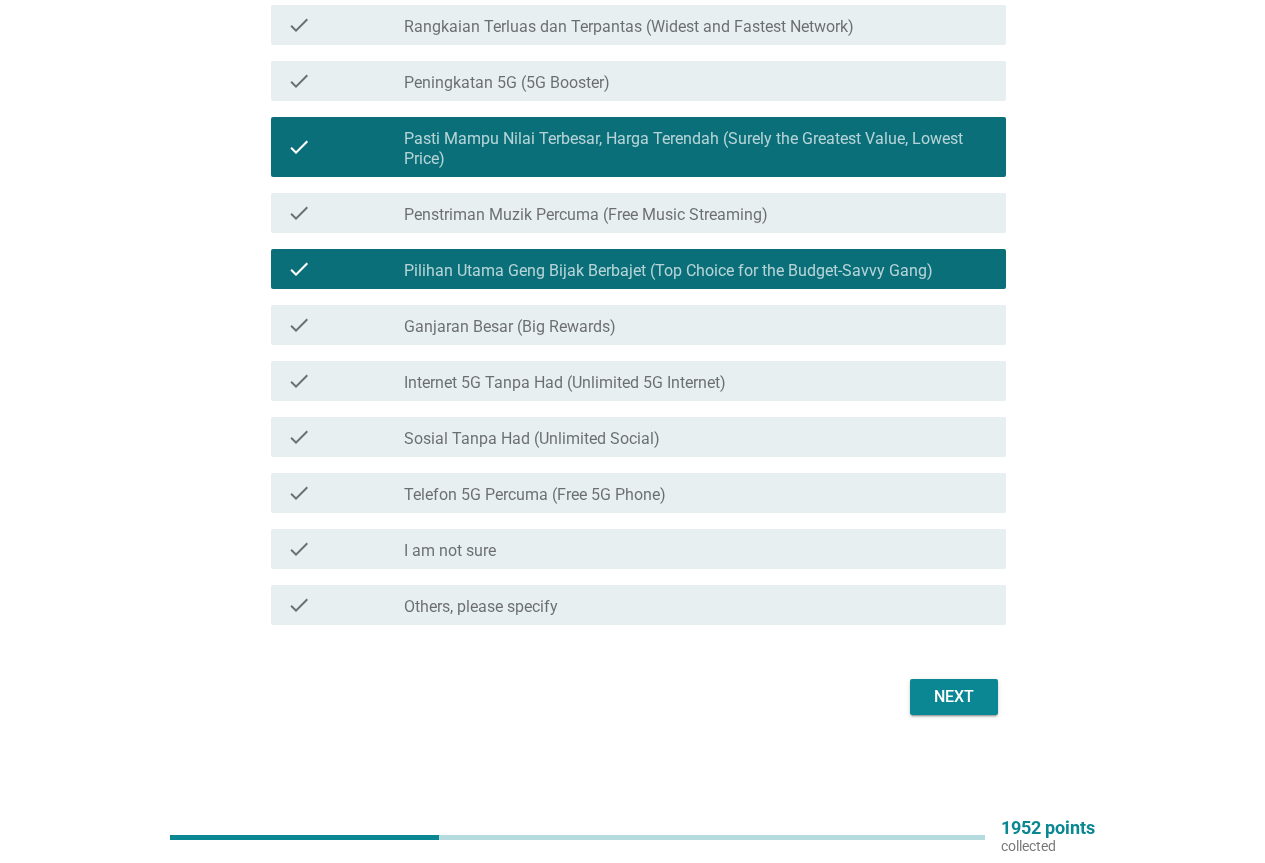 click on "Next" at bounding box center [954, 697] 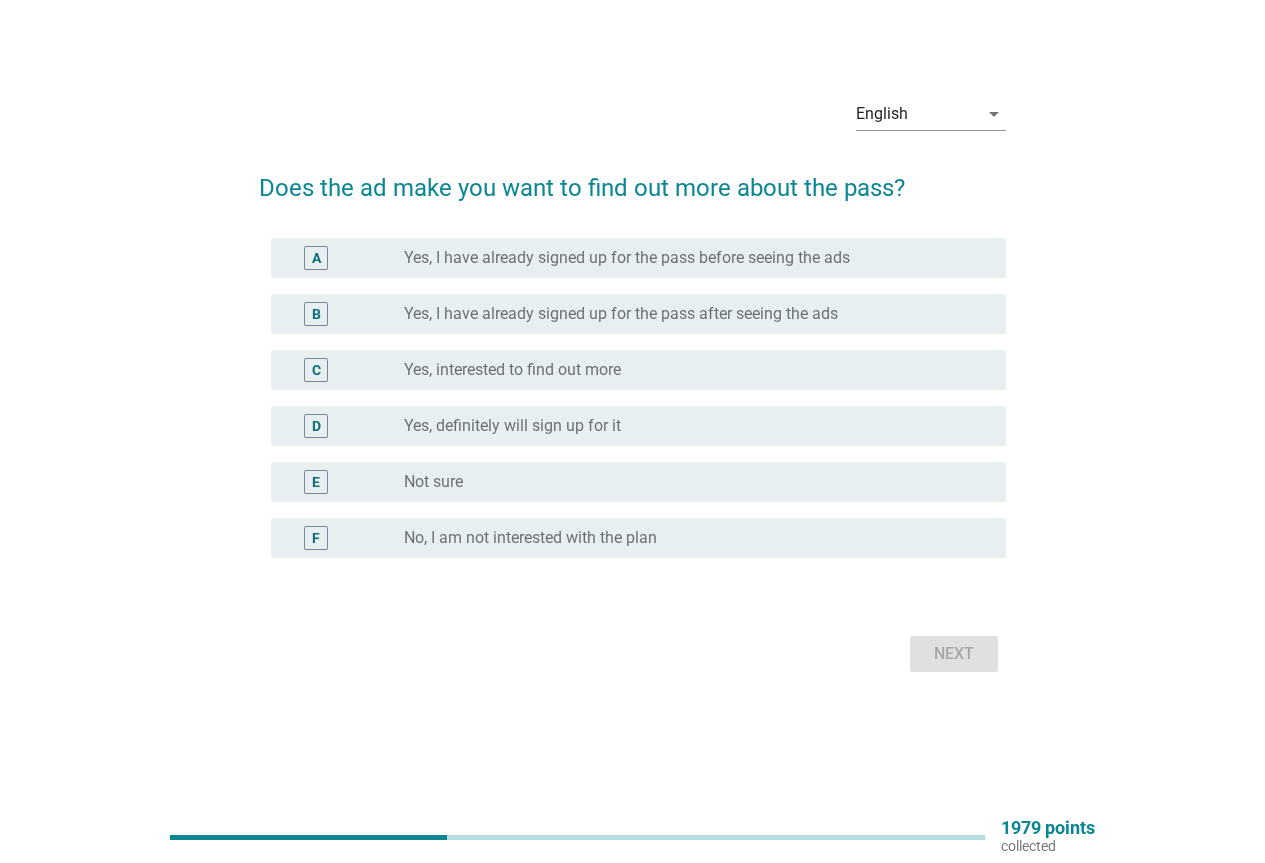 scroll, scrollTop: 0, scrollLeft: 0, axis: both 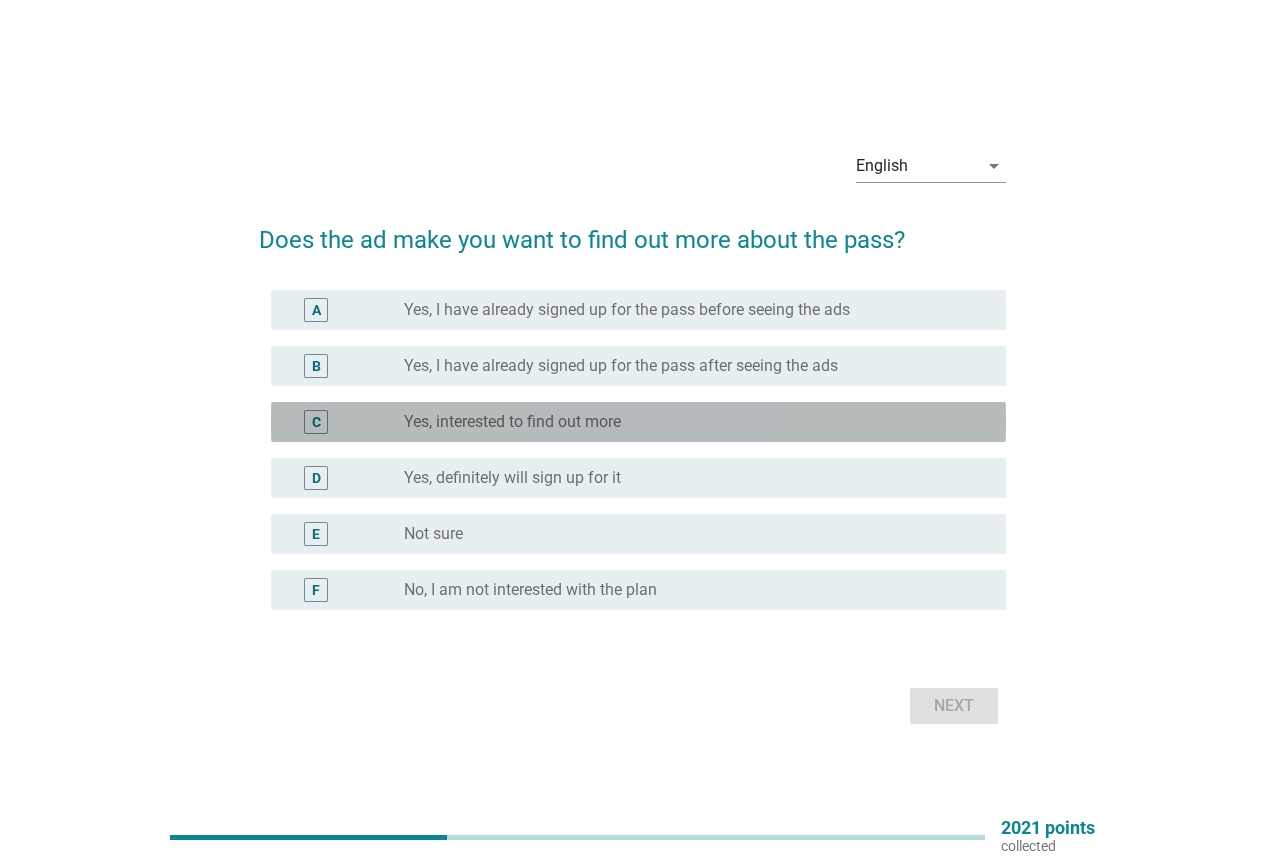 click on "Yes, interested to find out more" at bounding box center [512, 422] 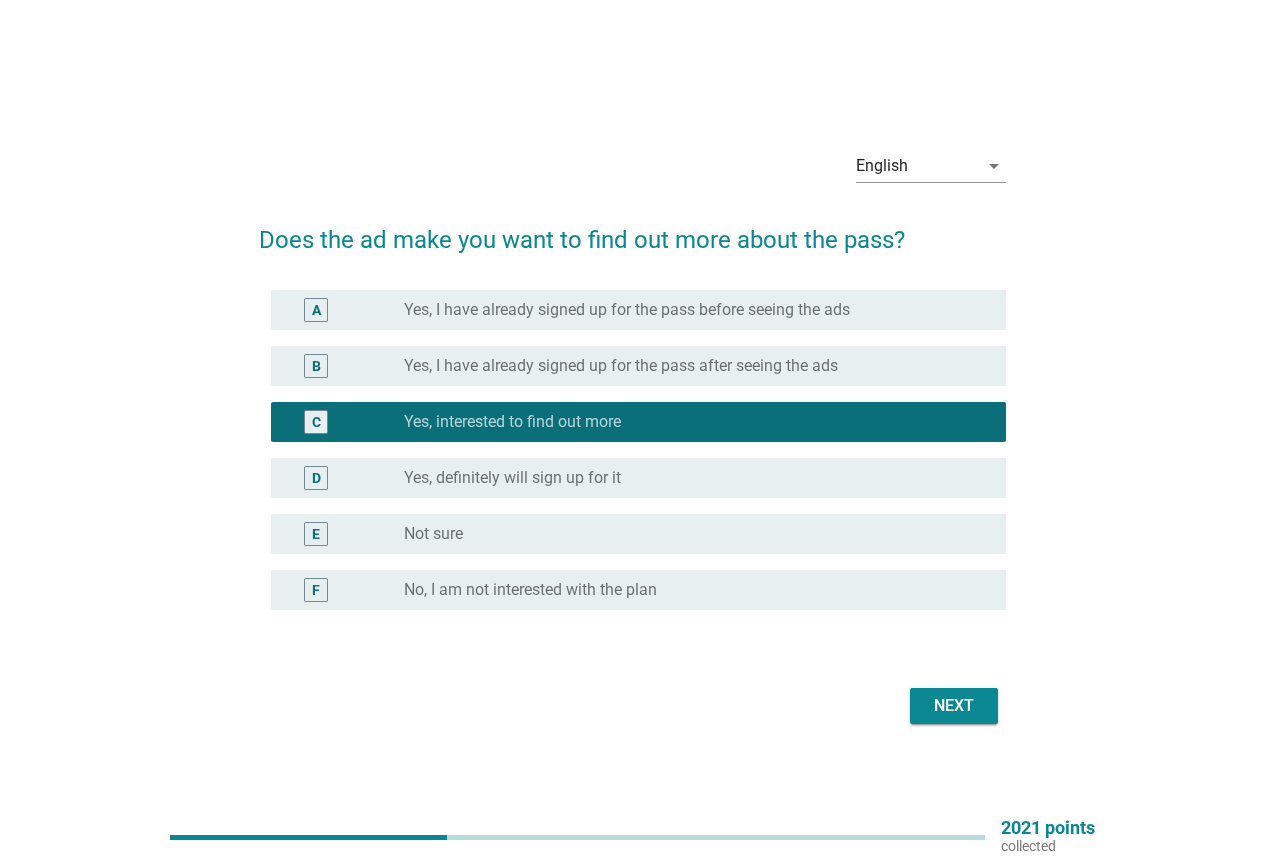 click on "Next" at bounding box center (954, 706) 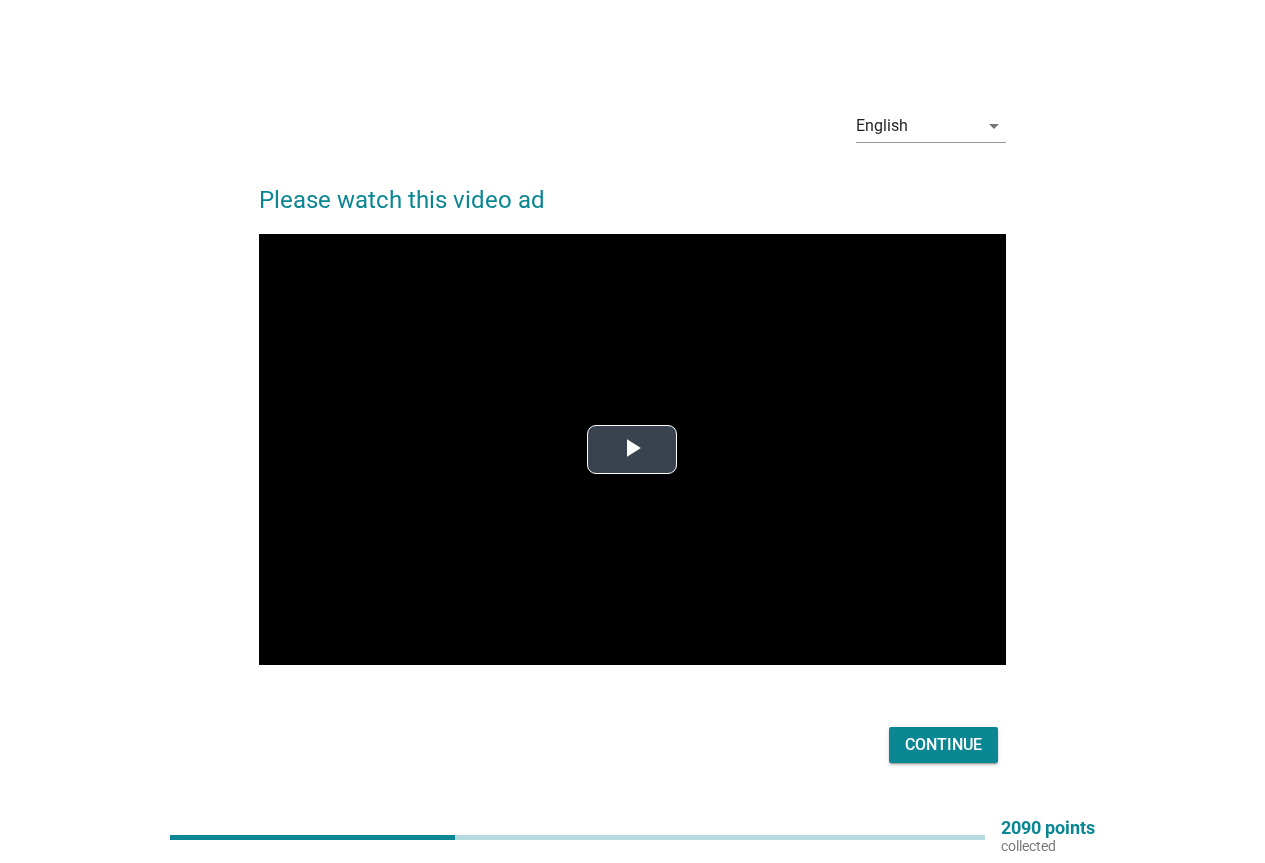 click at bounding box center [632, 450] 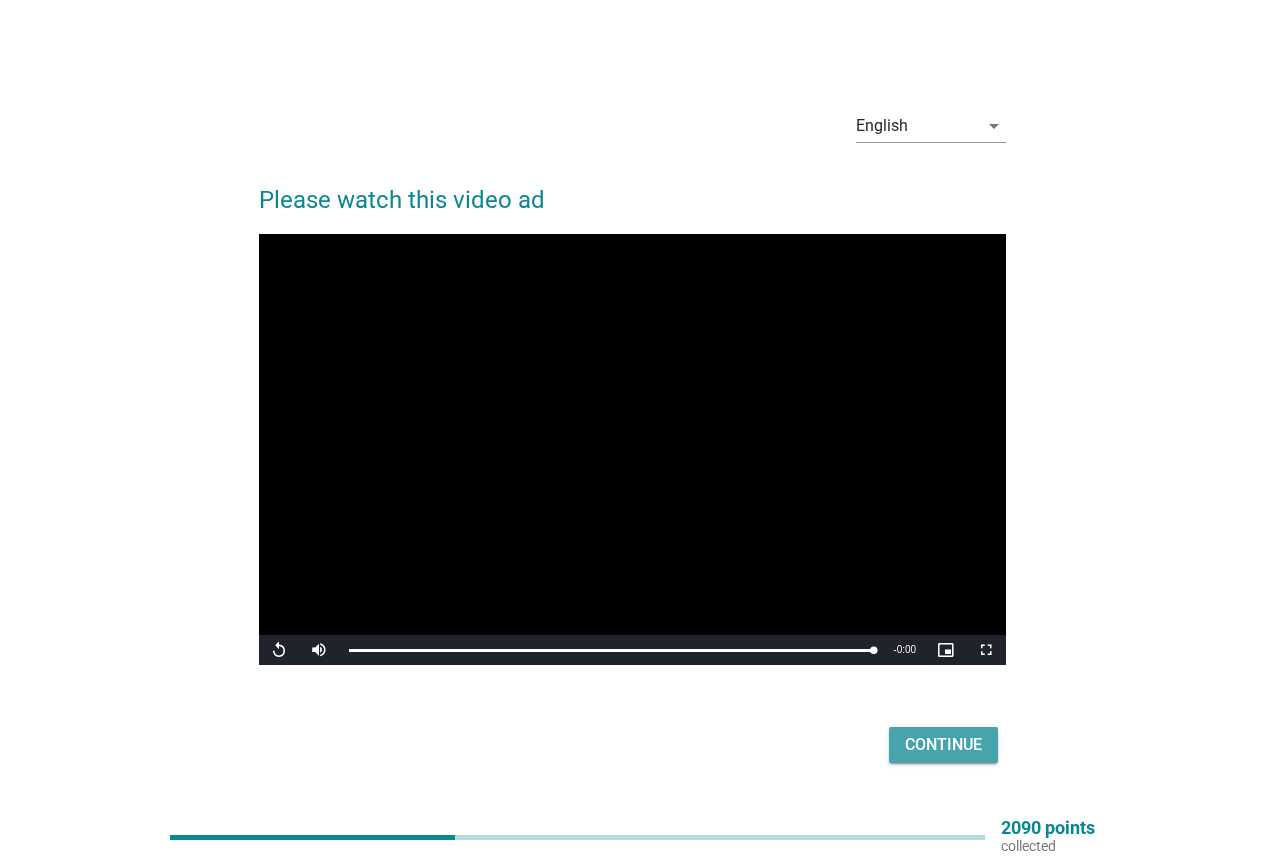 click on "Continue" at bounding box center [943, 745] 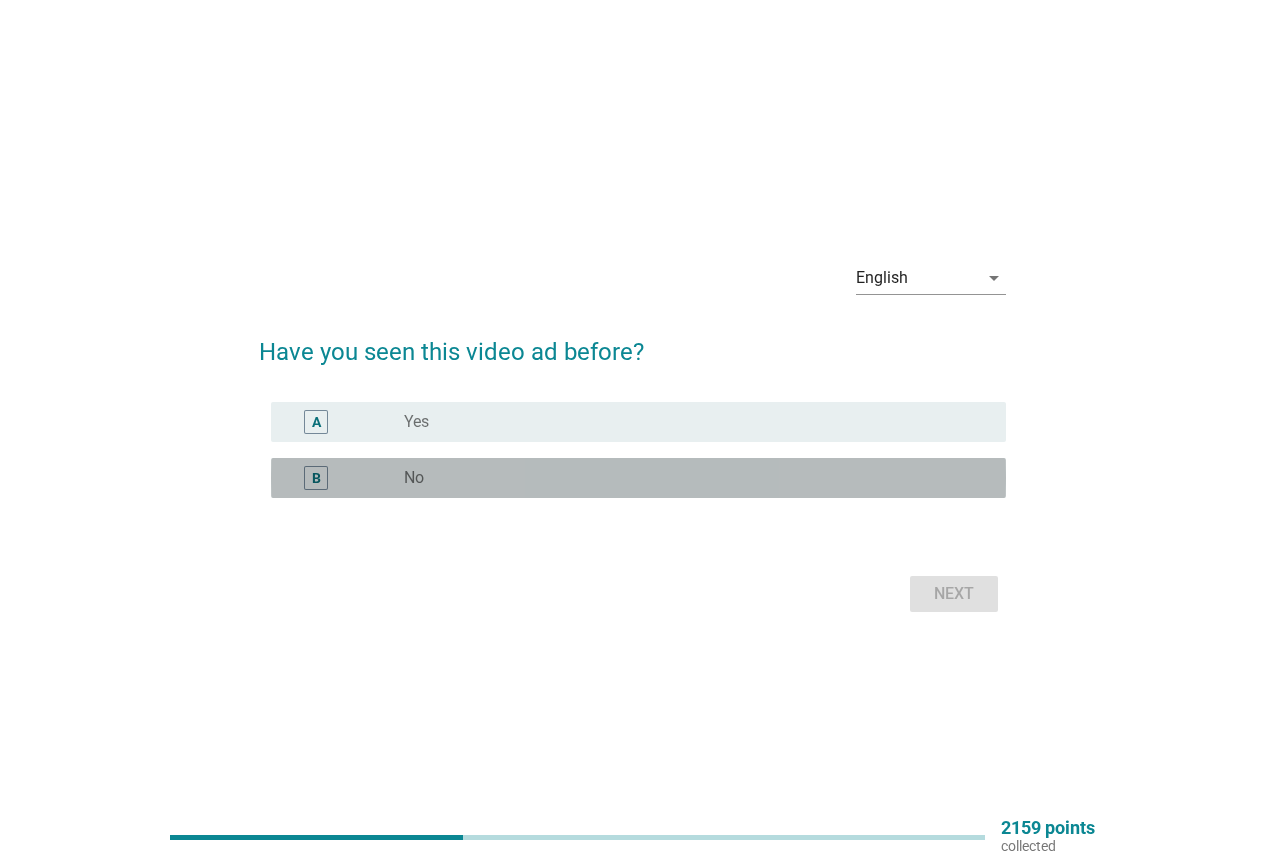 click on "radio_button_unchecked No" at bounding box center (689, 478) 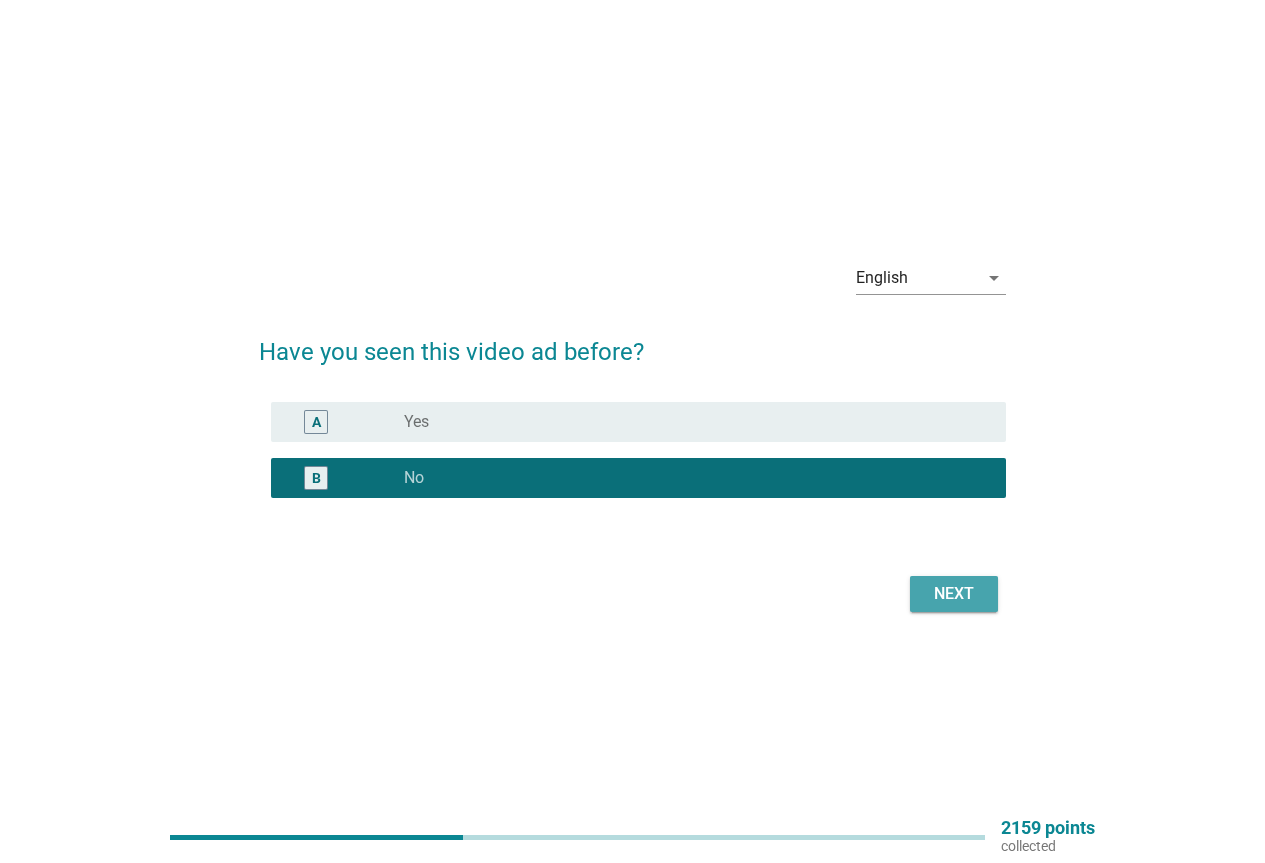 click on "Next" at bounding box center (954, 594) 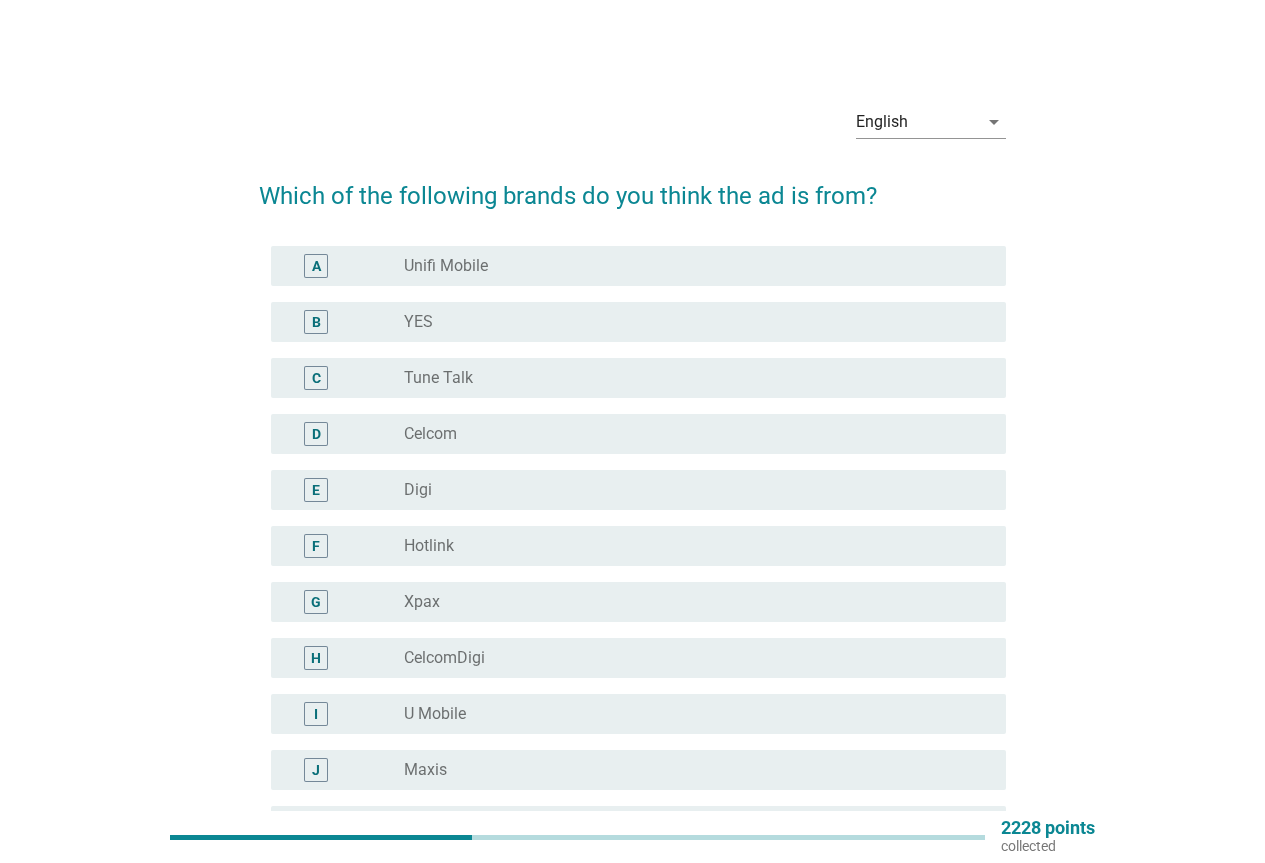 click on "radio_button_unchecked Hotlink" at bounding box center (689, 546) 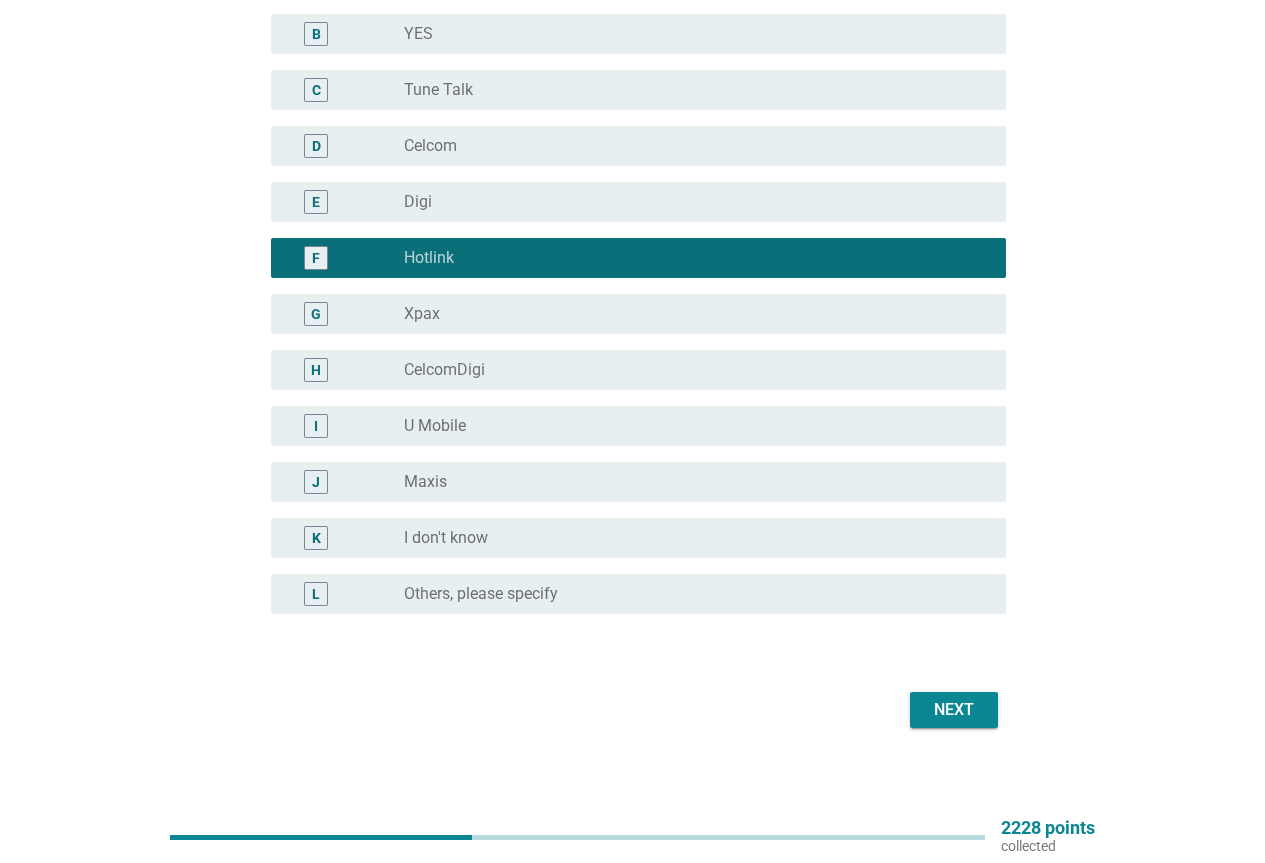 scroll, scrollTop: 301, scrollLeft: 0, axis: vertical 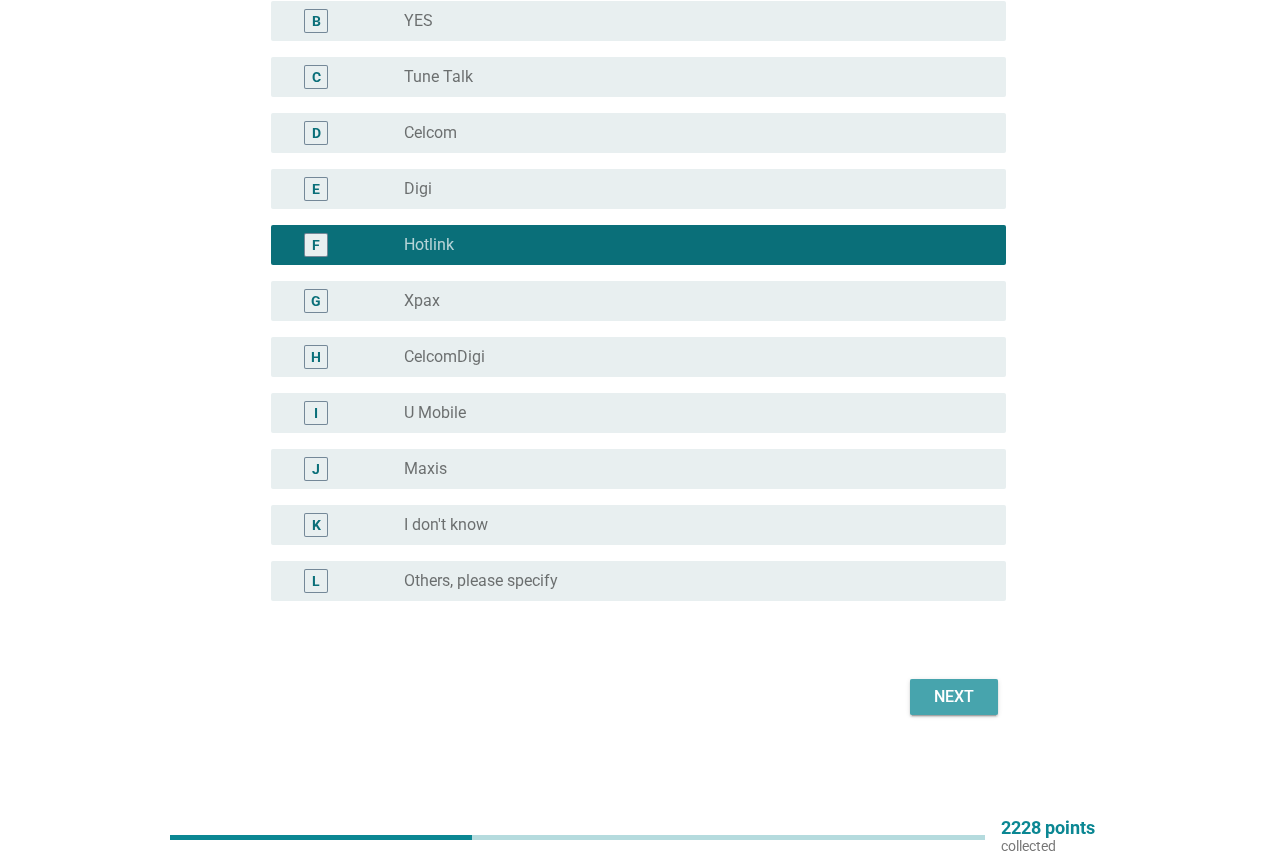 click on "Next" at bounding box center (954, 697) 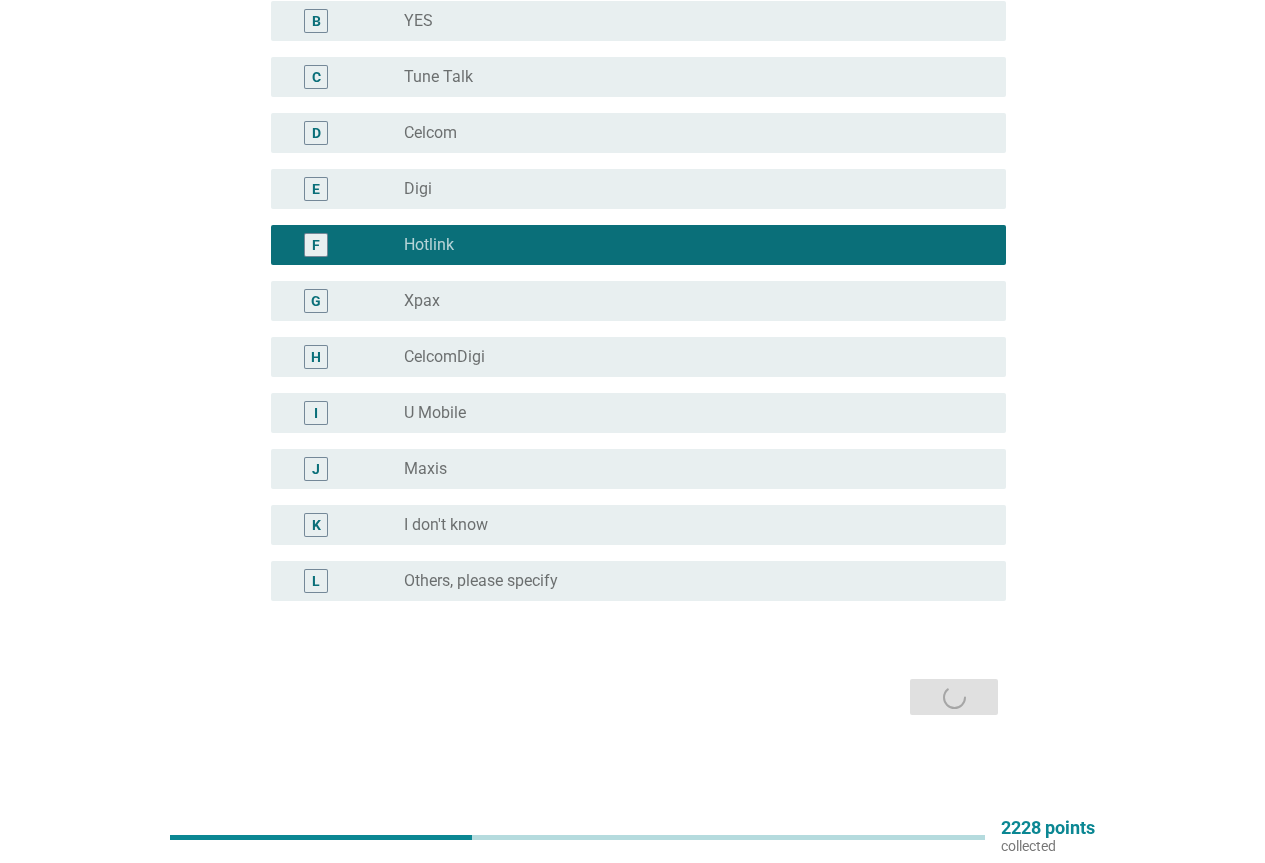 scroll, scrollTop: 0, scrollLeft: 0, axis: both 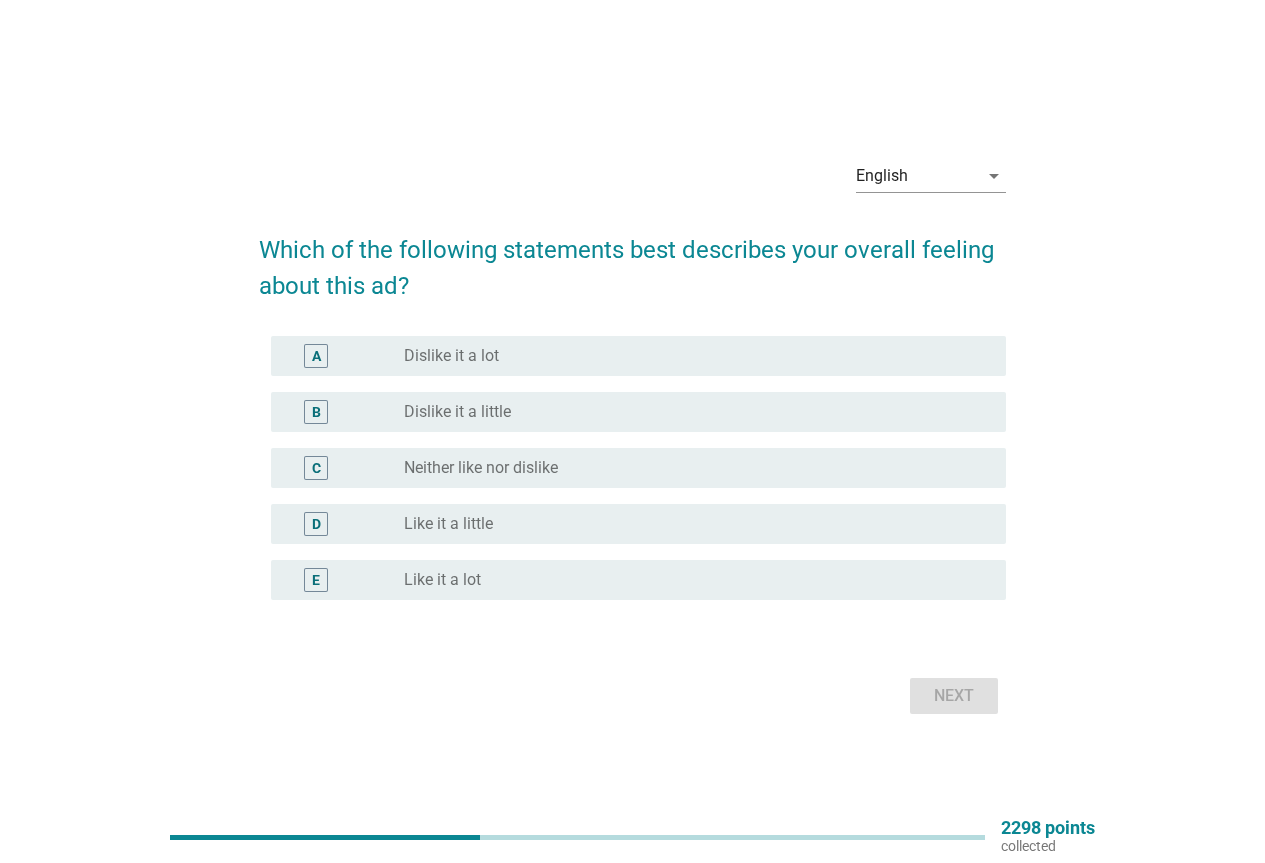 click on "radio_button_unchecked Like it a little" at bounding box center (689, 524) 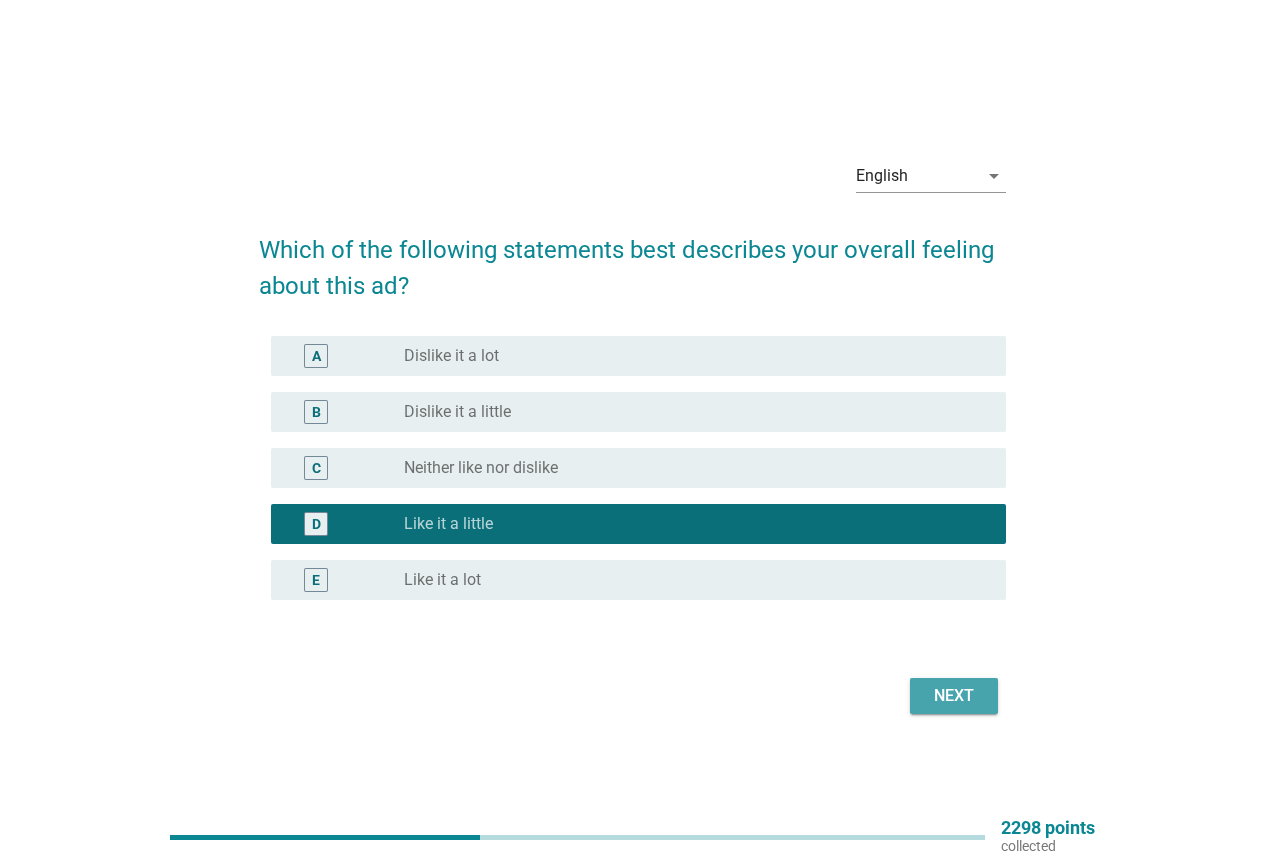 click on "Next" at bounding box center (954, 696) 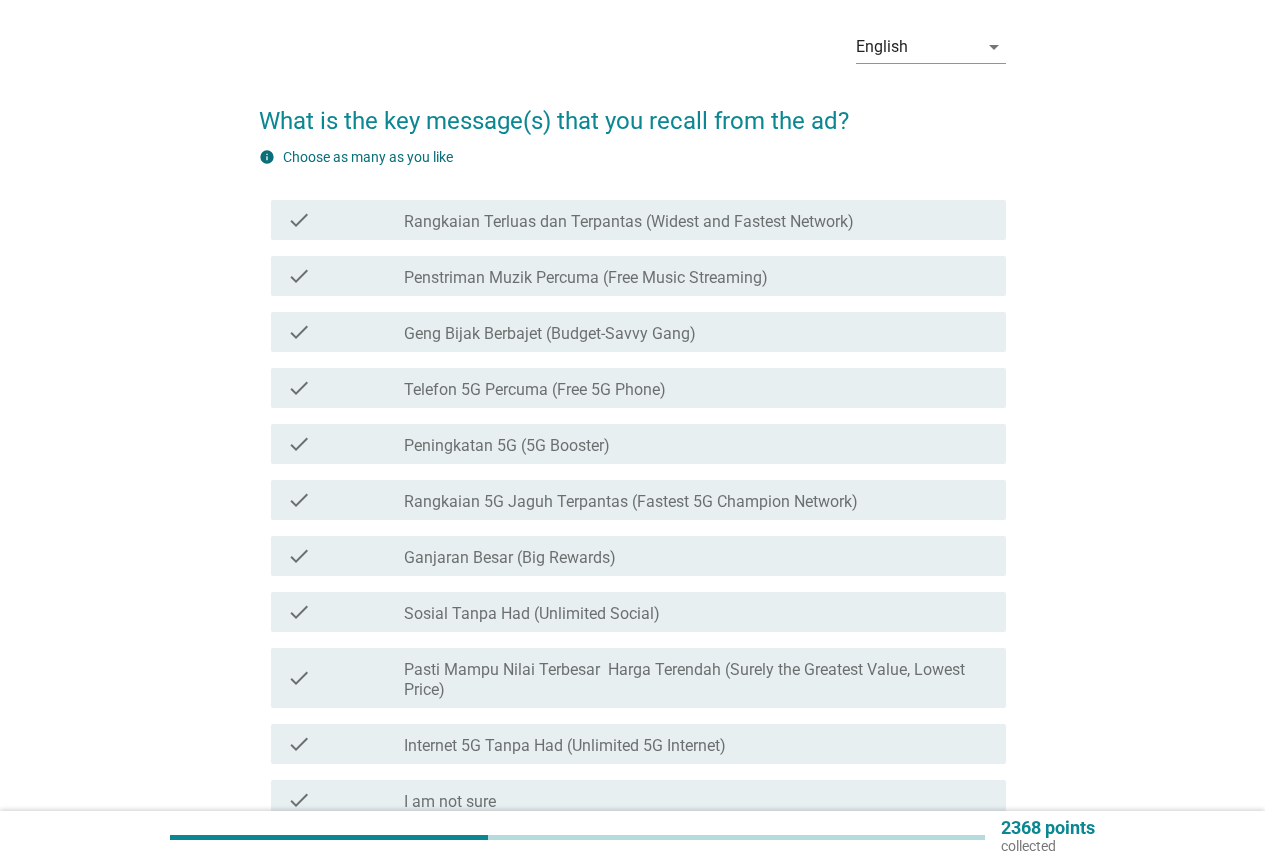scroll, scrollTop: 200, scrollLeft: 0, axis: vertical 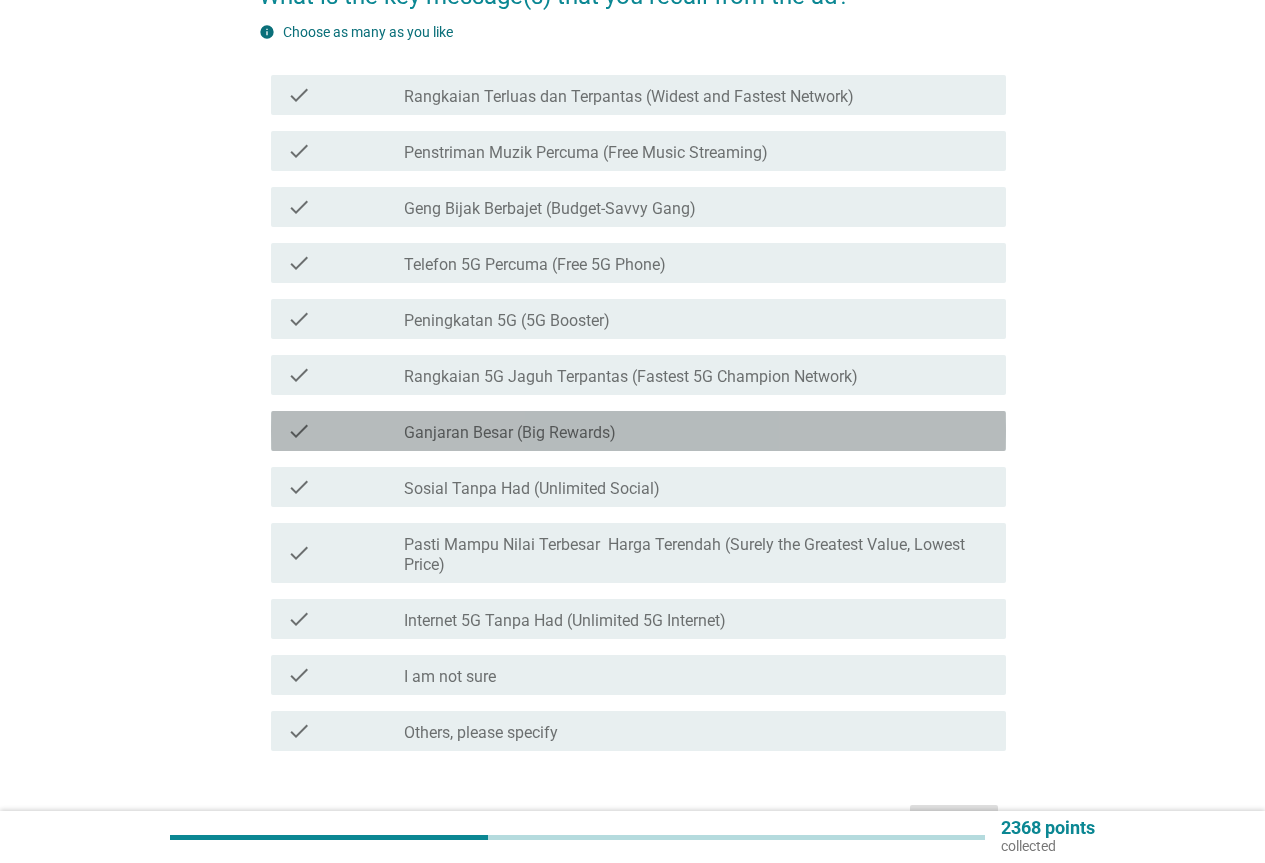 click on "Ganjaran Besar (Big Rewards)" at bounding box center [510, 433] 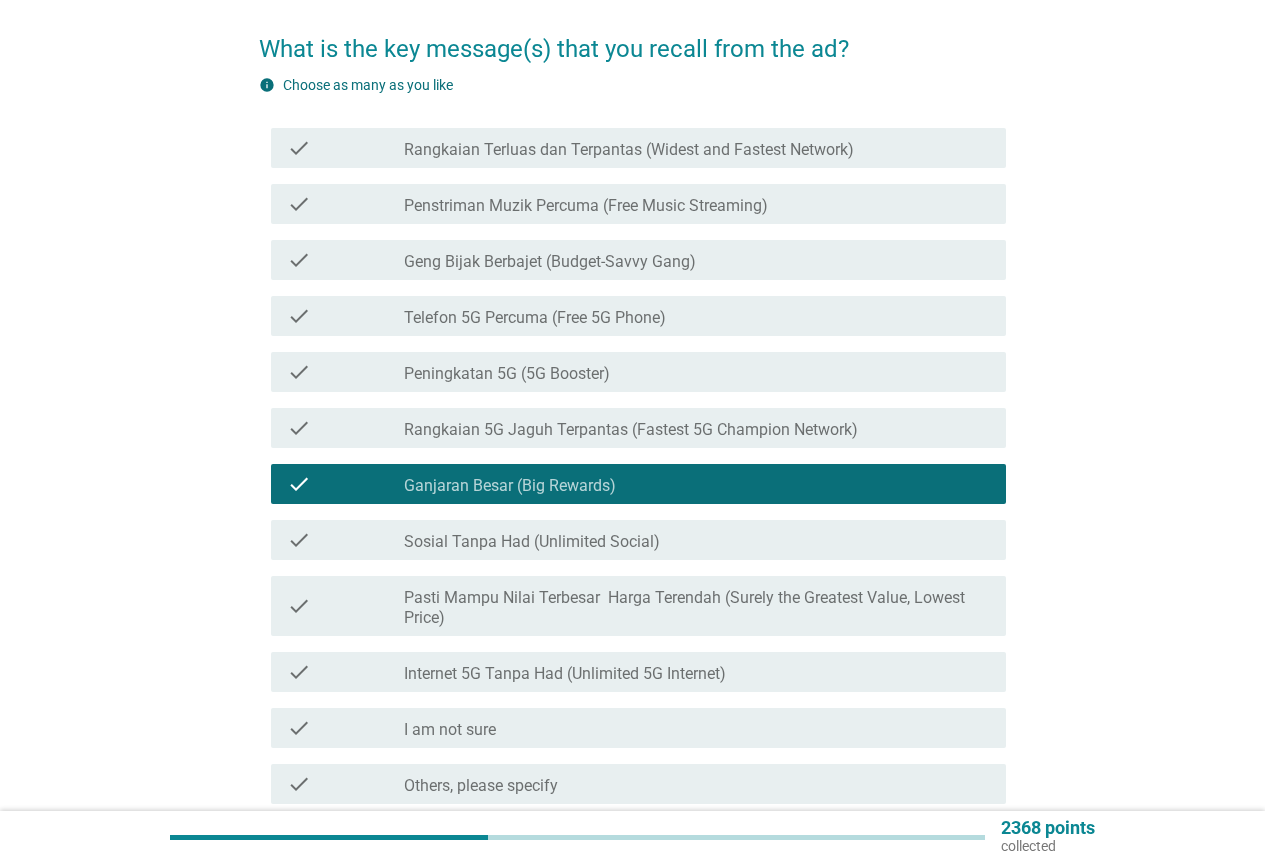 scroll, scrollTop: 100, scrollLeft: 0, axis: vertical 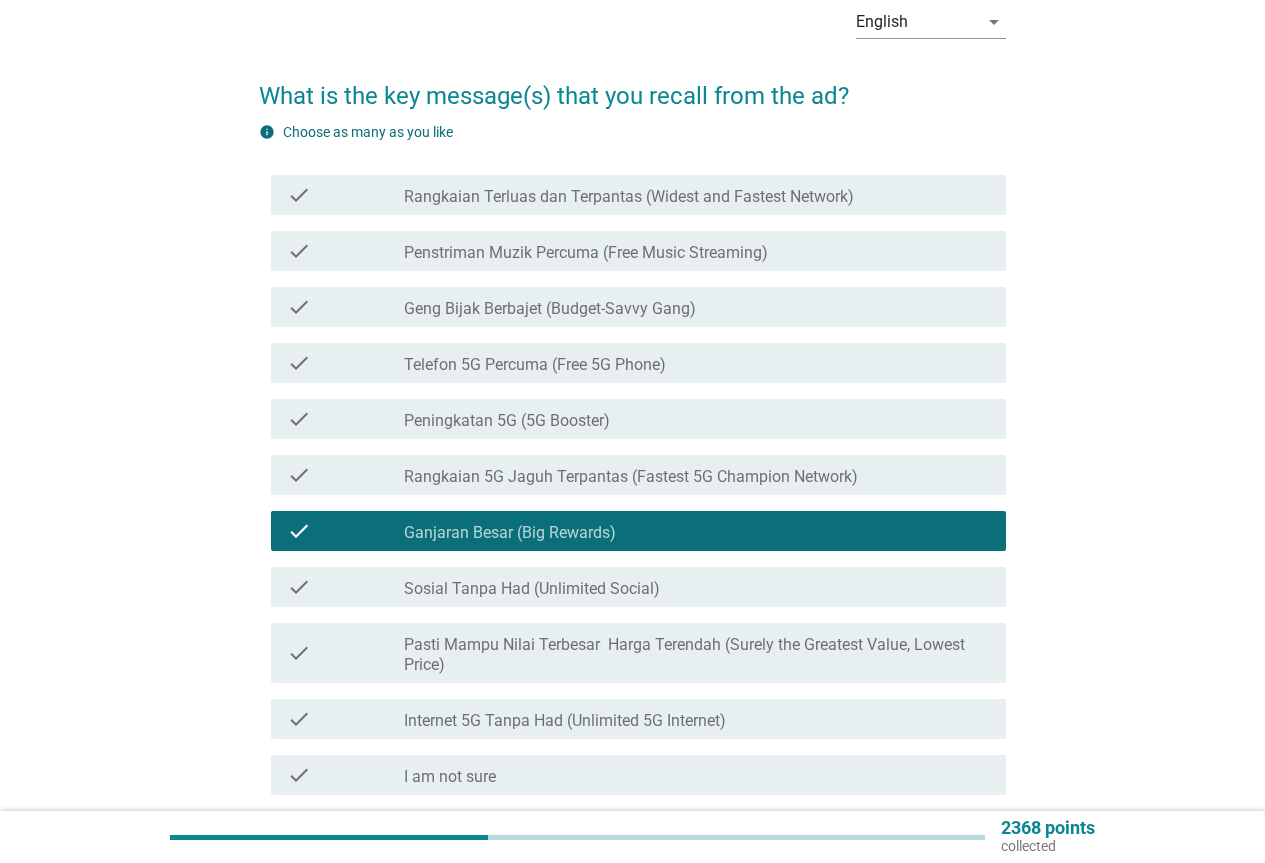 click on "Geng Bijak Berbajet (Budget-Savvy Gang)" at bounding box center [550, 309] 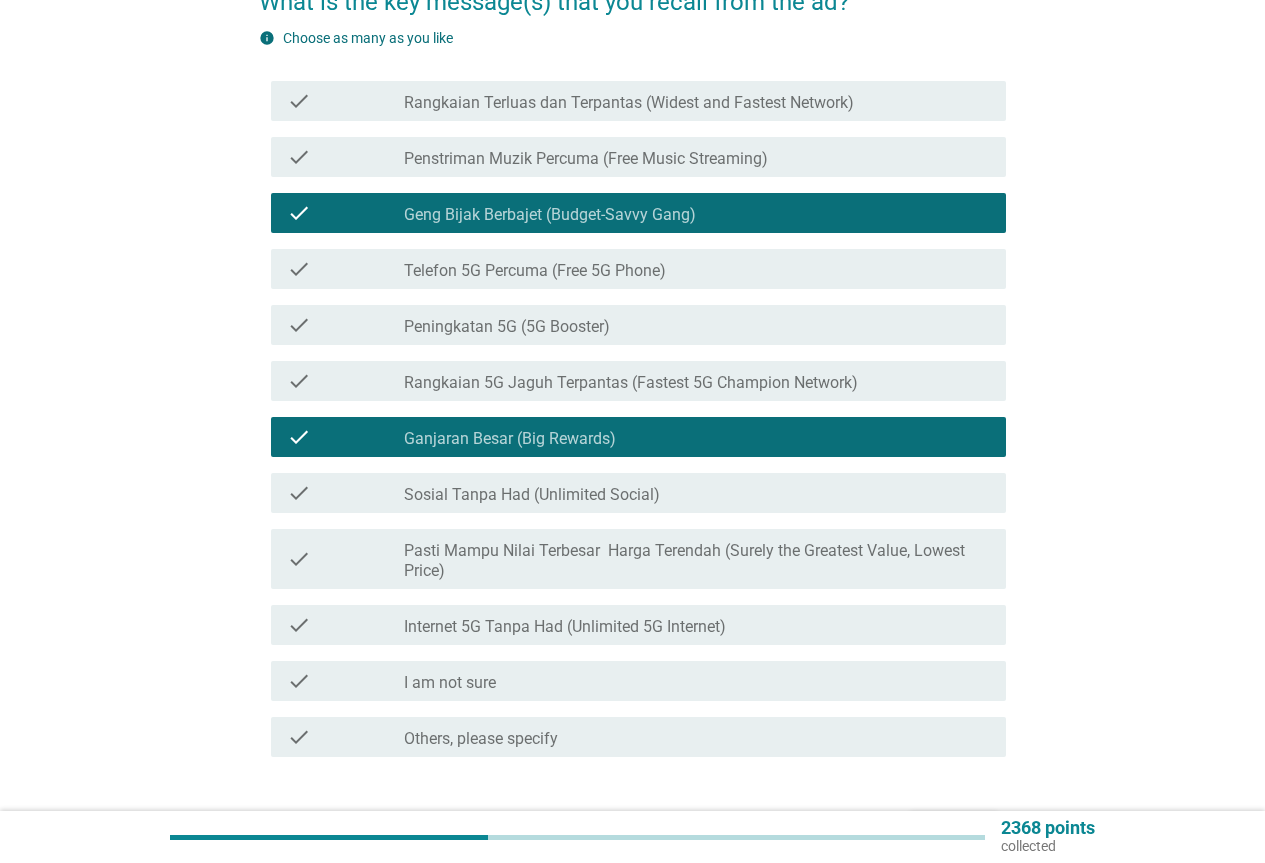 scroll, scrollTop: 326, scrollLeft: 0, axis: vertical 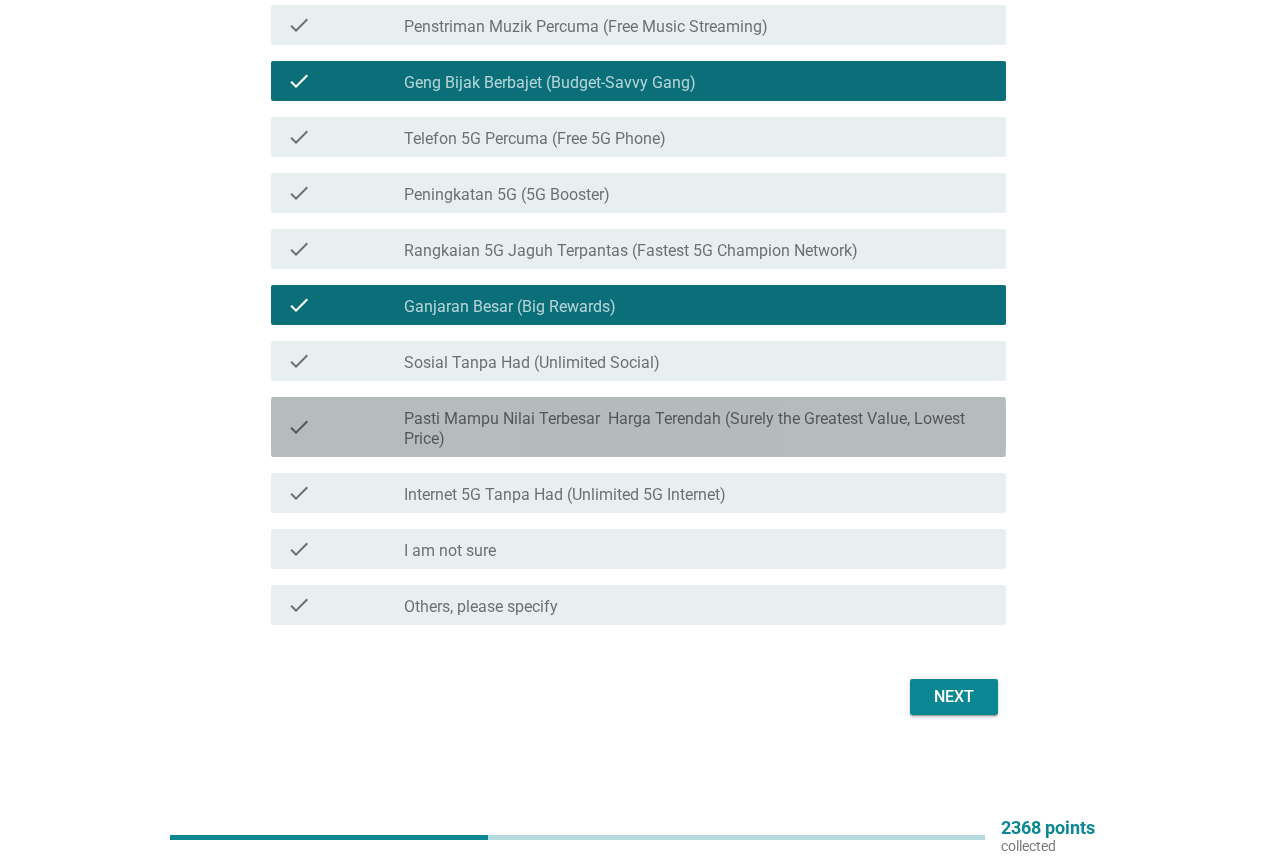 click on "Pasti Mampu Nilai Terbesar  Harga Terendah (Surely the Greatest Value, Lowest Price)" at bounding box center (697, 429) 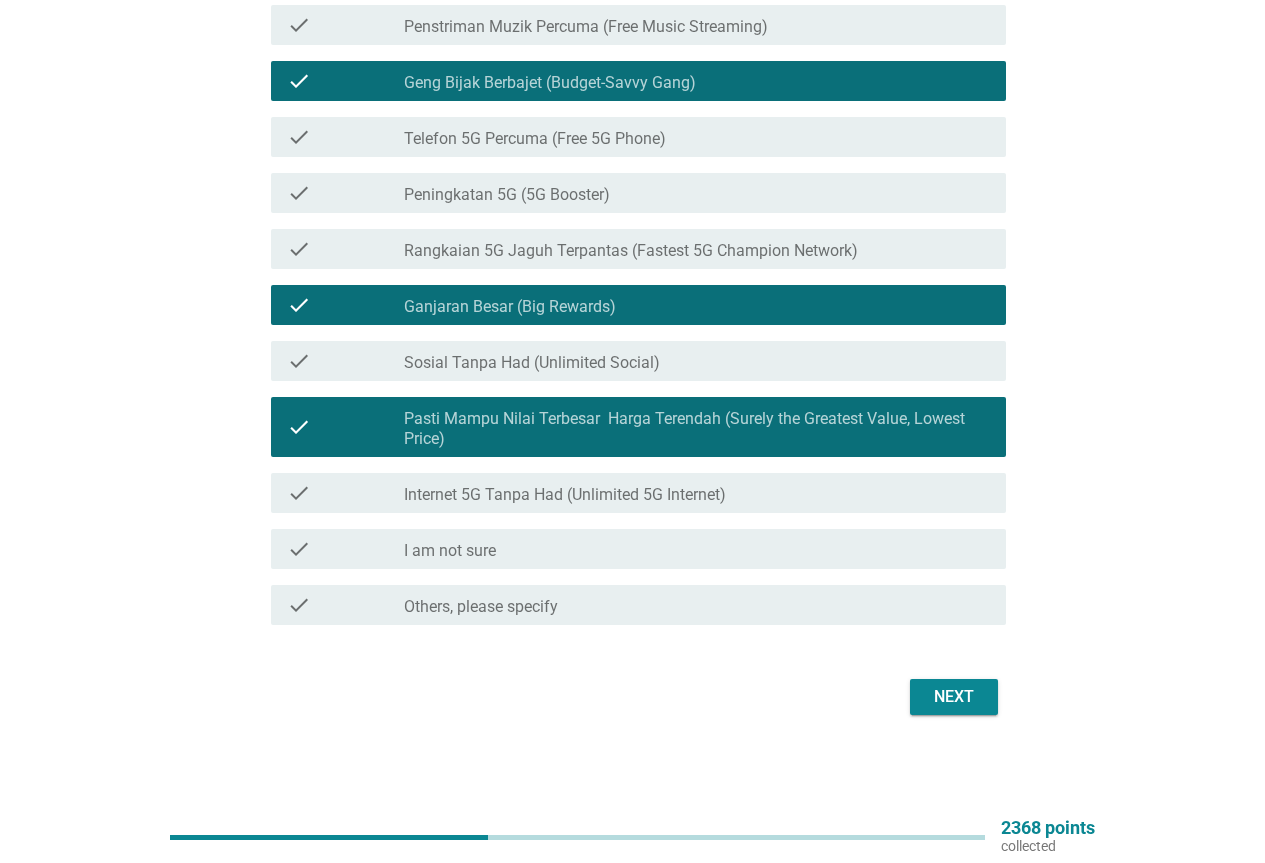 click on "Next" at bounding box center [954, 697] 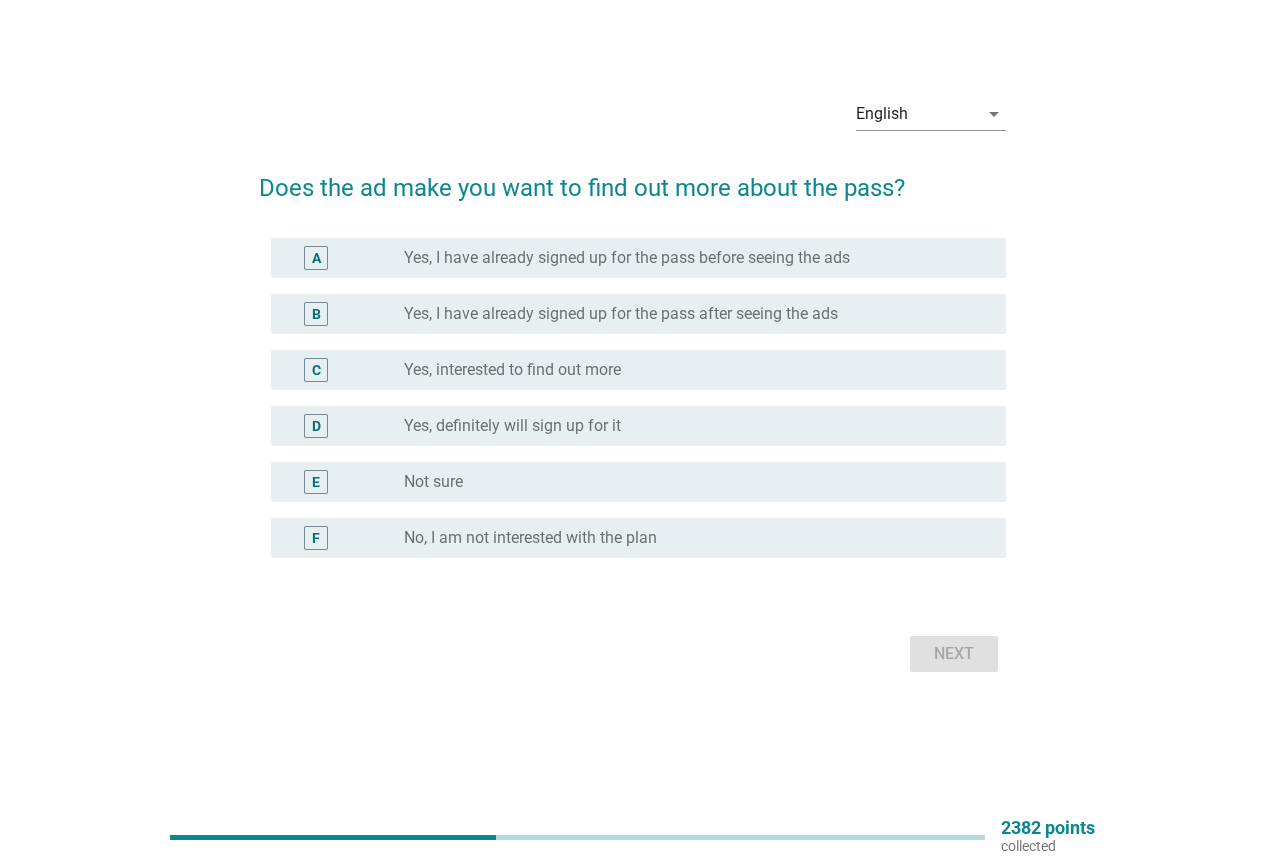 scroll, scrollTop: 0, scrollLeft: 0, axis: both 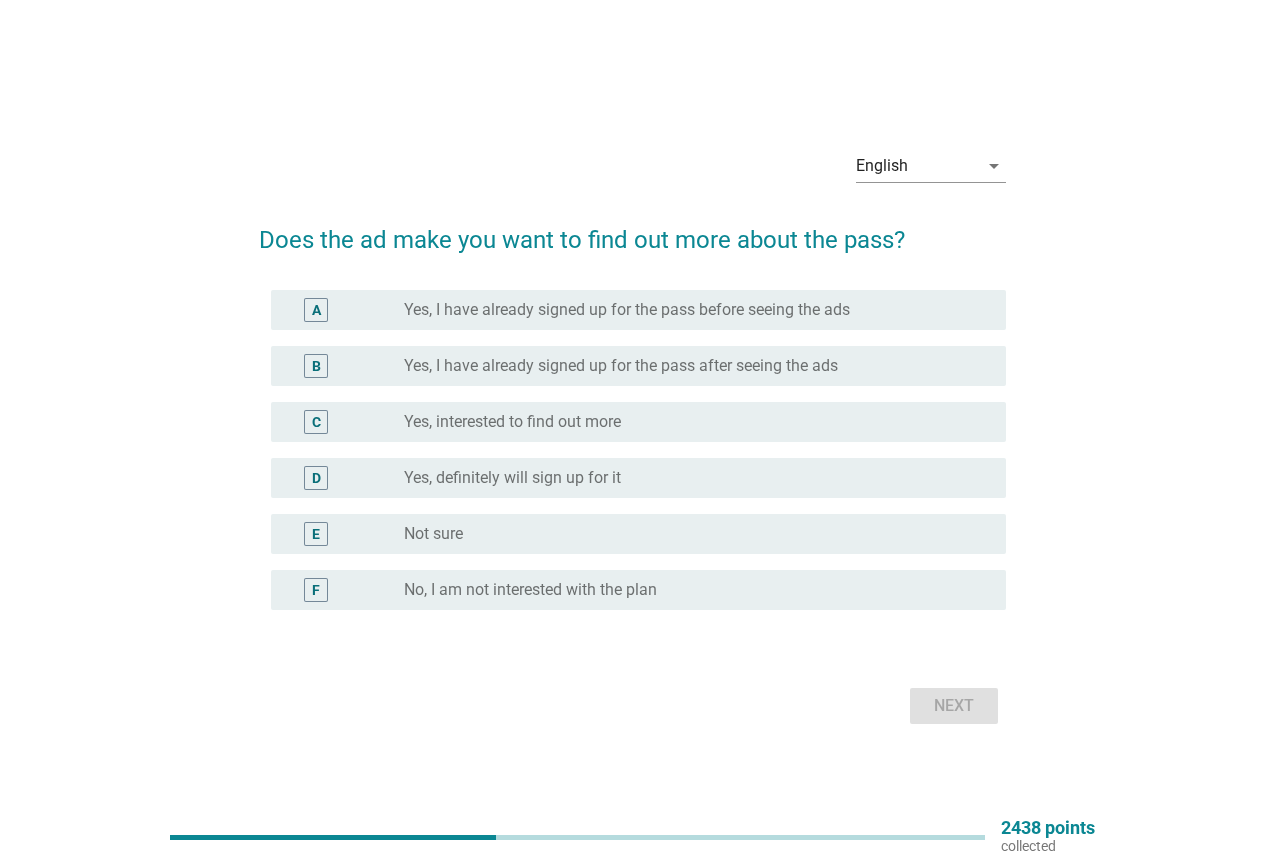 click on "D     radio_button_unchecked Yes, definitely will sign up for it" at bounding box center [638, 478] 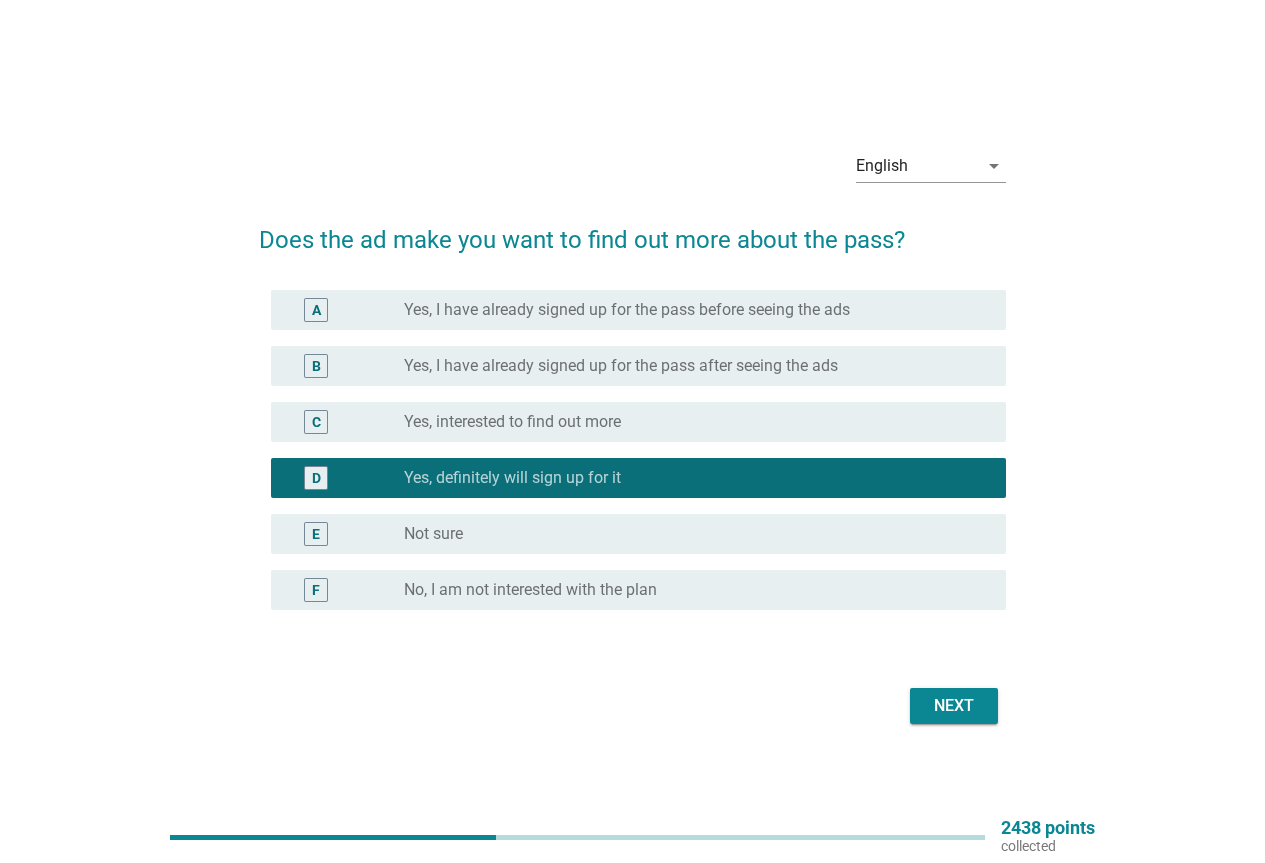 click on "Next" at bounding box center [954, 706] 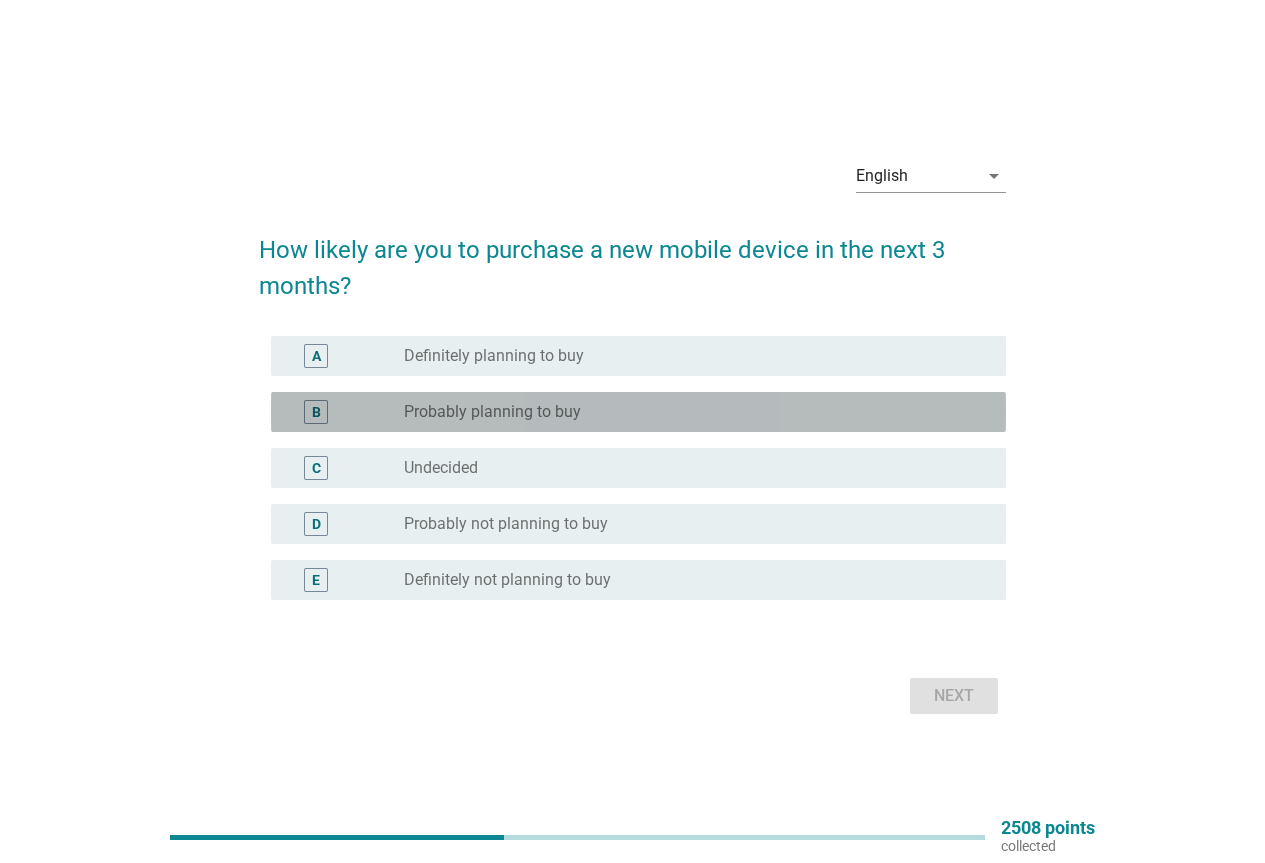 click on "radio_button_unchecked Probably planning to buy" at bounding box center [689, 412] 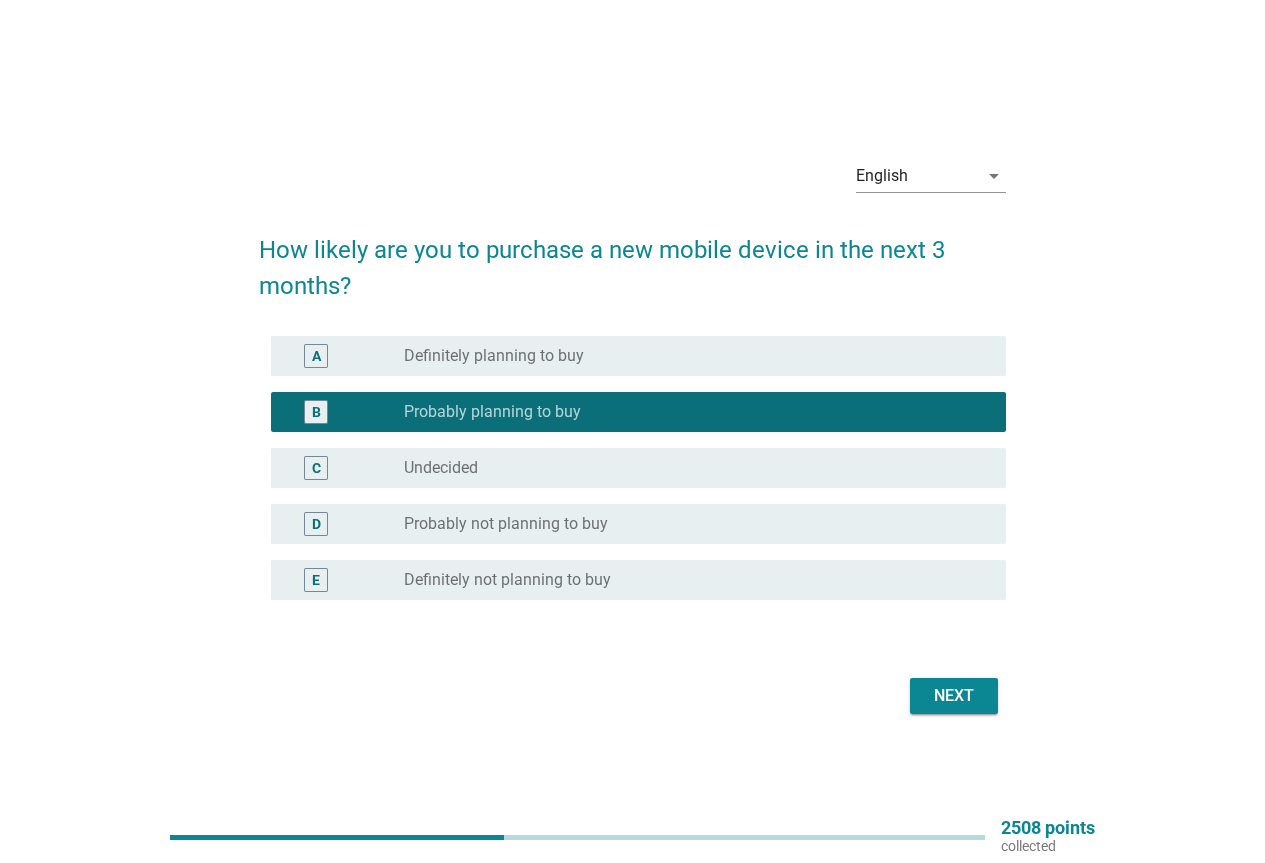 click on "Next" at bounding box center [954, 696] 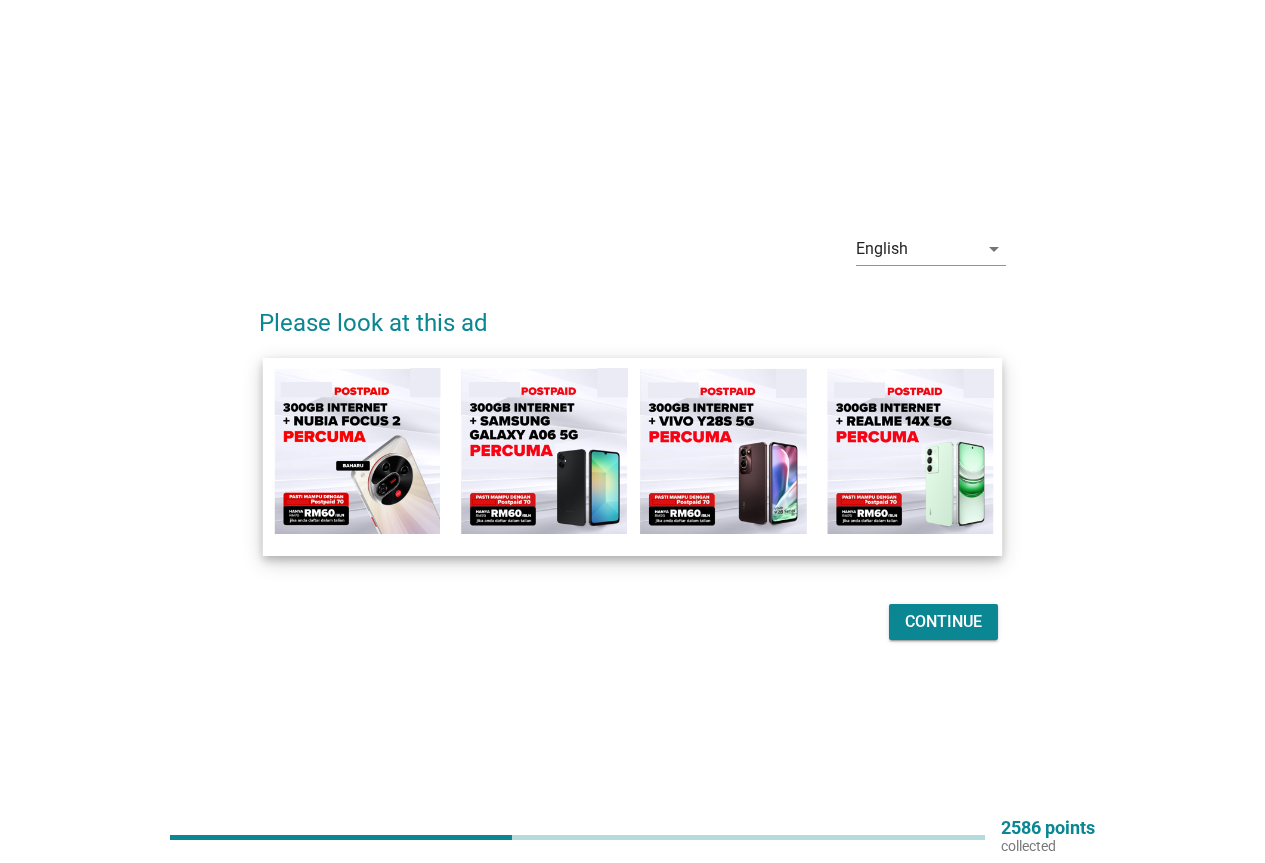click at bounding box center [633, 457] 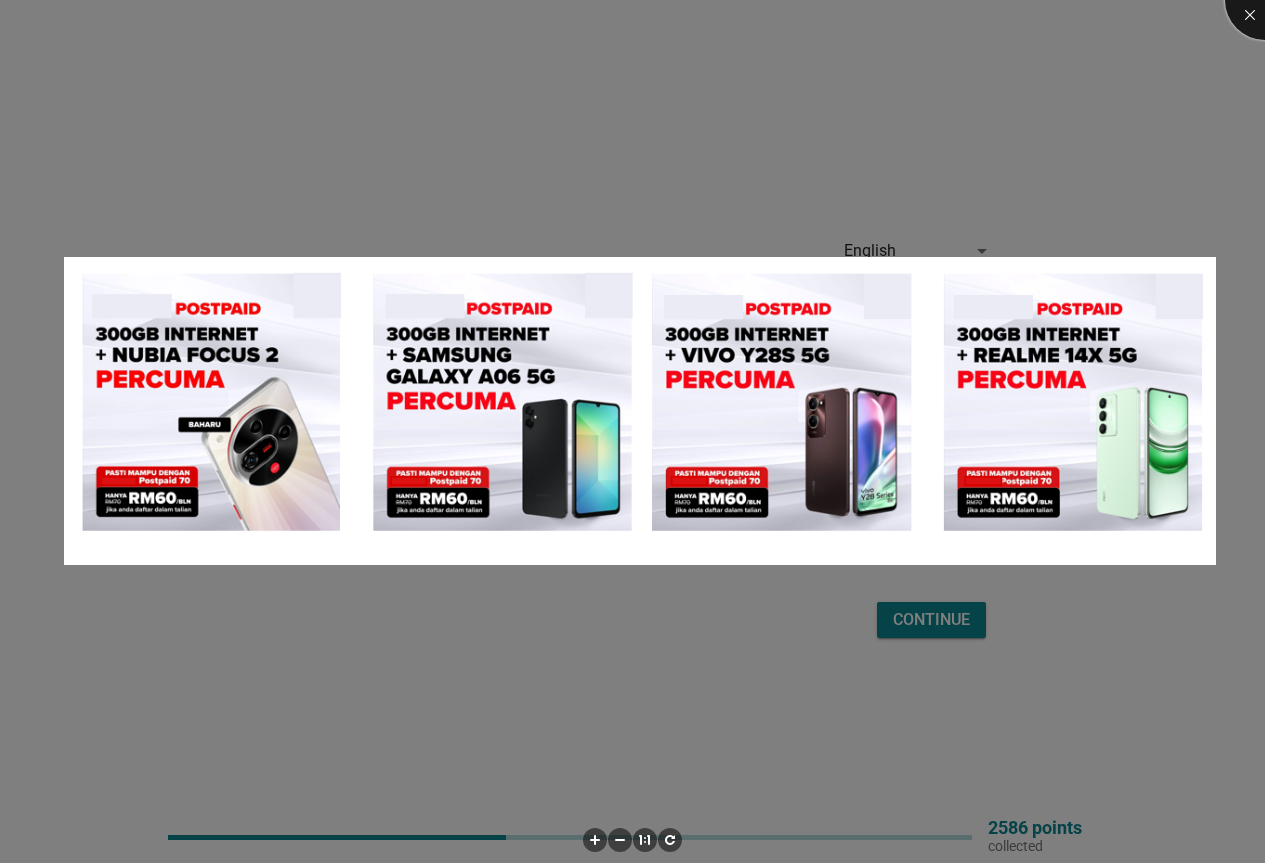 click at bounding box center [1265, 0] 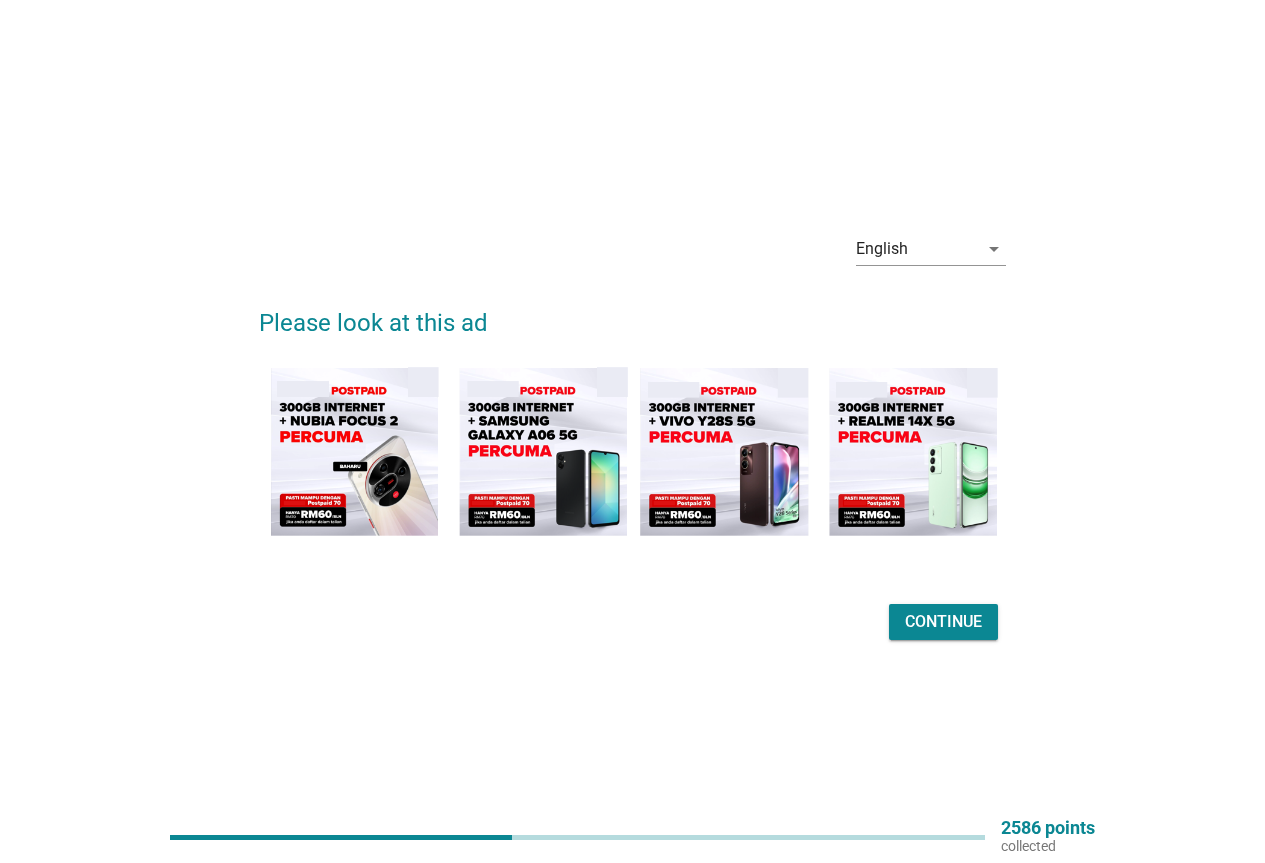 click on "Continue" at bounding box center [943, 622] 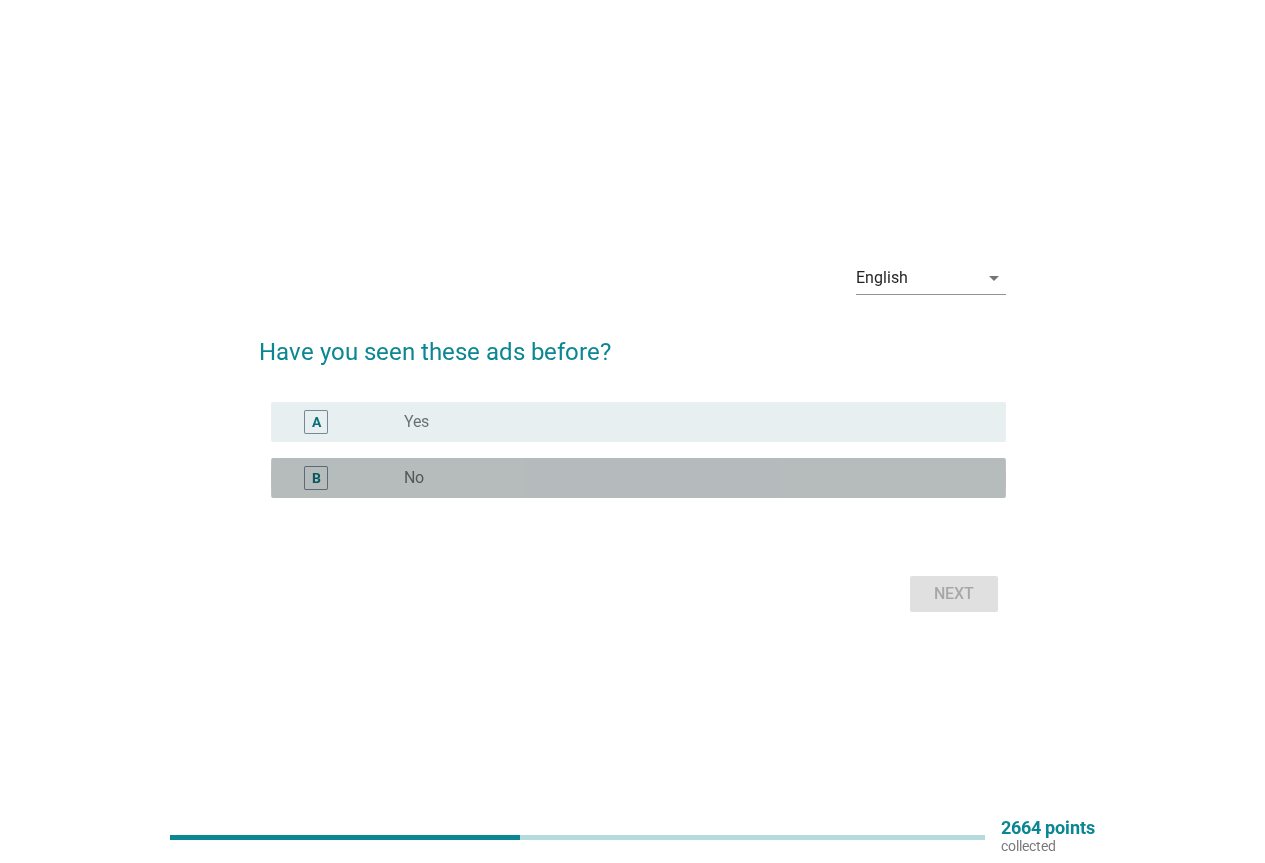click on "No" at bounding box center [414, 478] 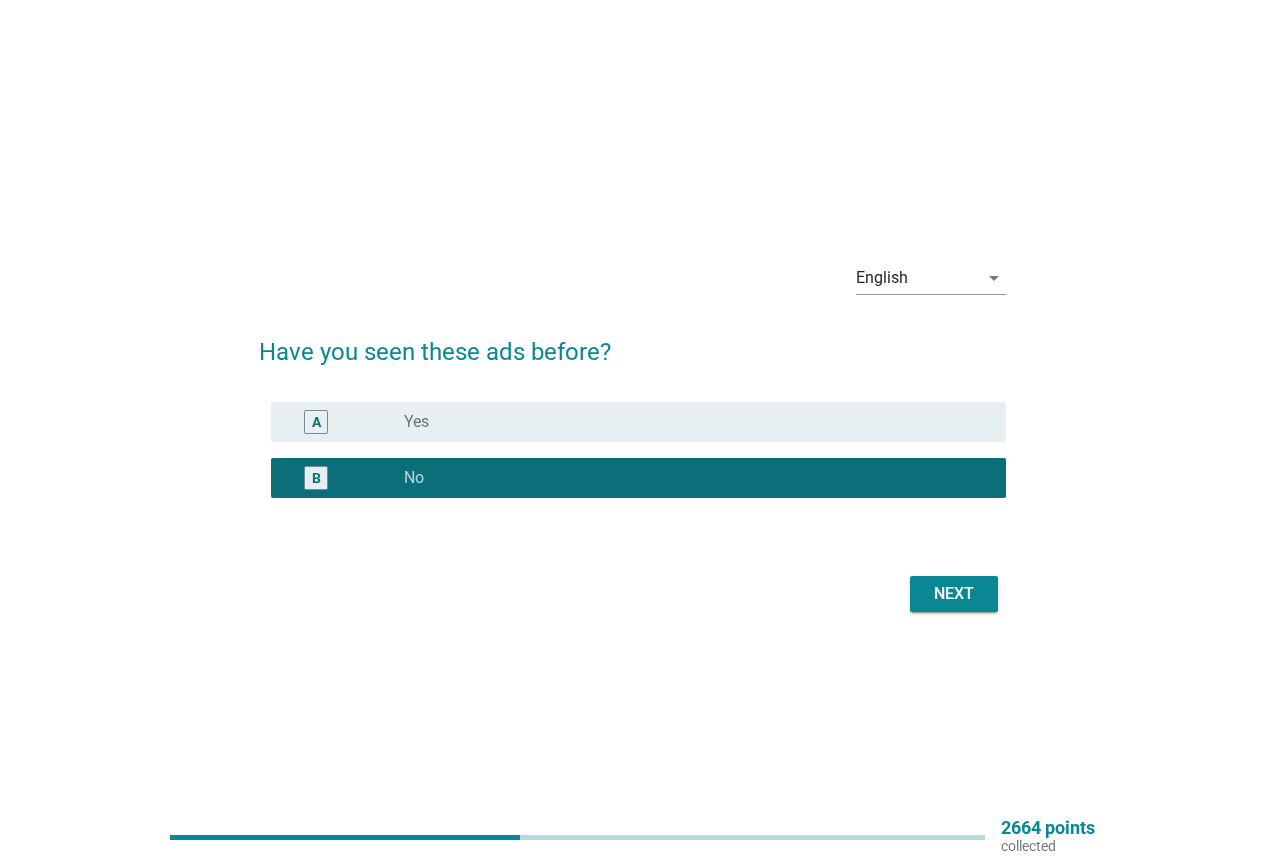 click on "Next" at bounding box center (954, 594) 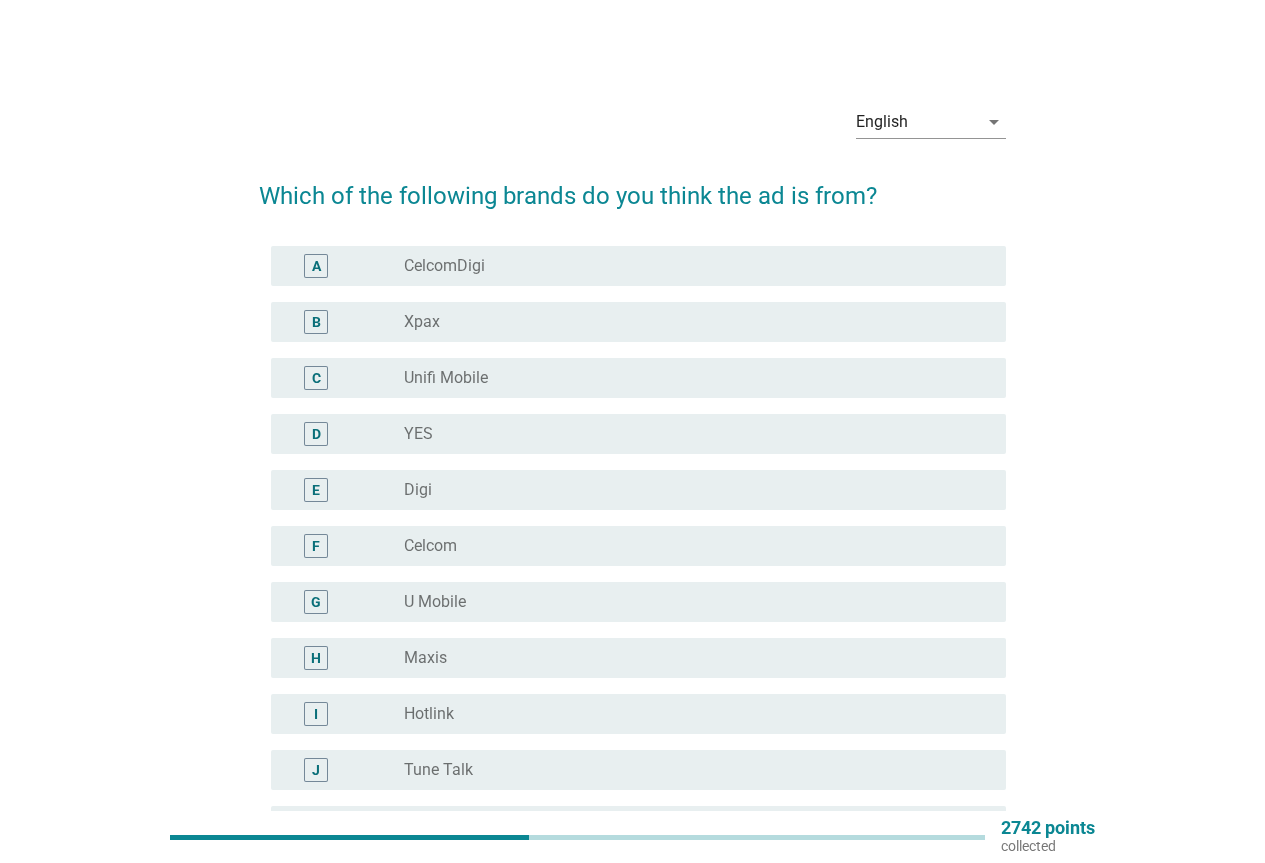click on "I     radio_button_unchecked Hotlink" at bounding box center (638, 714) 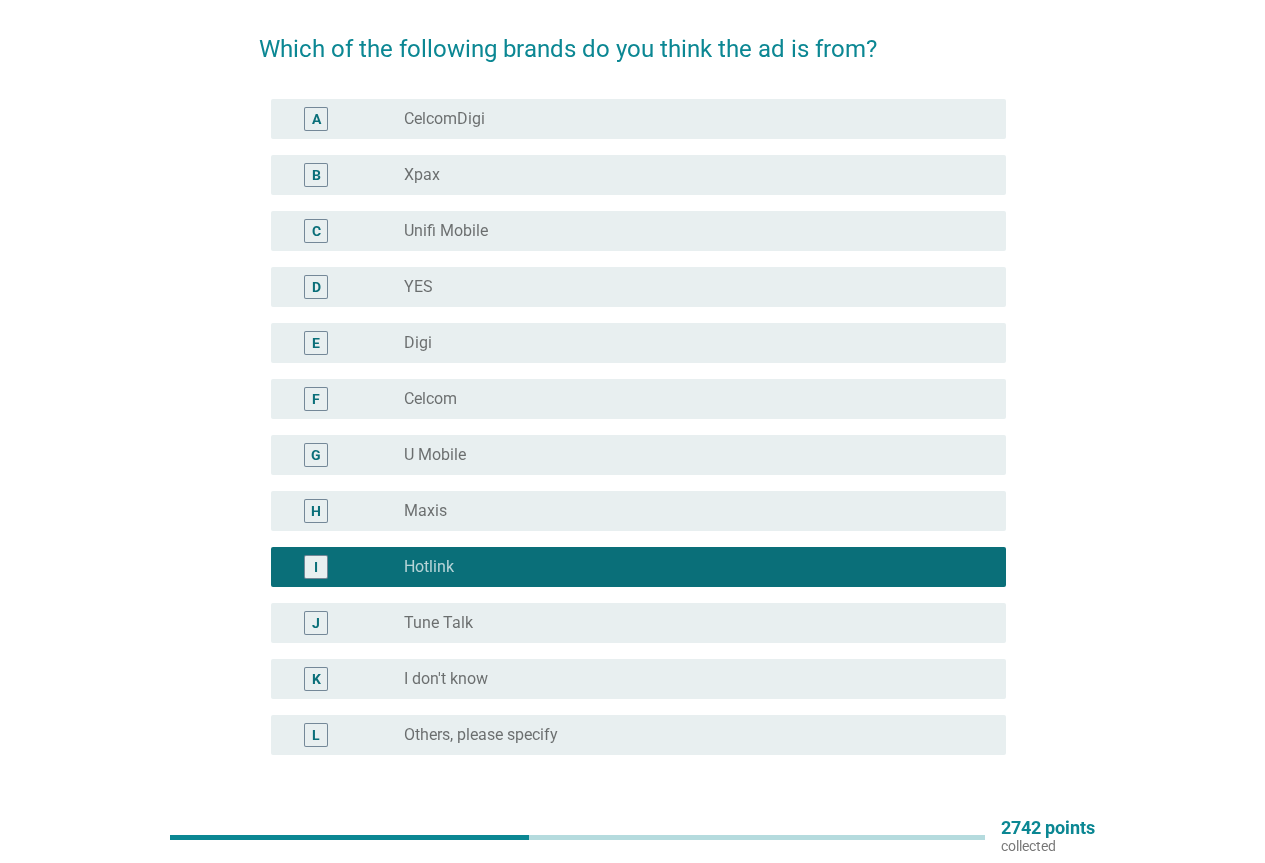 scroll, scrollTop: 300, scrollLeft: 0, axis: vertical 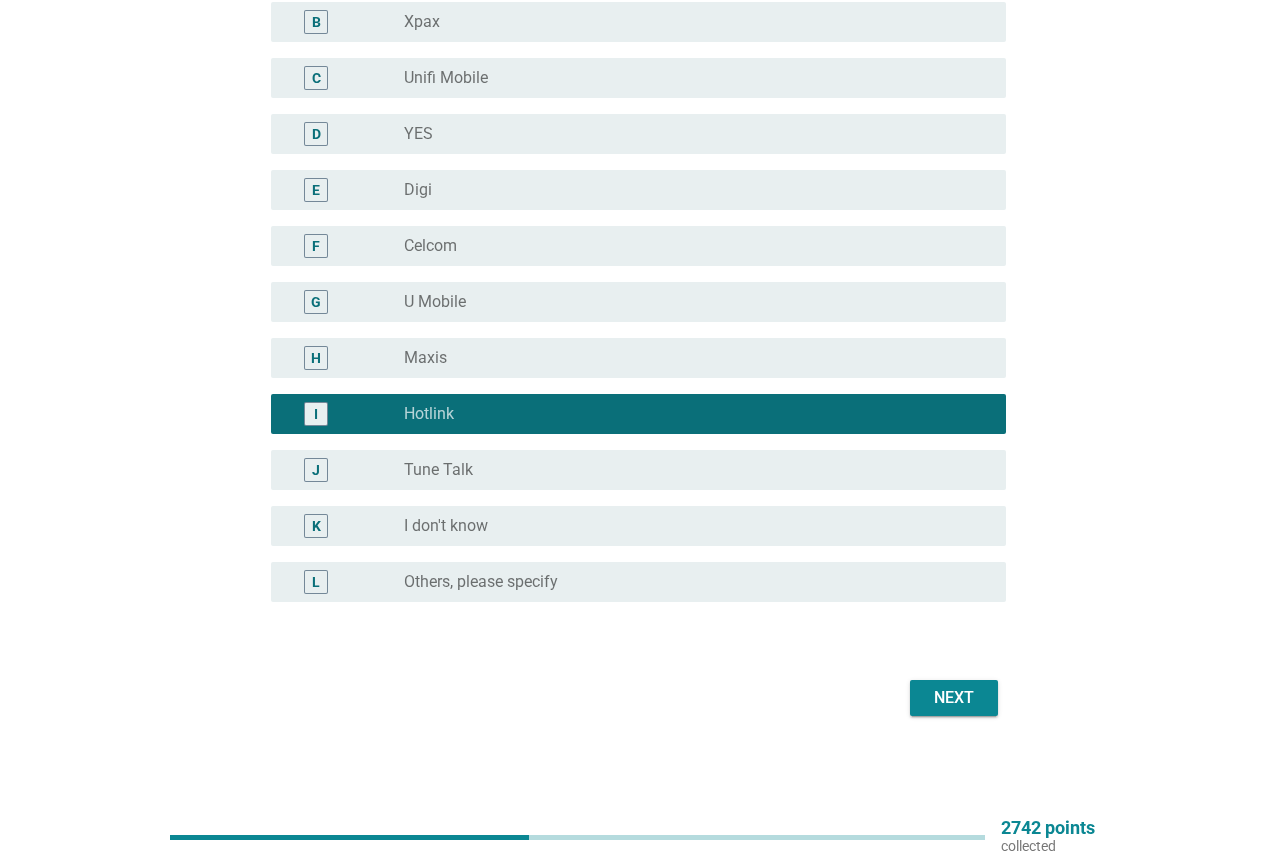 click on "Next" at bounding box center [954, 698] 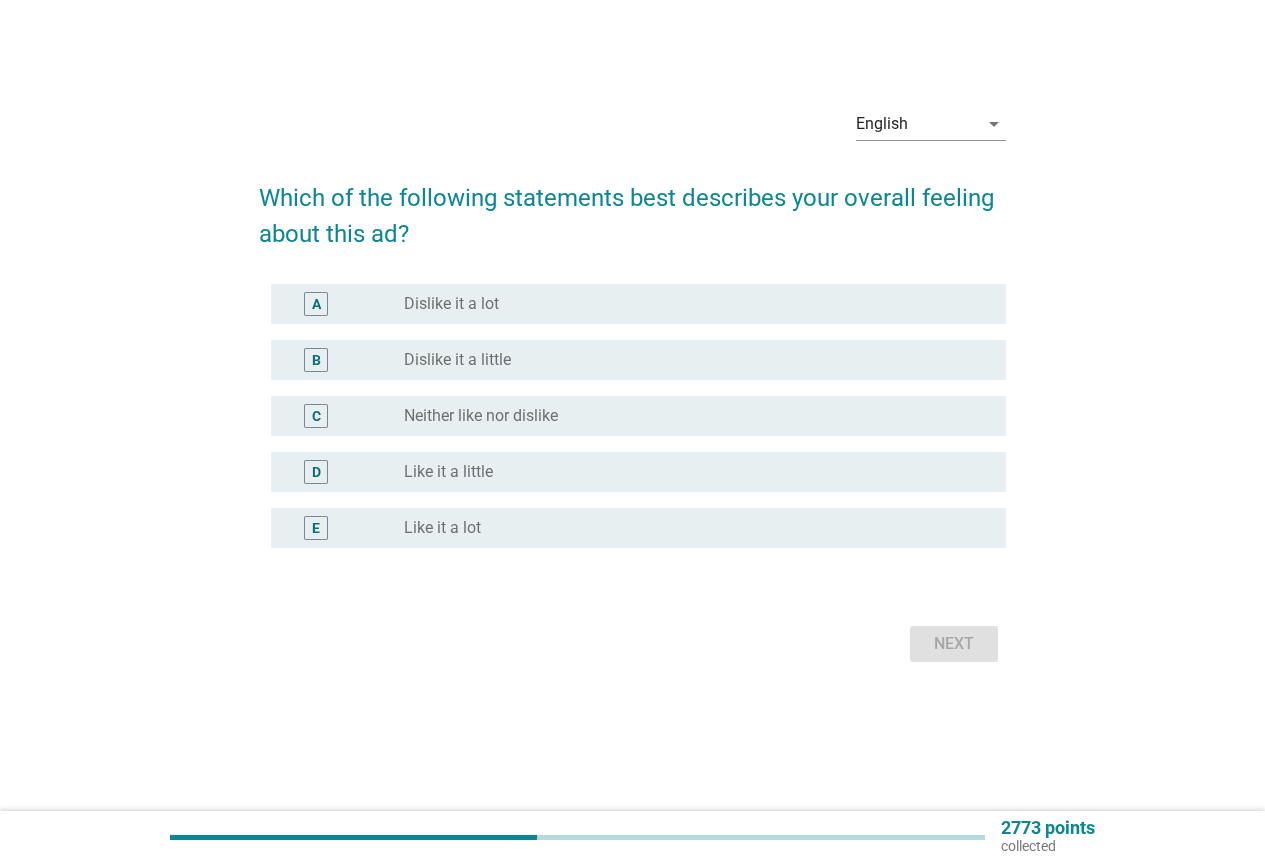 scroll, scrollTop: 0, scrollLeft: 0, axis: both 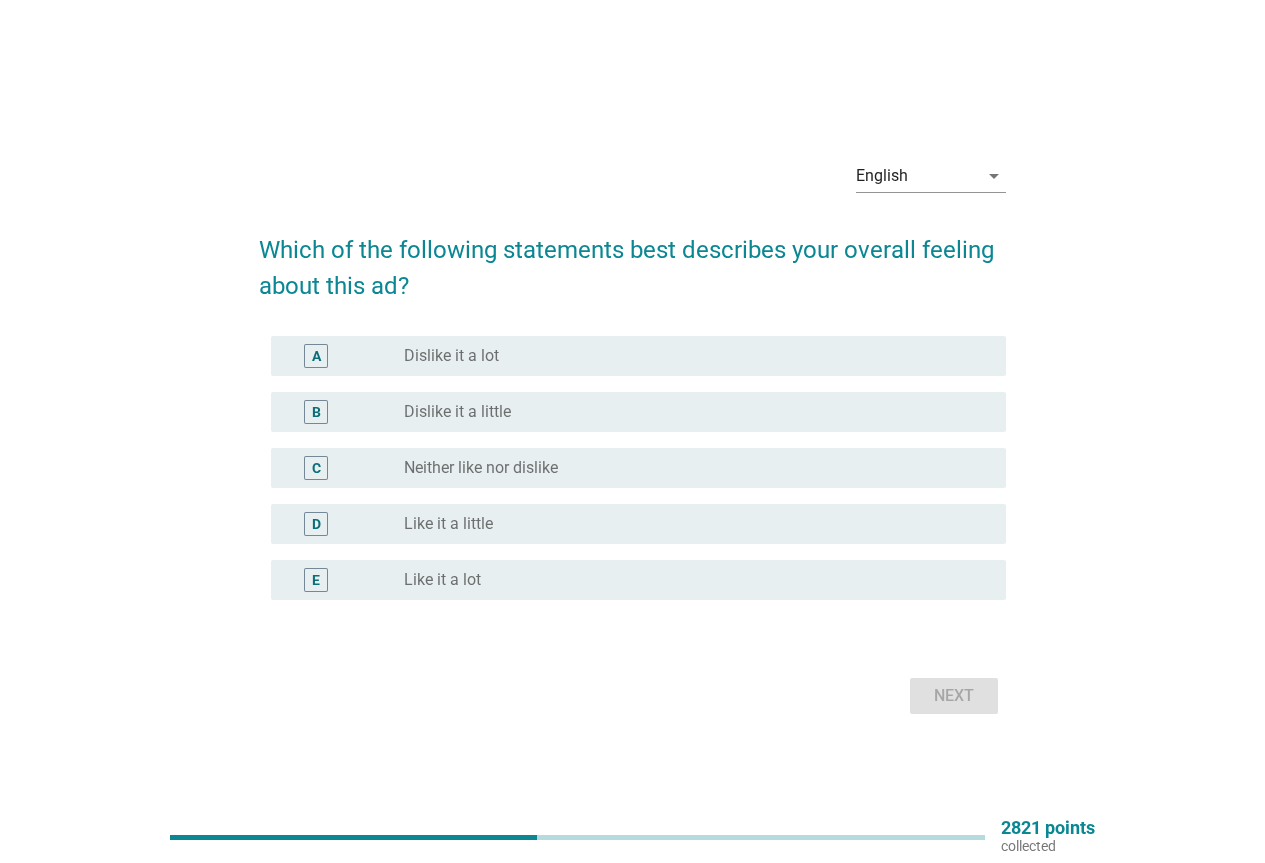 click on "E     radio_button_unchecked Like it a lot" at bounding box center [638, 580] 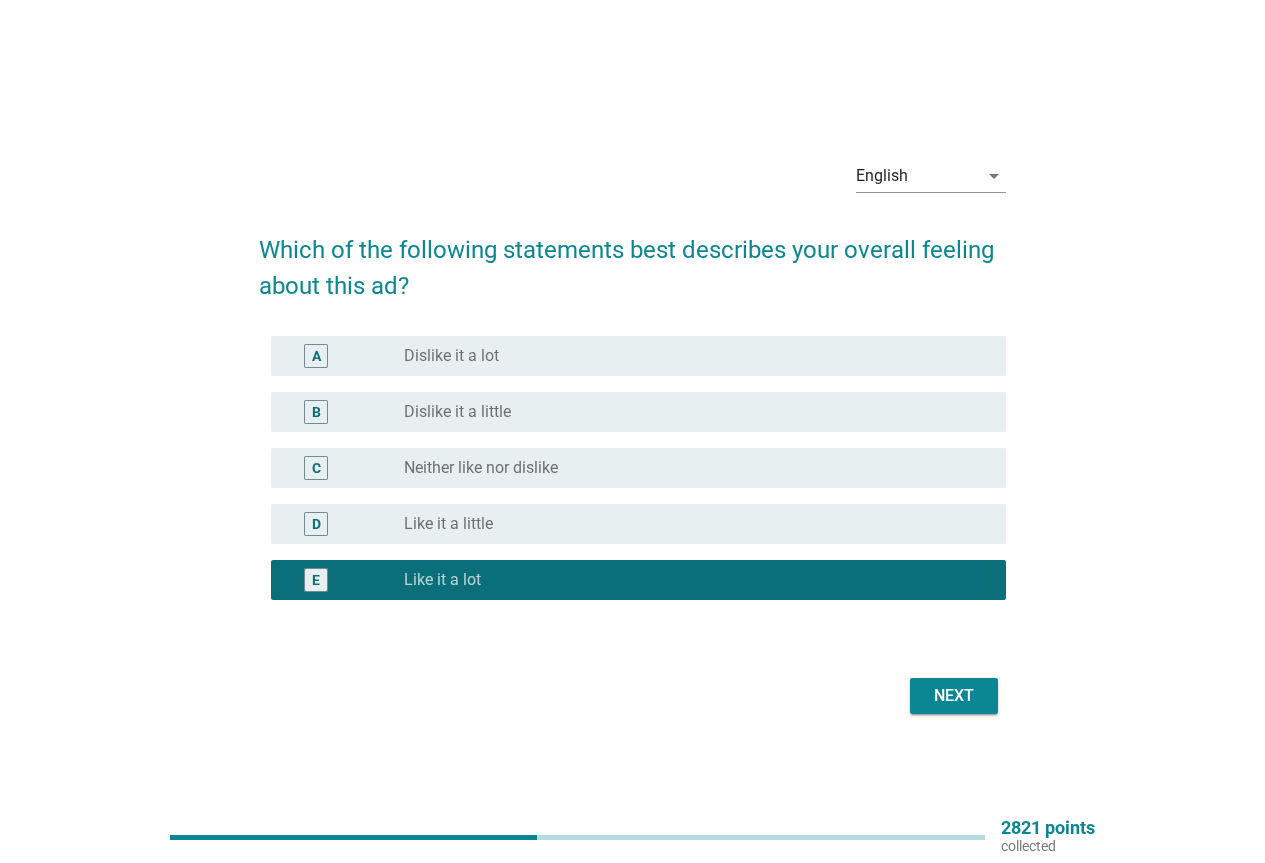 click on "Next" at bounding box center (954, 696) 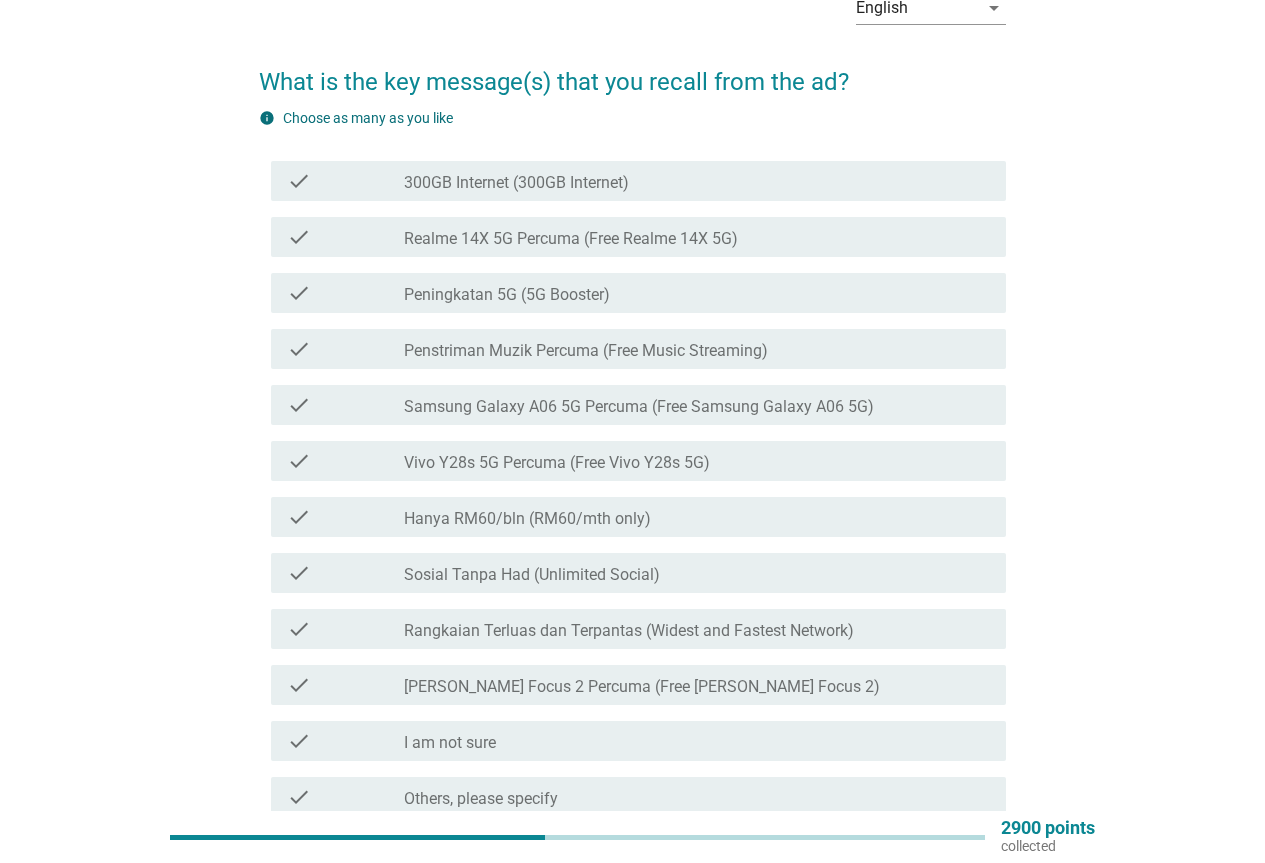scroll, scrollTop: 100, scrollLeft: 0, axis: vertical 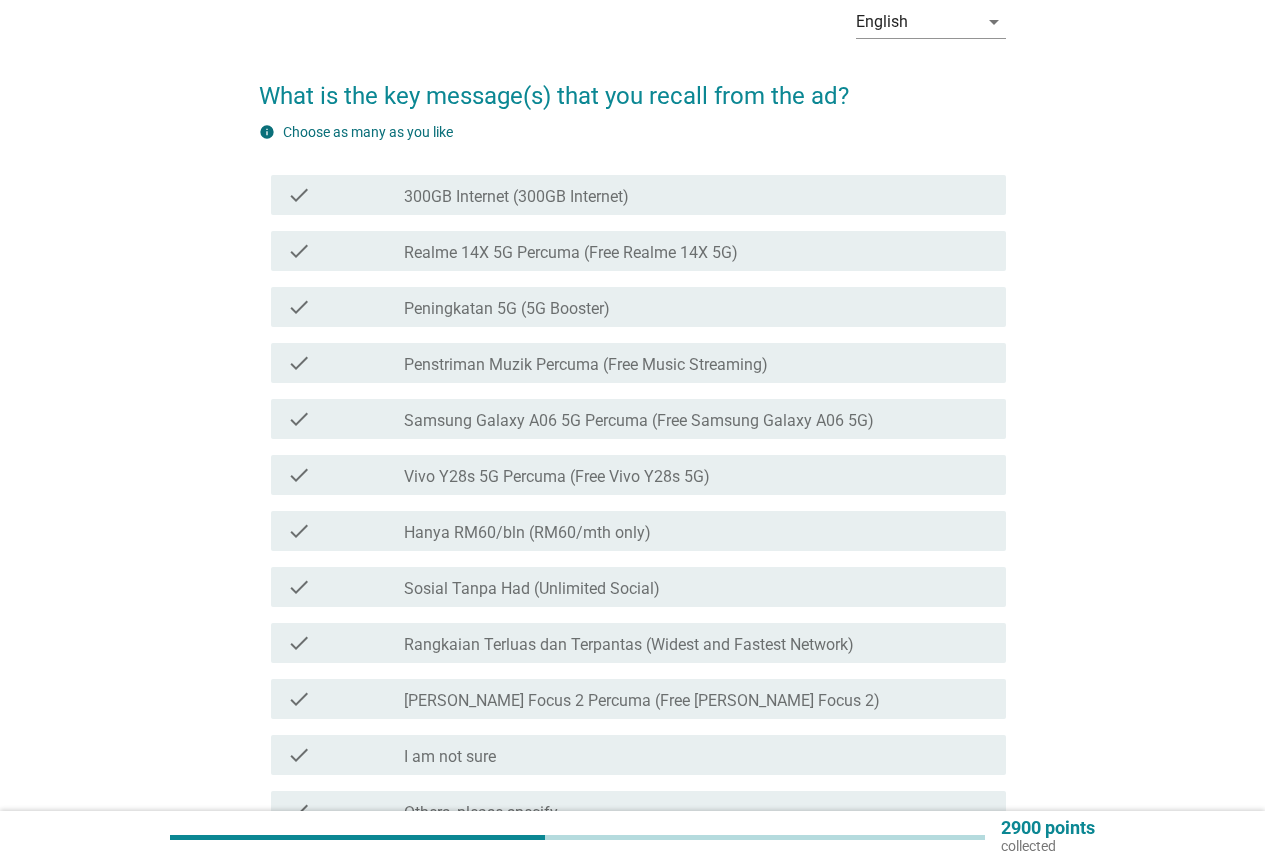 click on "check     check_box_outline_blank Realme 14X 5G Percuma (Free Realme 14X 5G)" at bounding box center (638, 251) 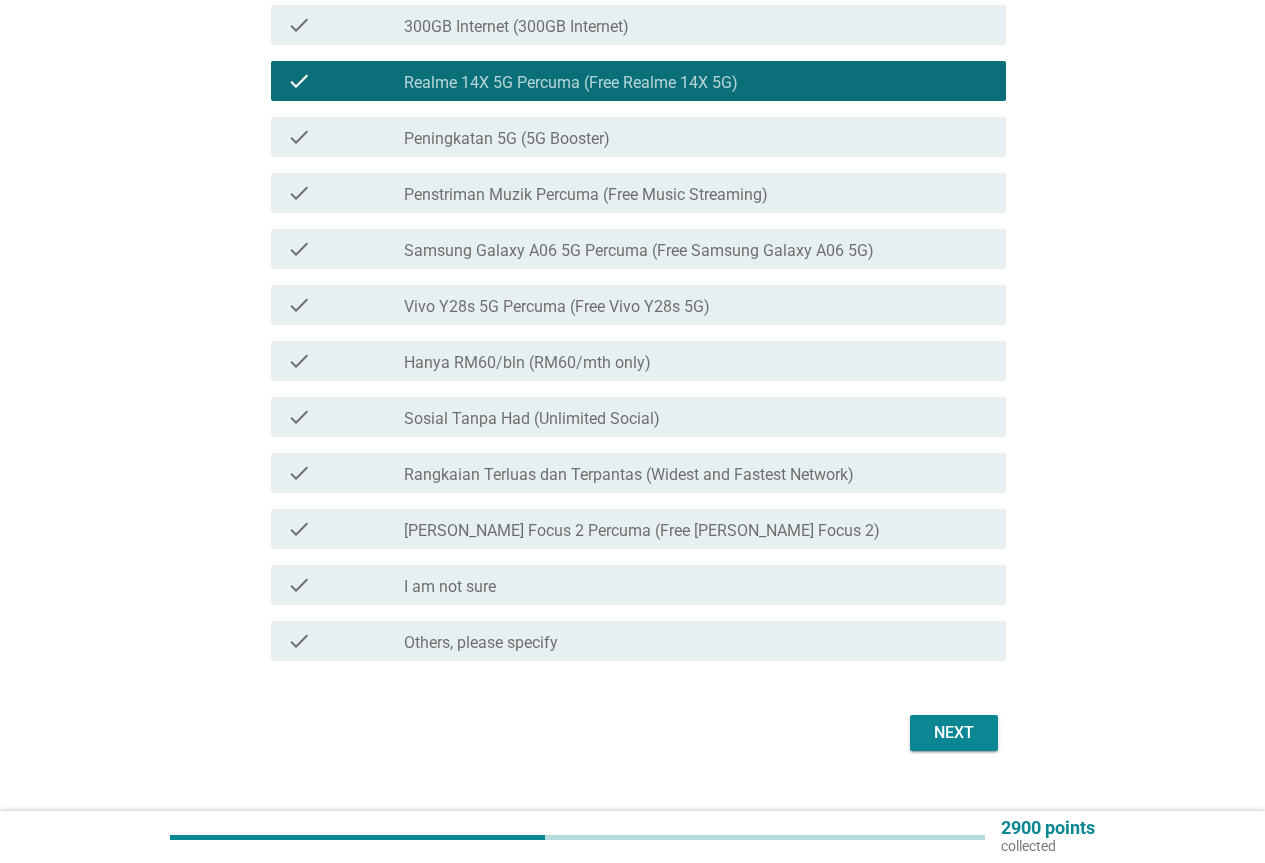 scroll, scrollTop: 306, scrollLeft: 0, axis: vertical 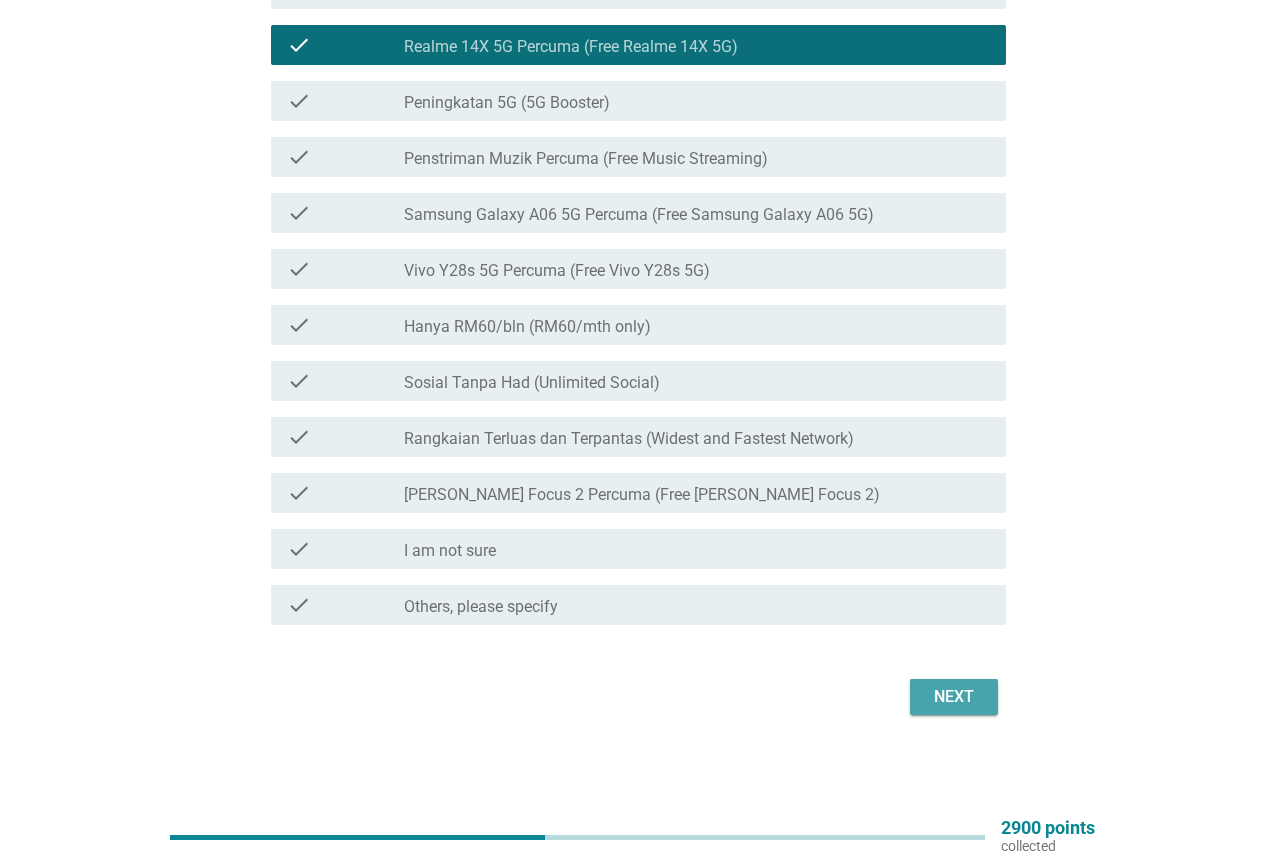 click on "Next" at bounding box center [954, 697] 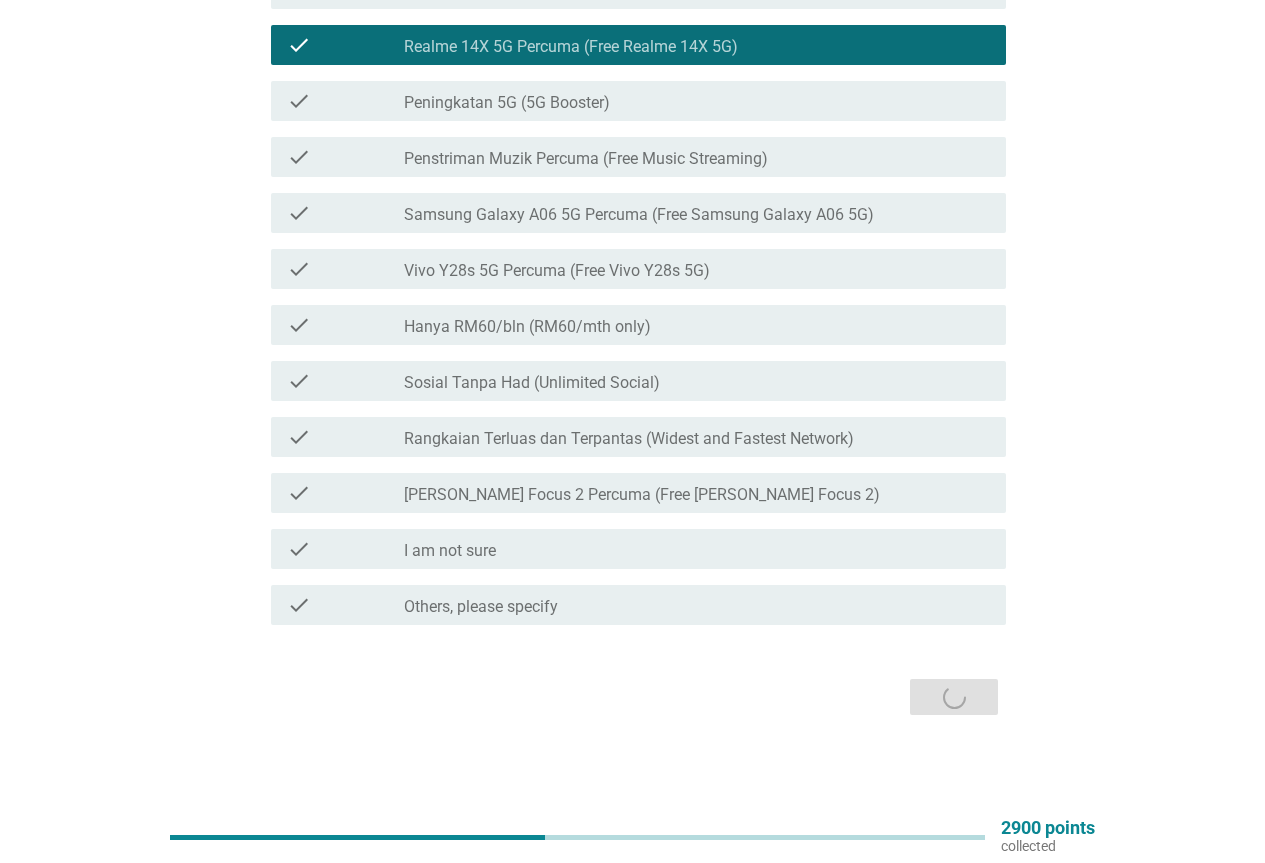 scroll, scrollTop: 0, scrollLeft: 0, axis: both 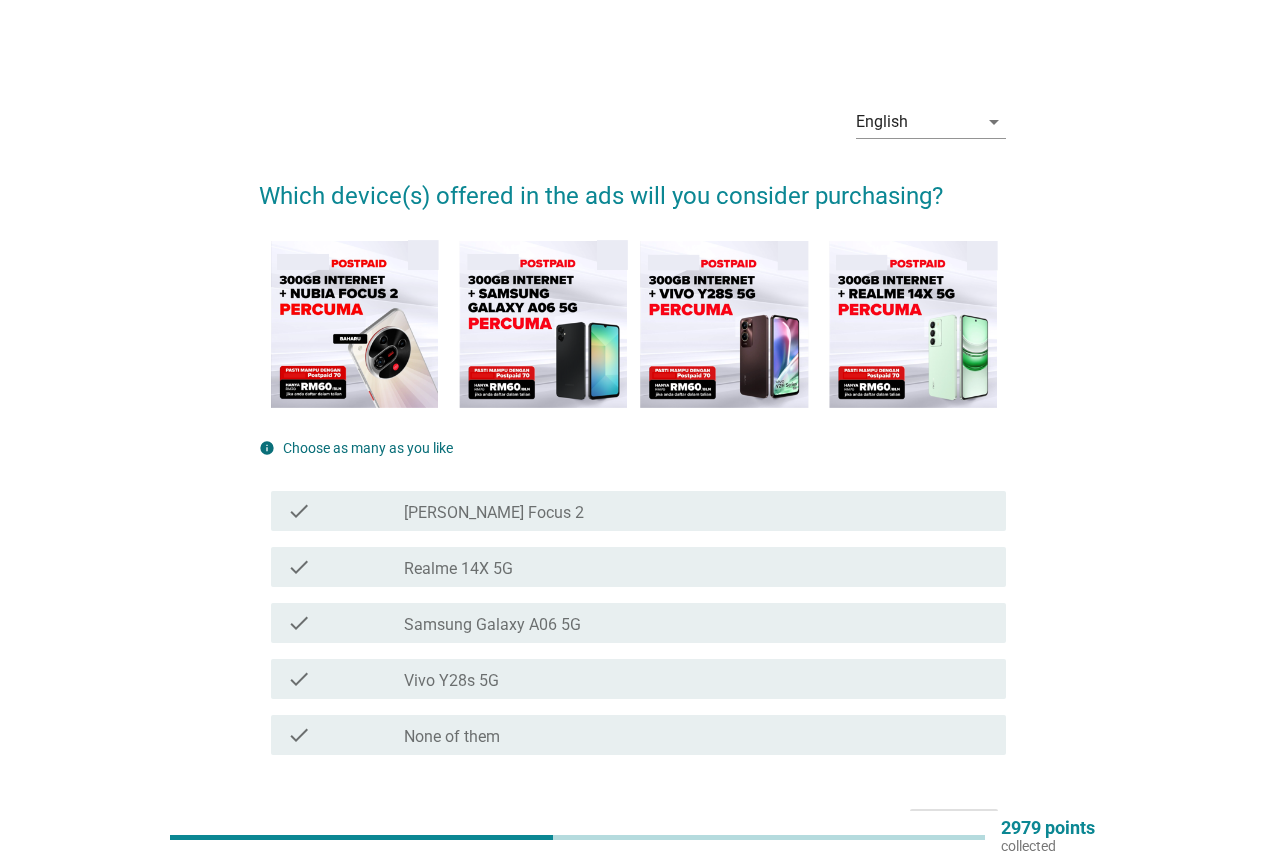 click on "check_box_outline_blank Vivo Y28s 5G" at bounding box center (697, 679) 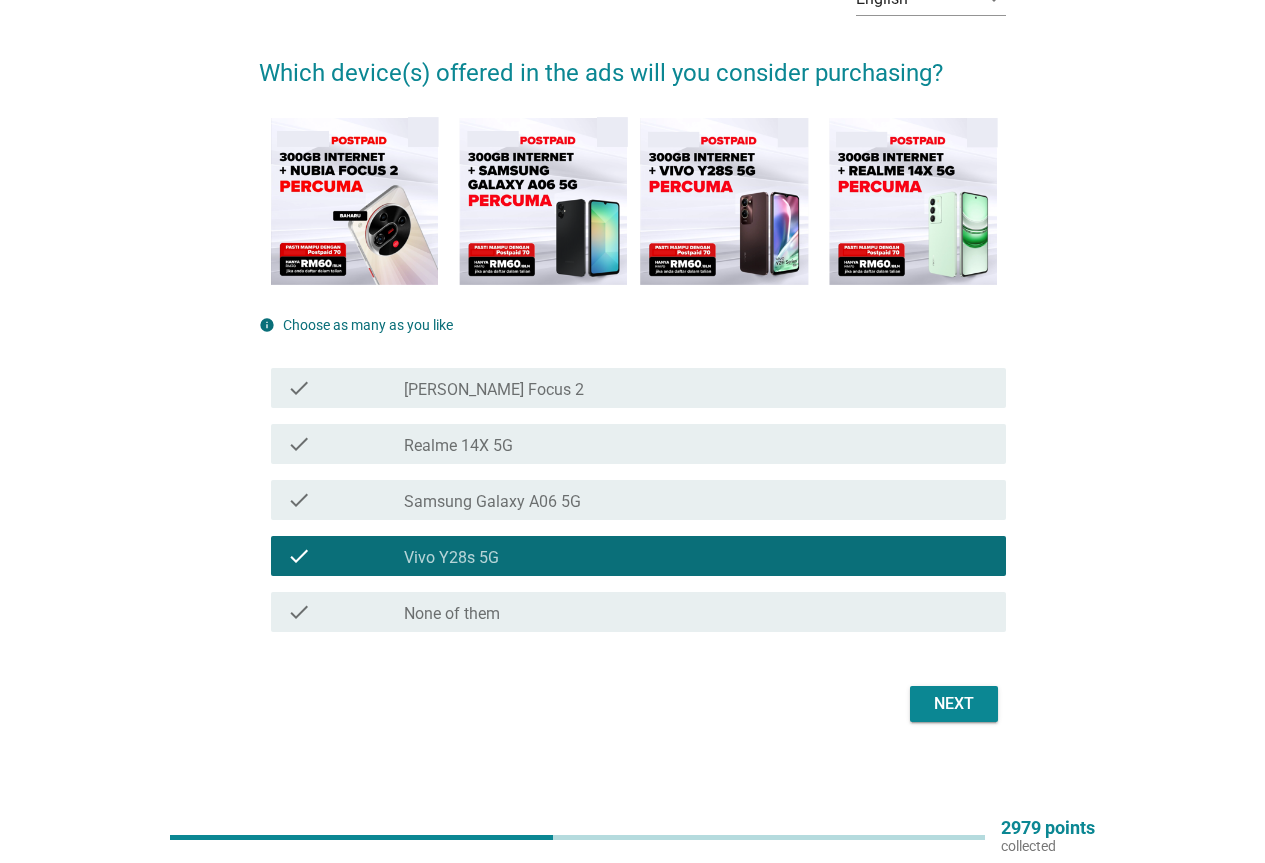 scroll, scrollTop: 130, scrollLeft: 0, axis: vertical 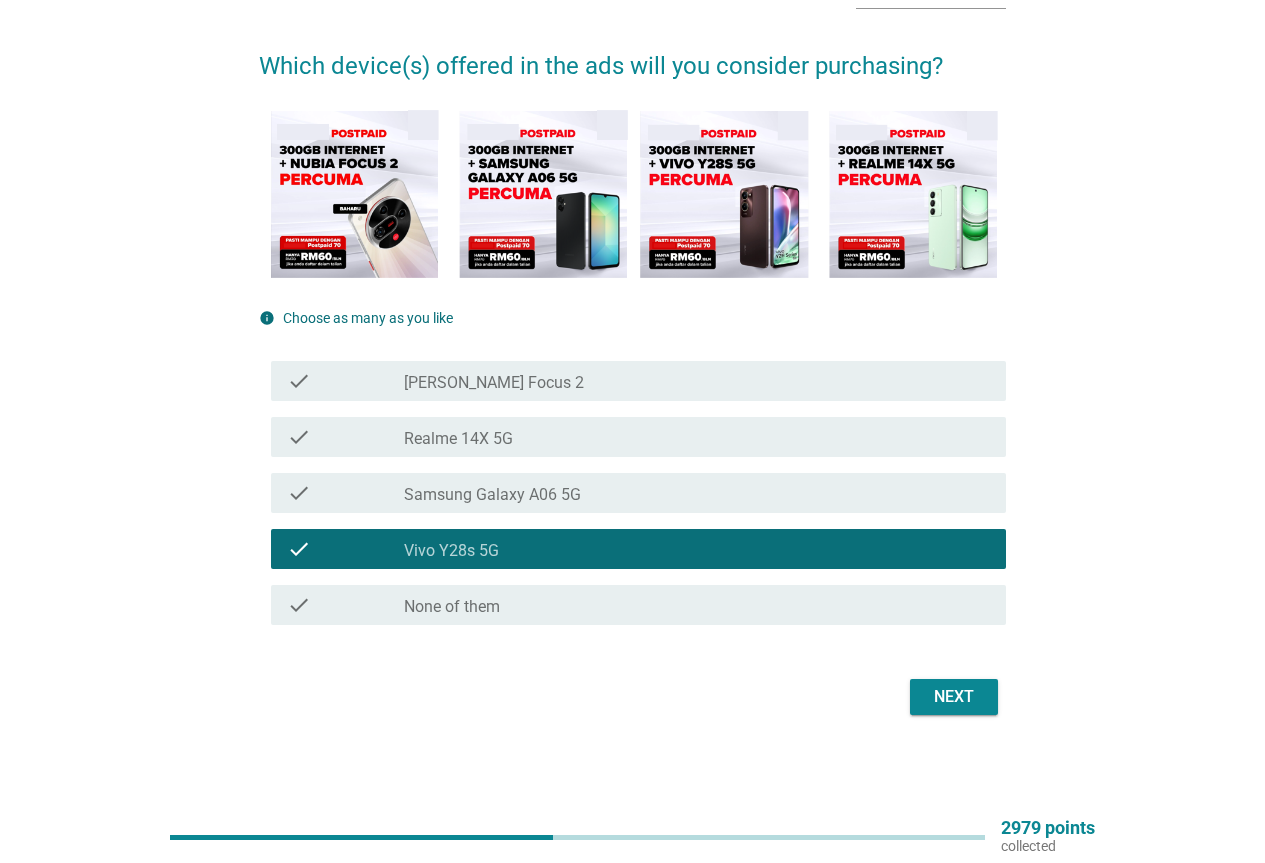 click on "Next" at bounding box center [954, 697] 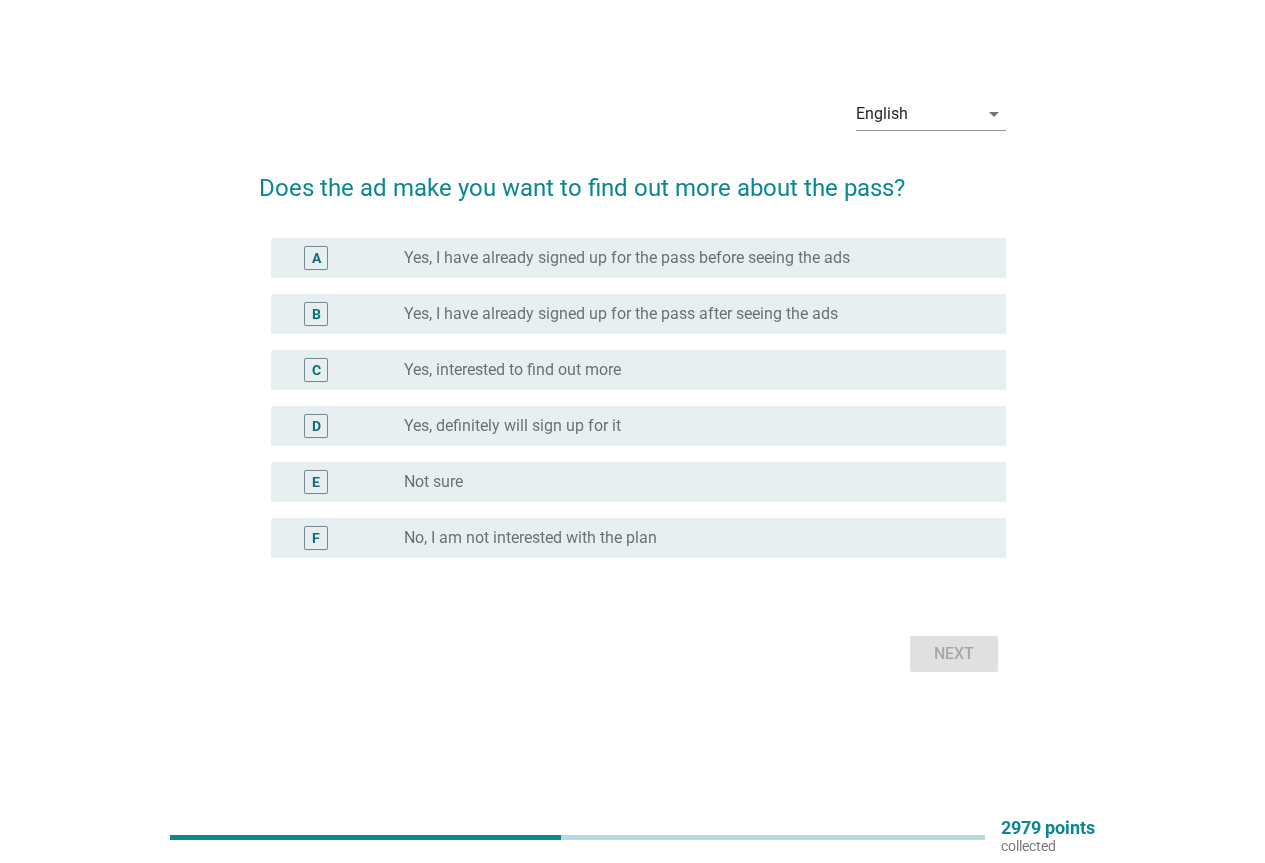 scroll, scrollTop: 0, scrollLeft: 0, axis: both 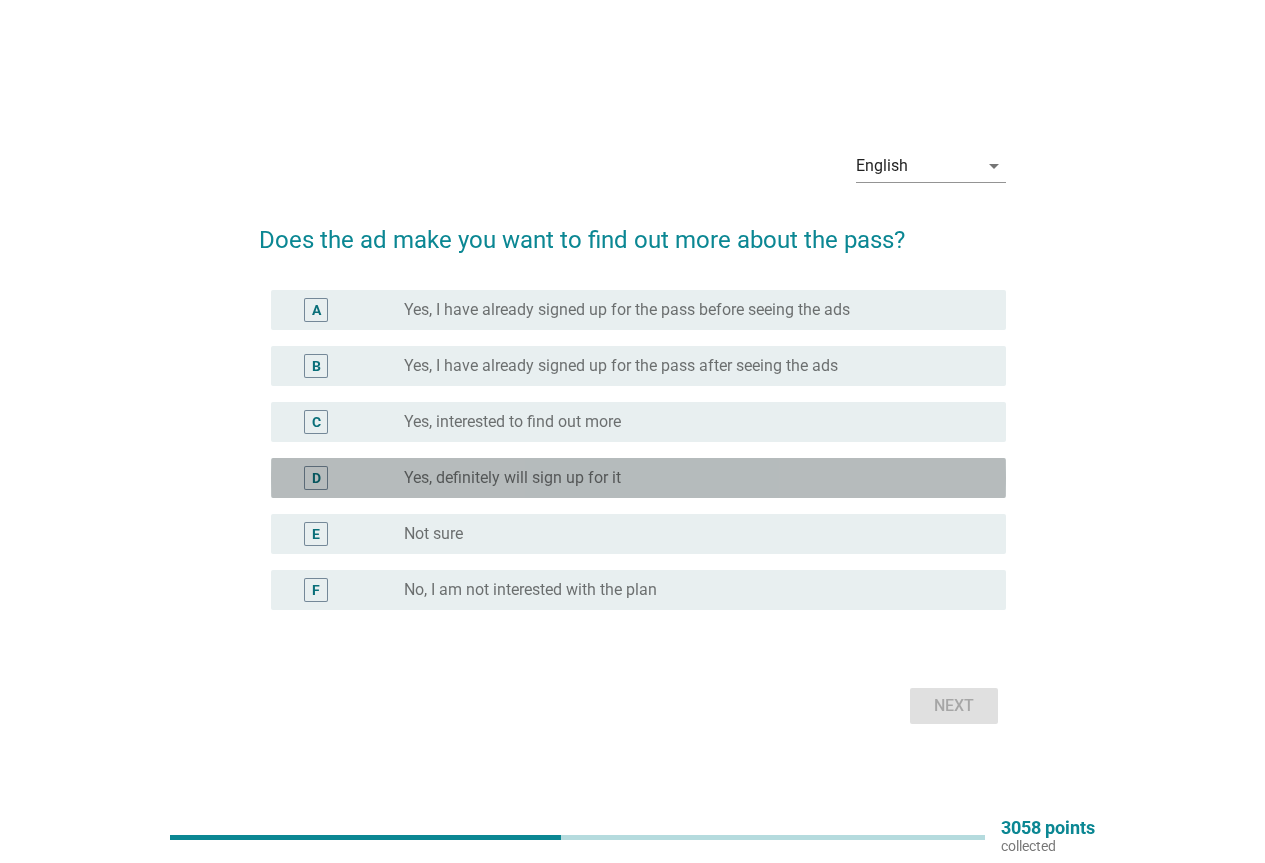 click on "radio_button_unchecked Yes, definitely will sign up for it" at bounding box center (689, 478) 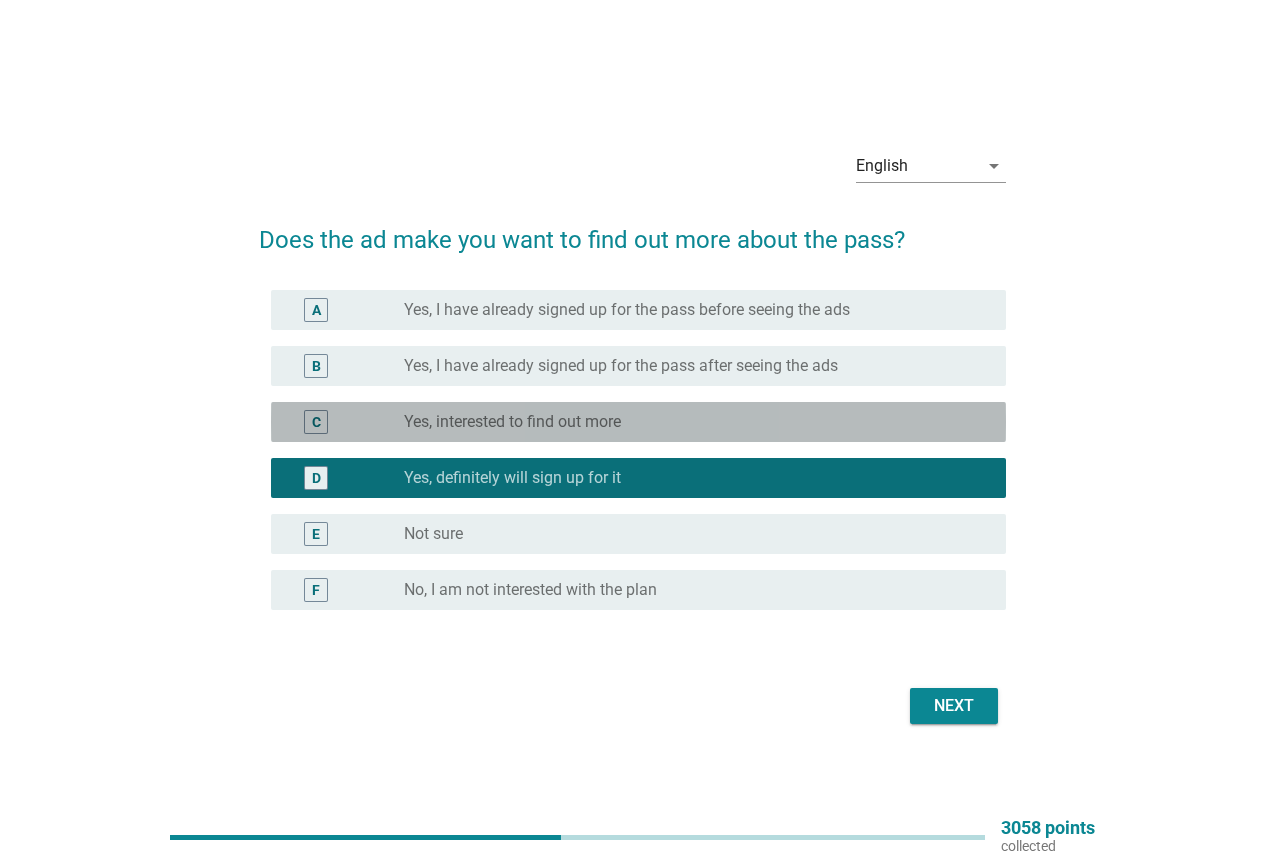 click on "radio_button_unchecked Yes, interested to find out more" at bounding box center (689, 422) 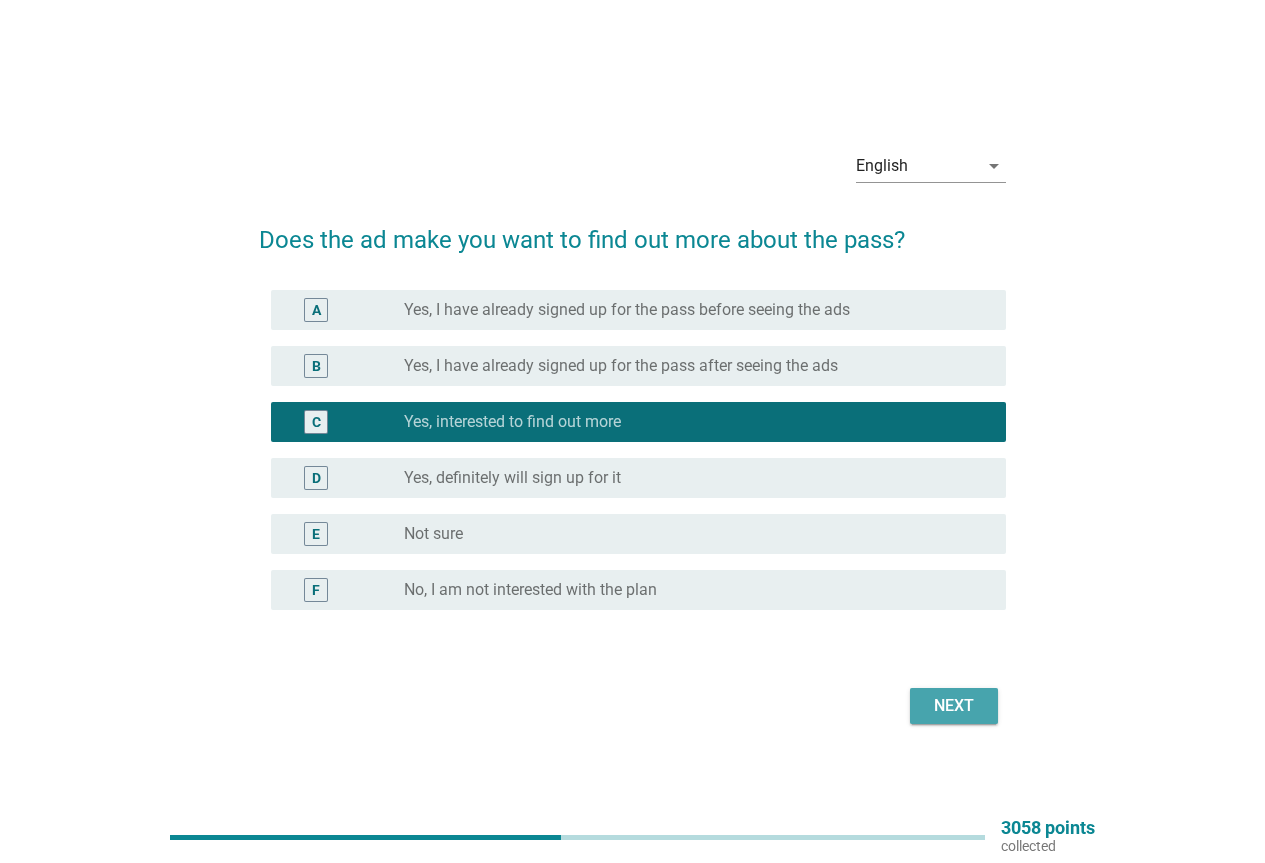 click on "Next" at bounding box center [954, 706] 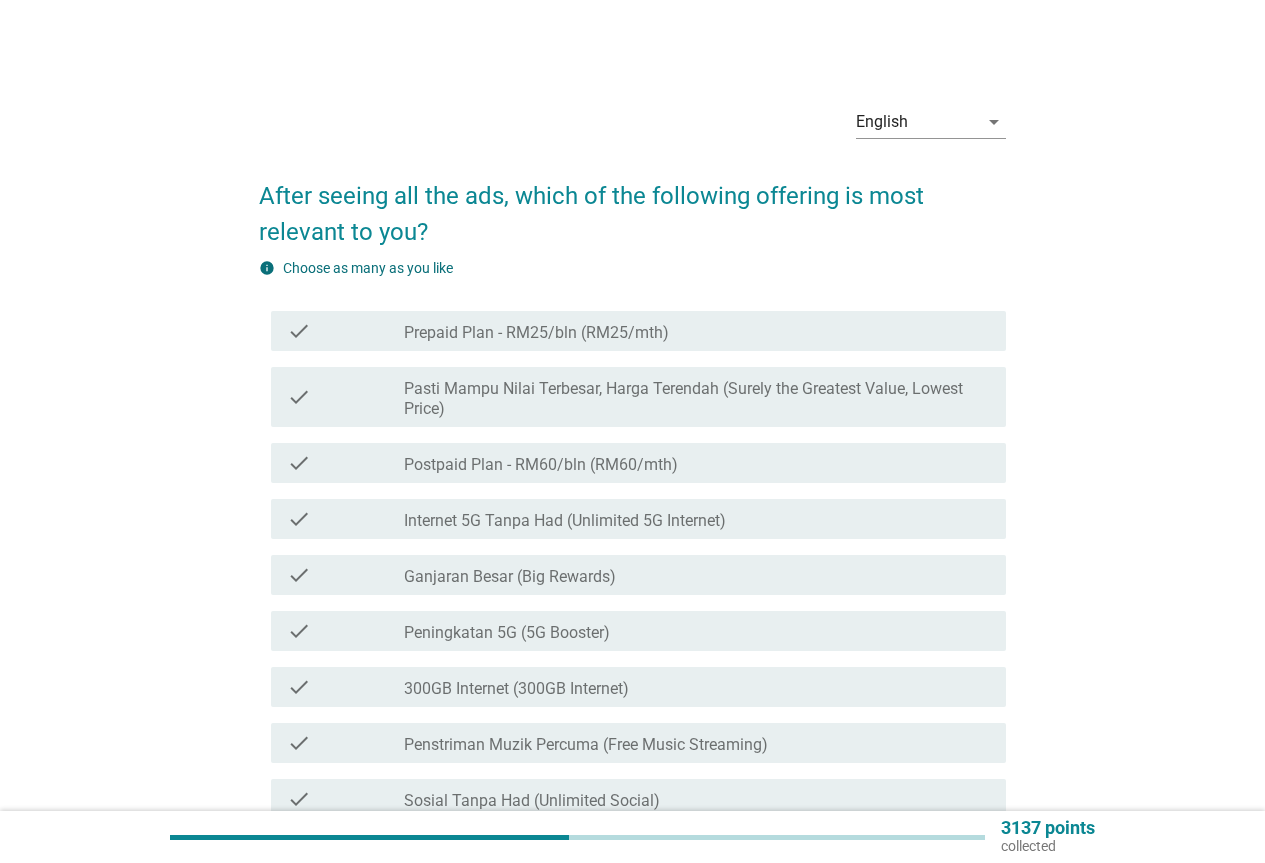click on "Internet 5G Tanpa Had (Unlimited 5G Internet)" at bounding box center (565, 521) 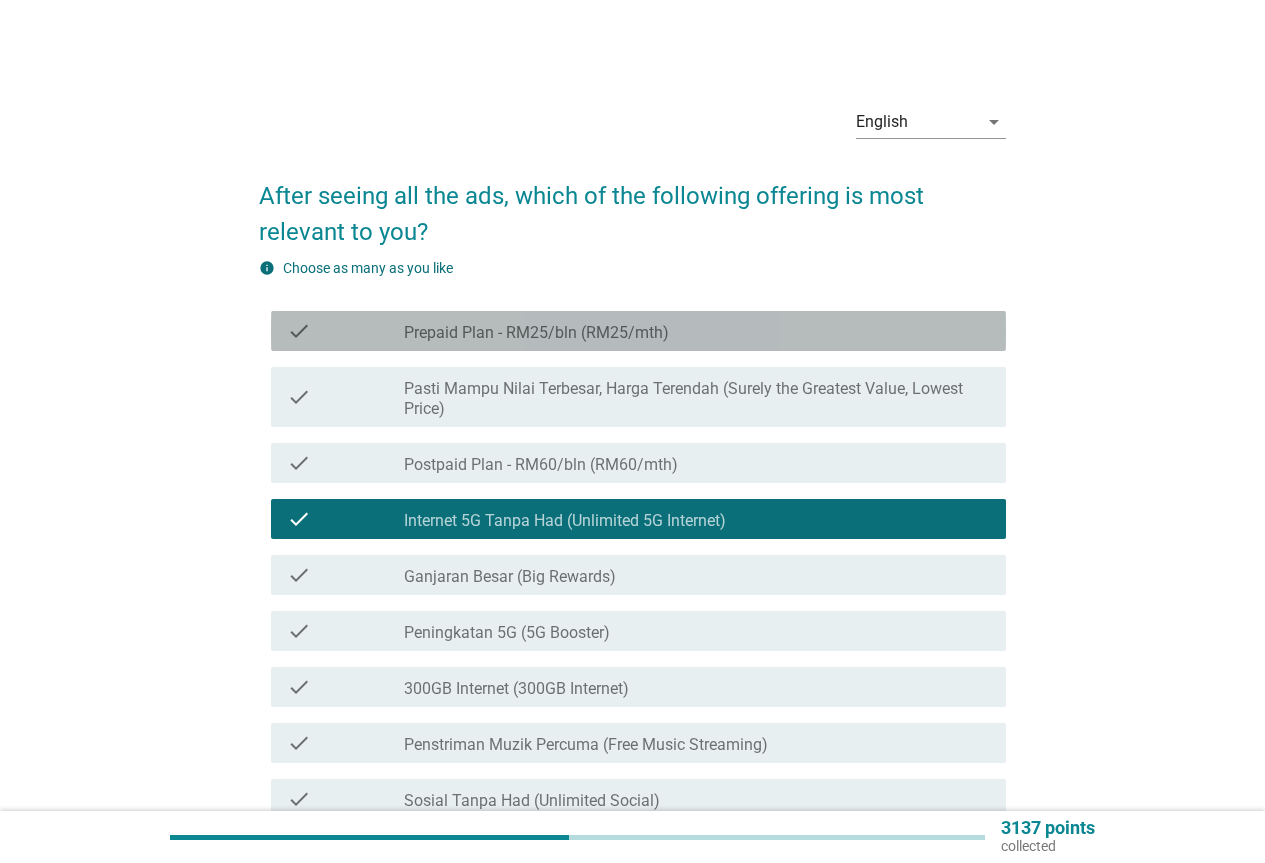 click on "Prepaid Plan - RM25/bln (RM25/mth)" at bounding box center (536, 333) 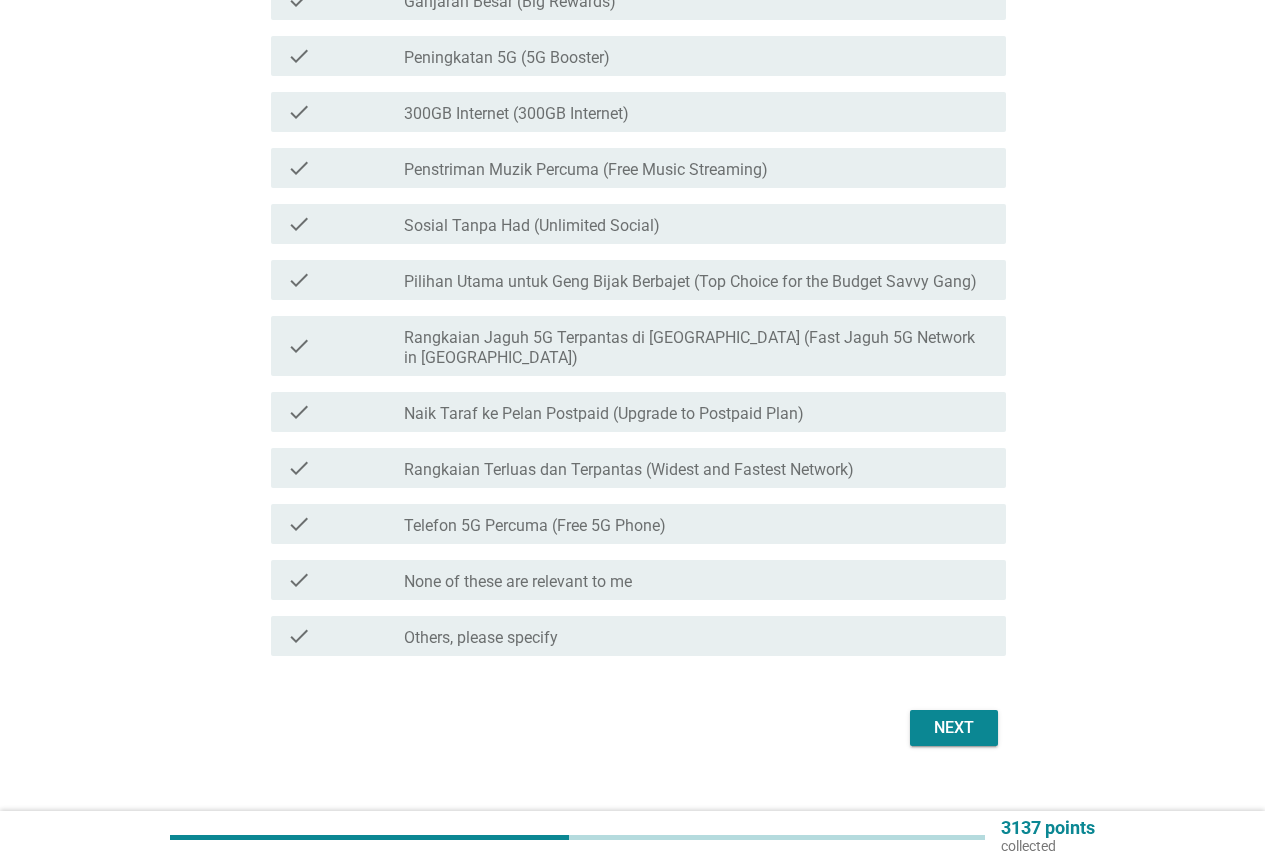 scroll, scrollTop: 586, scrollLeft: 0, axis: vertical 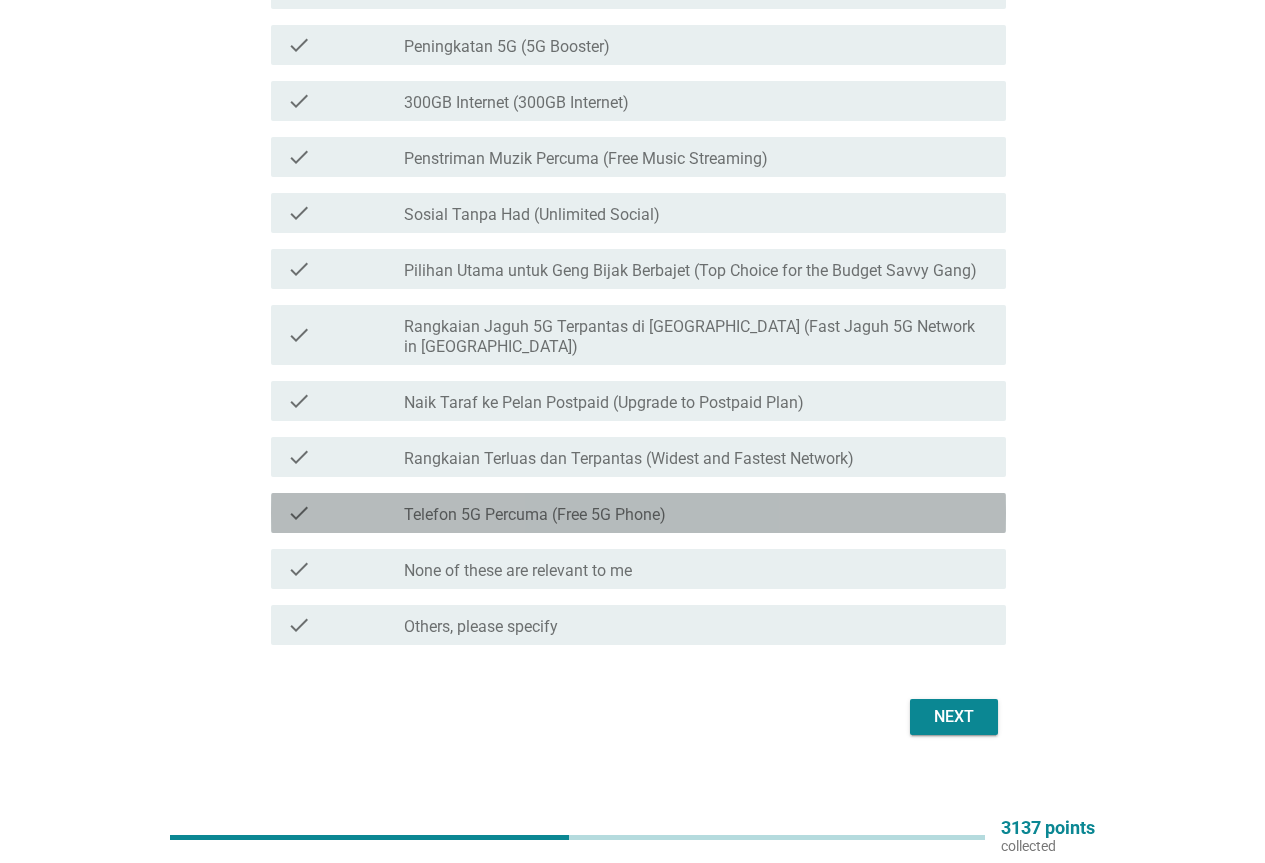 click on "Telefon 5G Percuma (Free 5G Phone)" at bounding box center (535, 515) 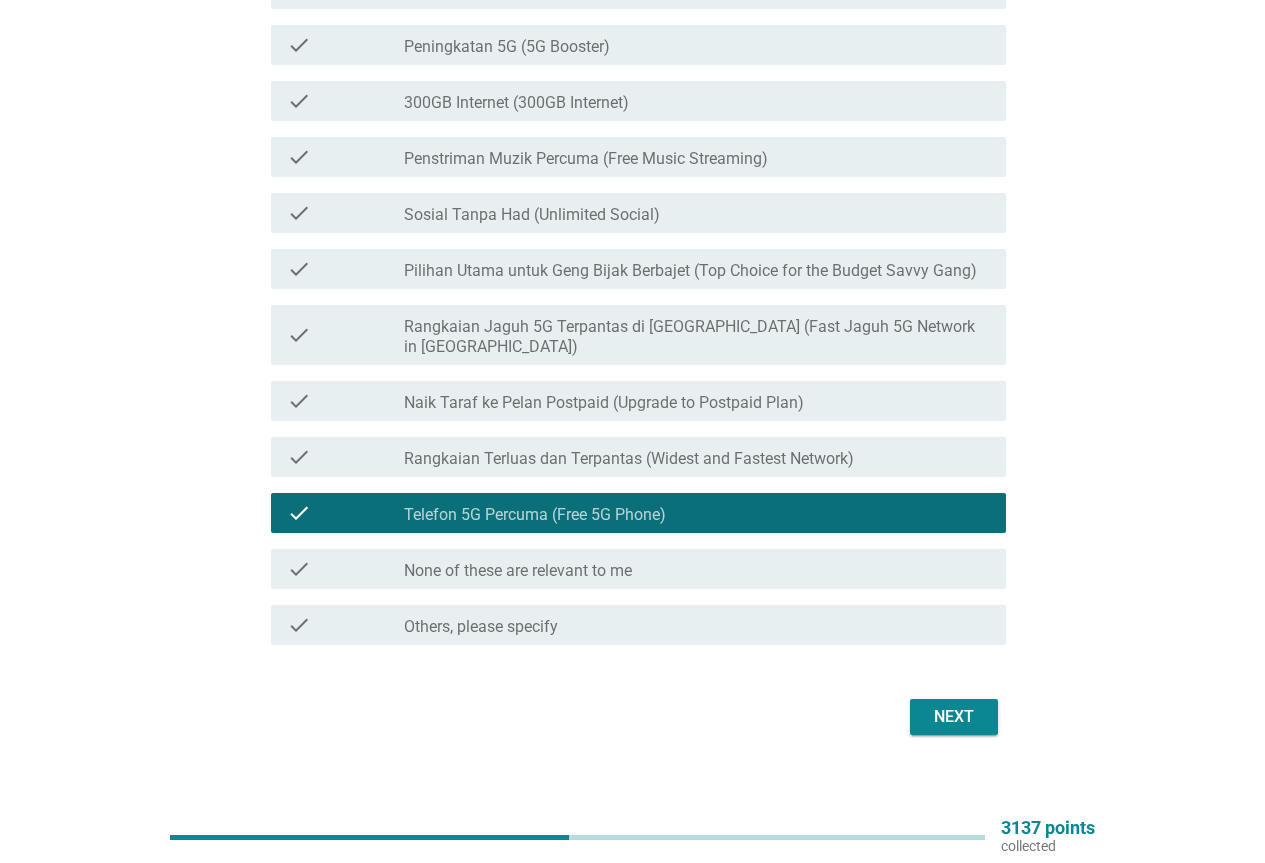click on "Next" at bounding box center (954, 717) 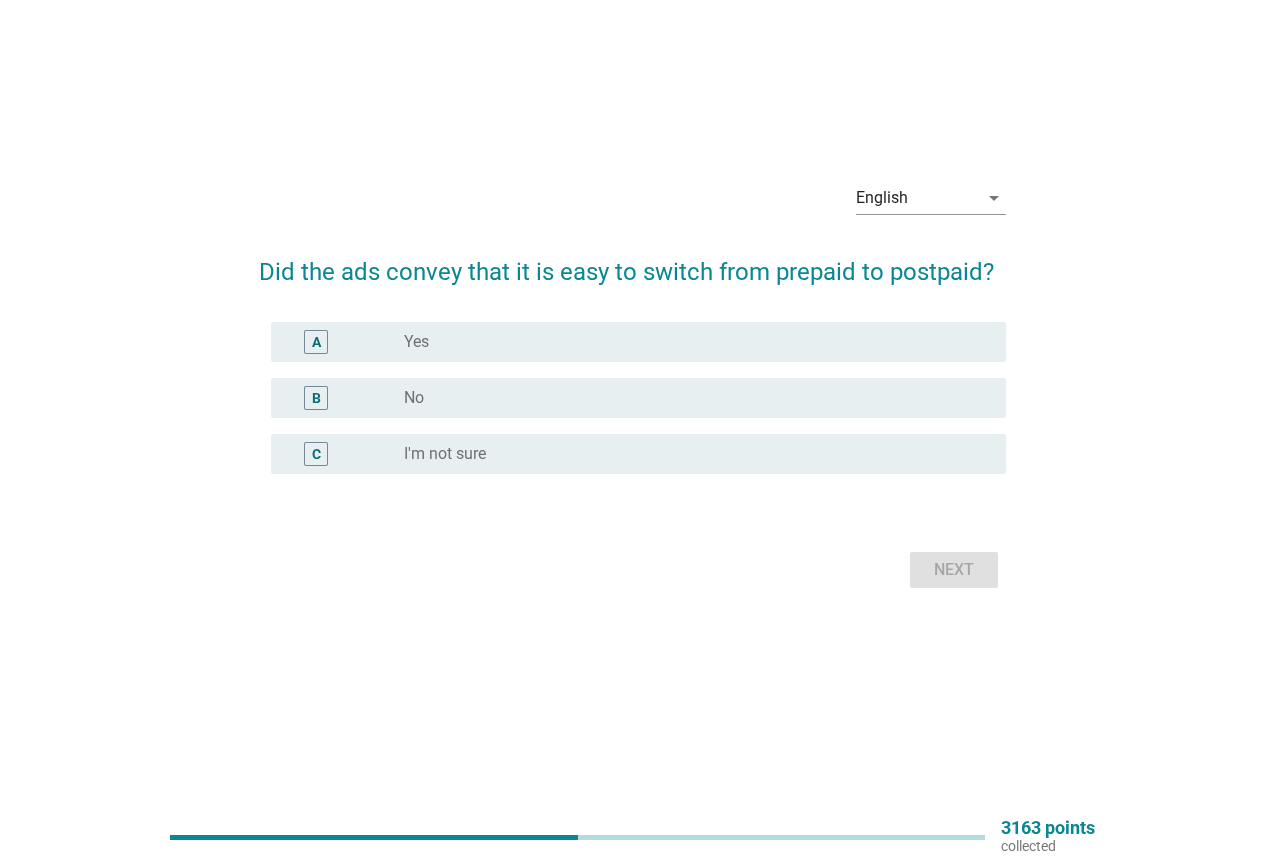 scroll, scrollTop: 0, scrollLeft: 0, axis: both 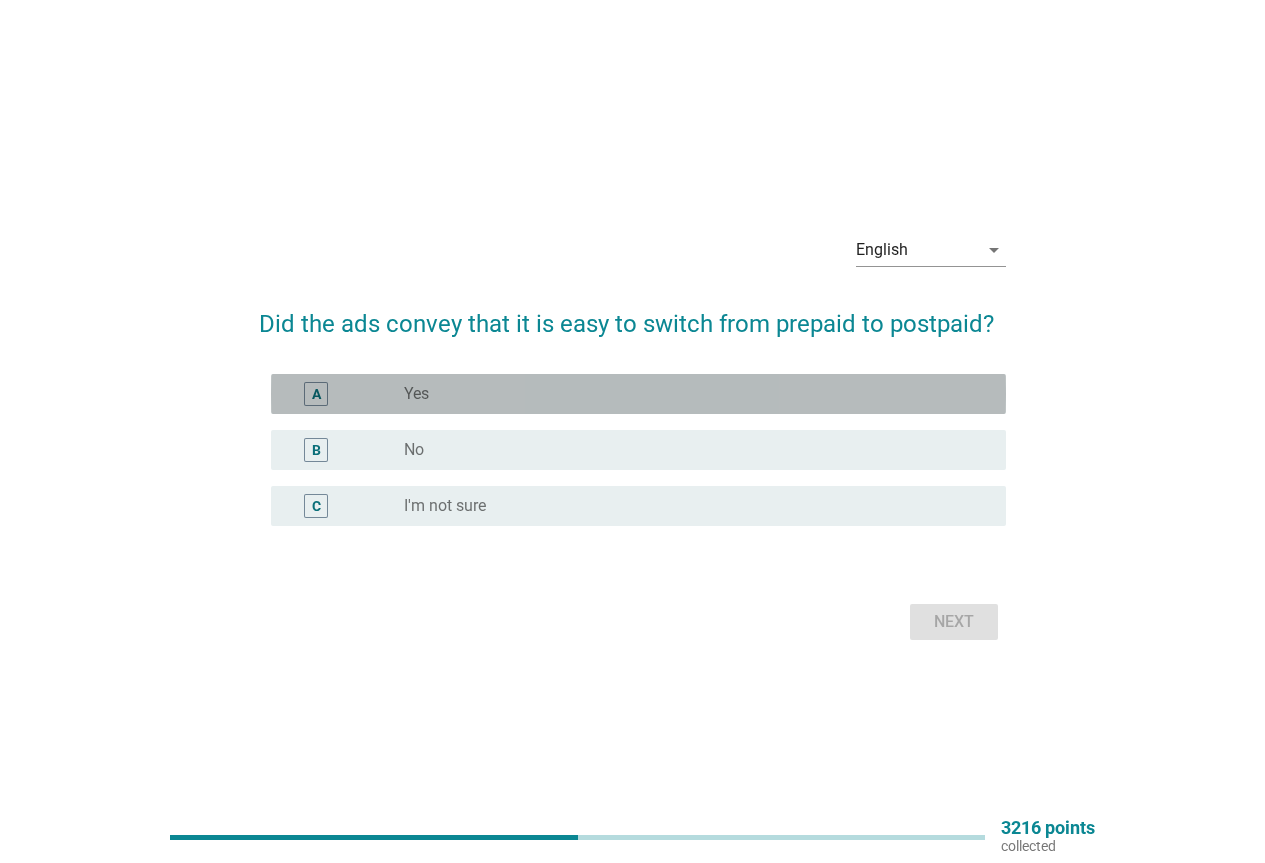 click on "A     radio_button_unchecked Yes" at bounding box center [638, 394] 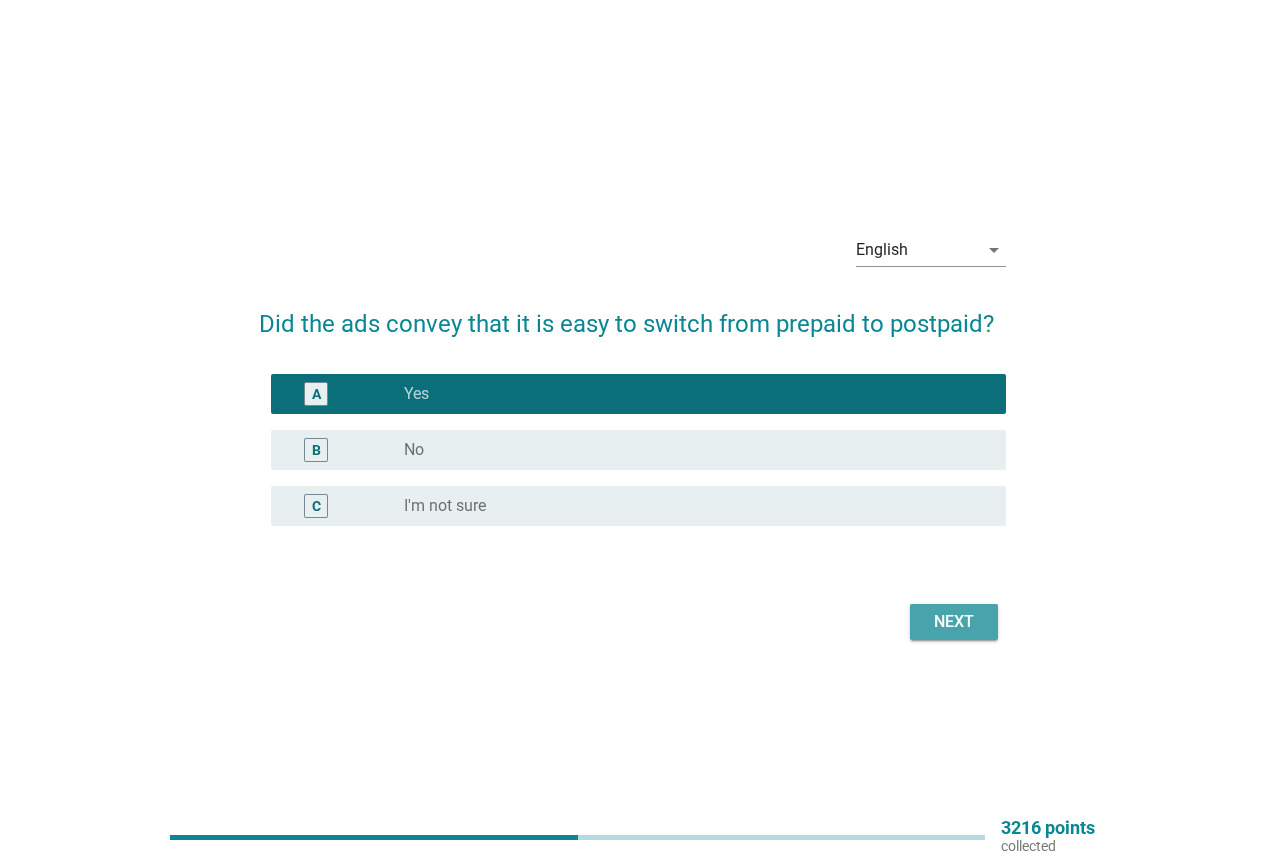 click on "Next" at bounding box center [954, 622] 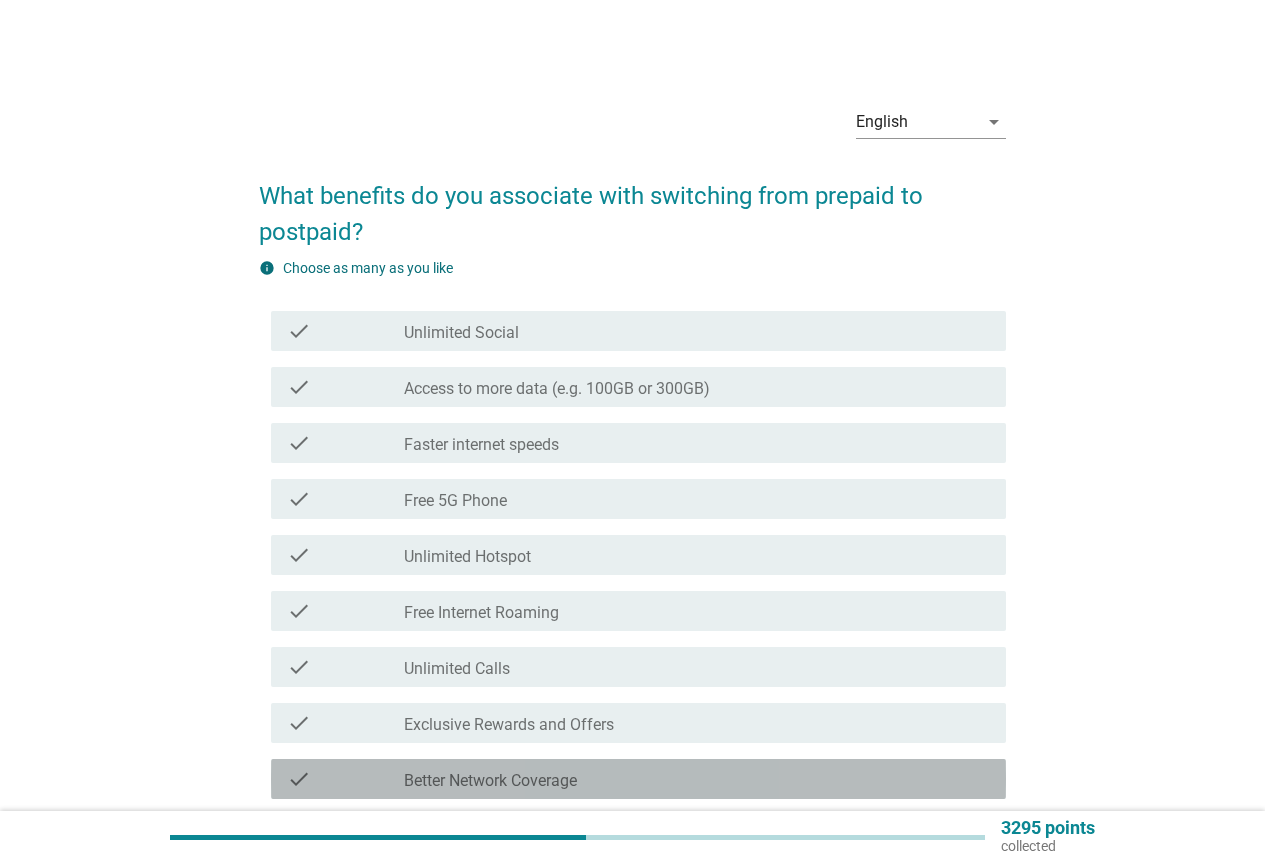 click on "Better Network Coverage" at bounding box center (490, 781) 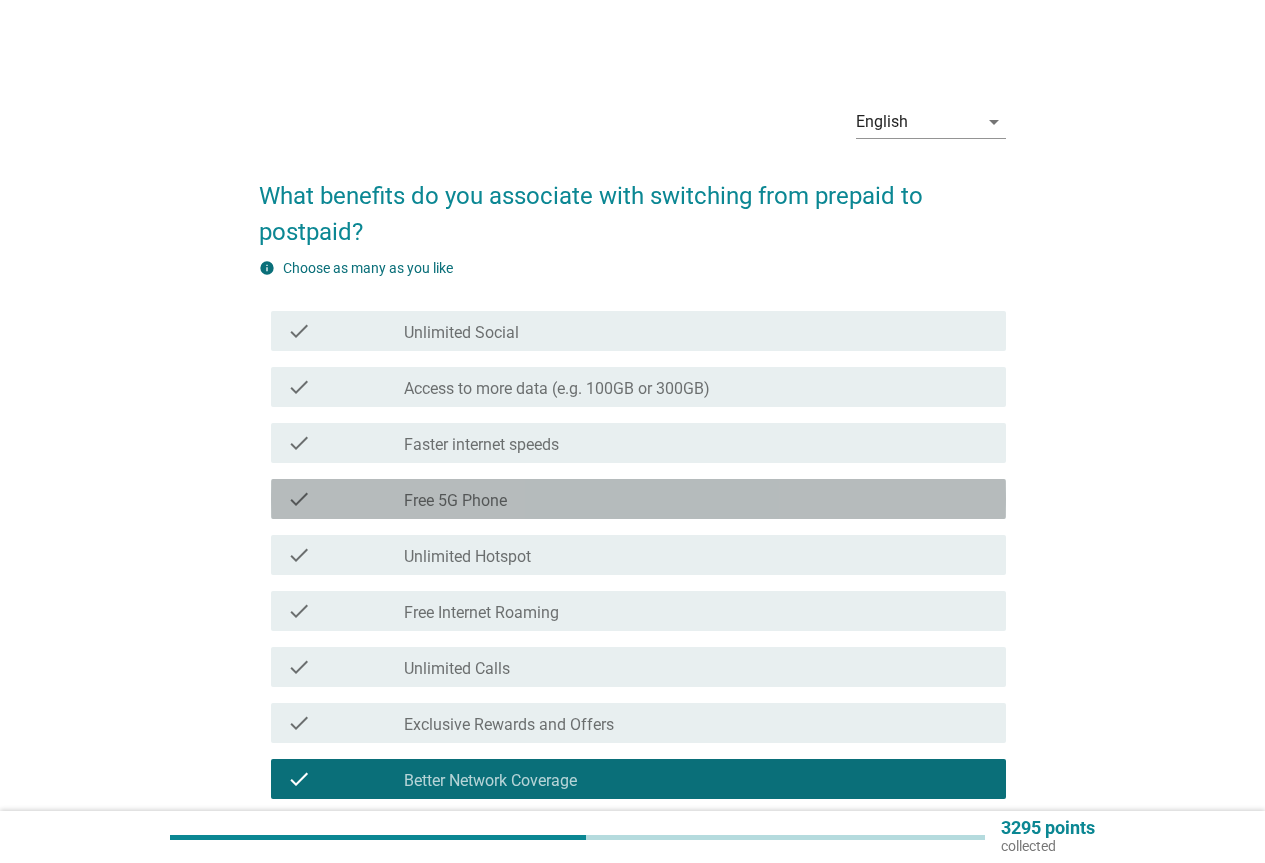 click on "check_box_outline_blank Free 5G Phone" at bounding box center (697, 499) 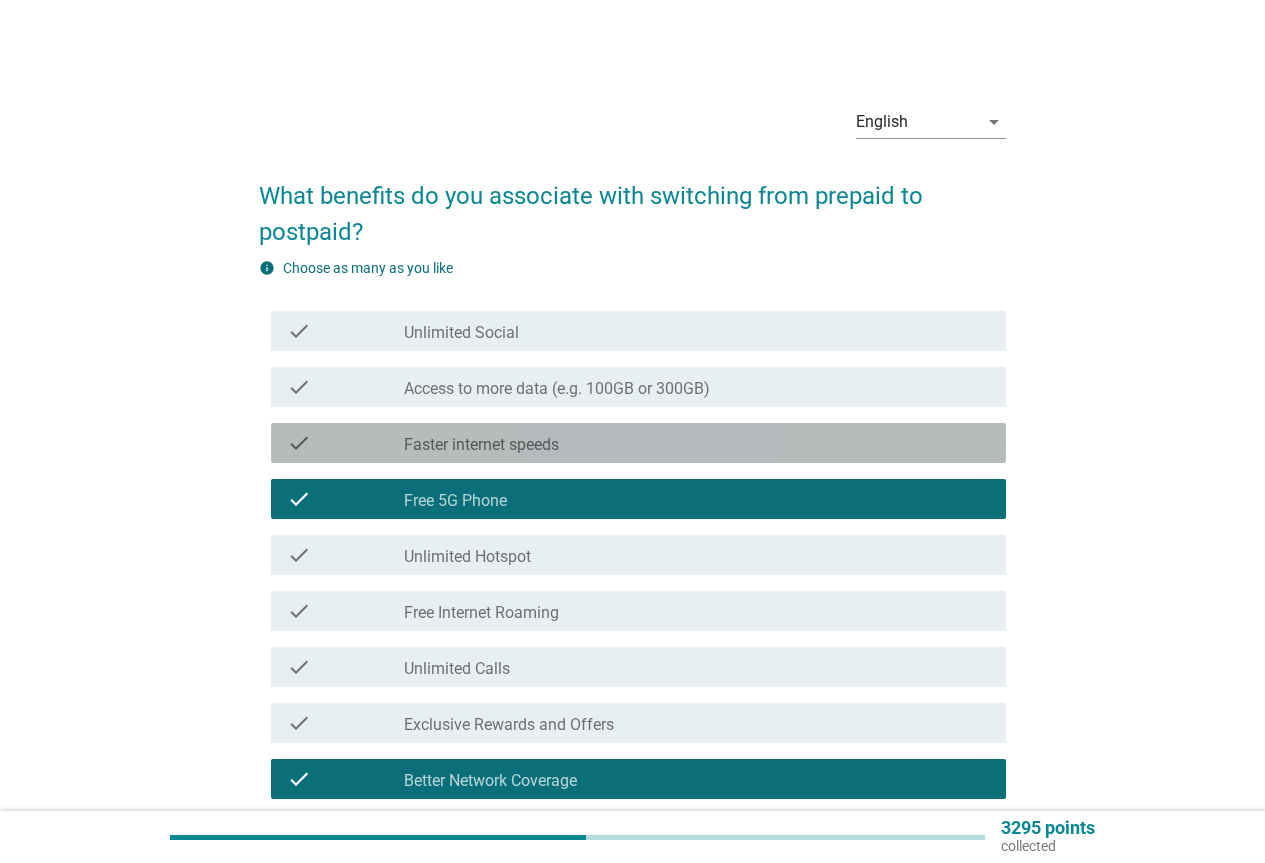 click on "Faster internet speeds" at bounding box center (481, 445) 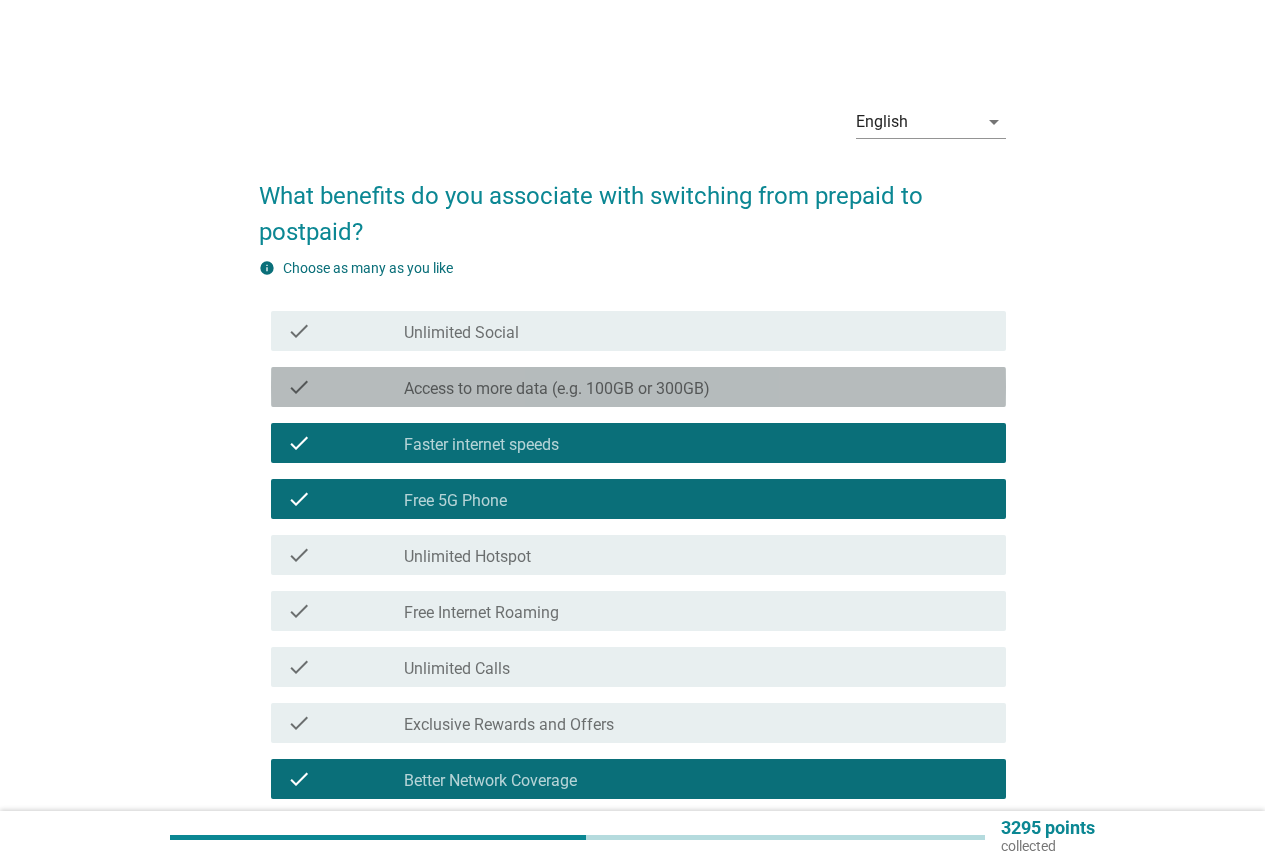 click on "Access to more data (e.g. 100GB or 300GB)" at bounding box center (557, 389) 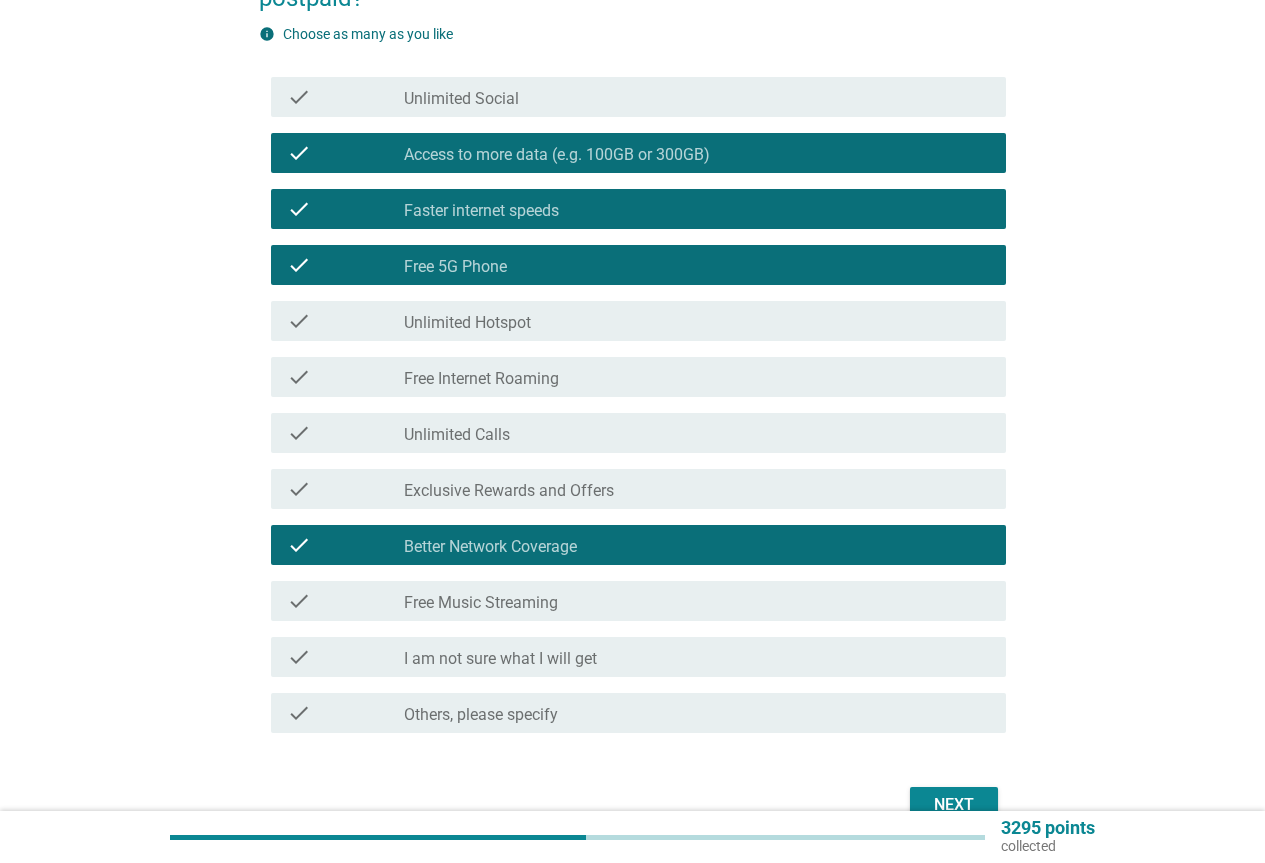 scroll, scrollTop: 300, scrollLeft: 0, axis: vertical 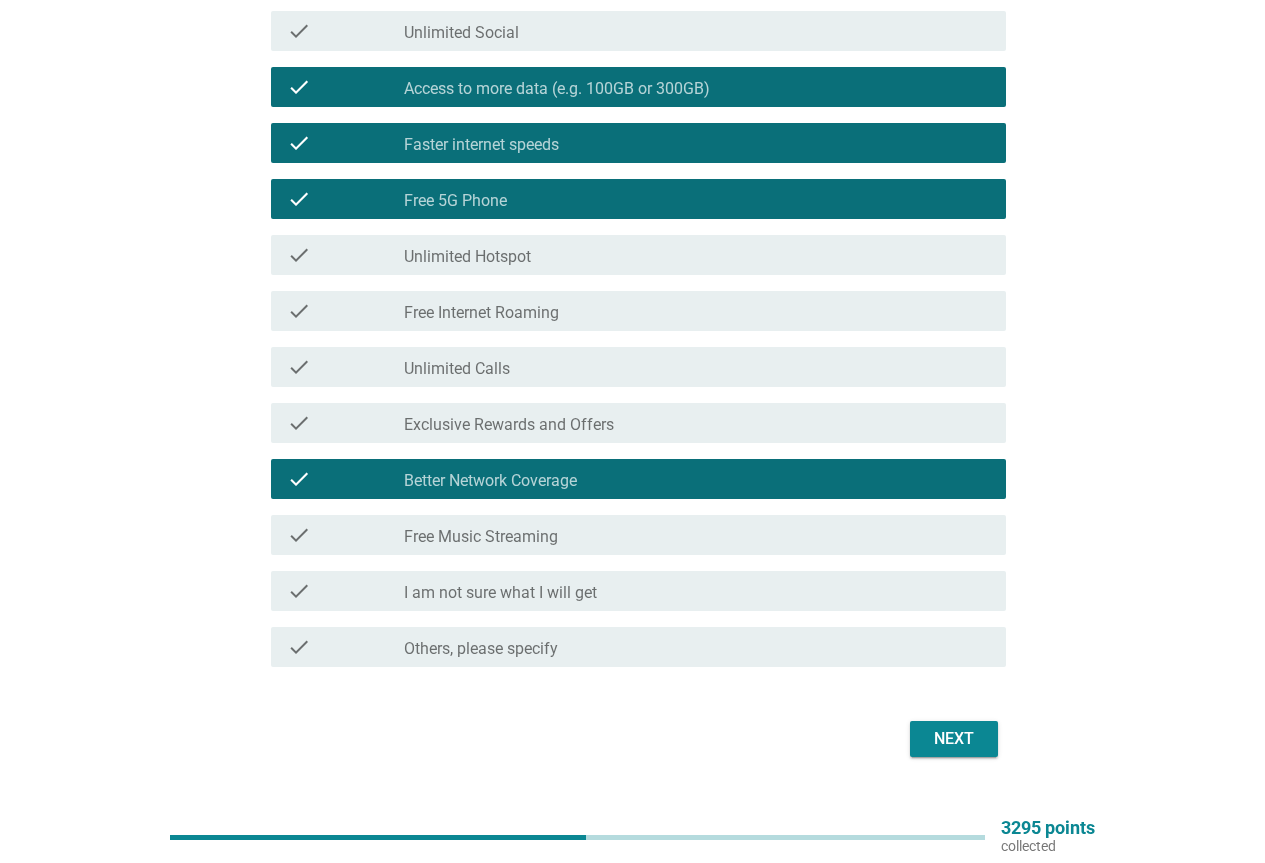 click on "Next" at bounding box center [954, 739] 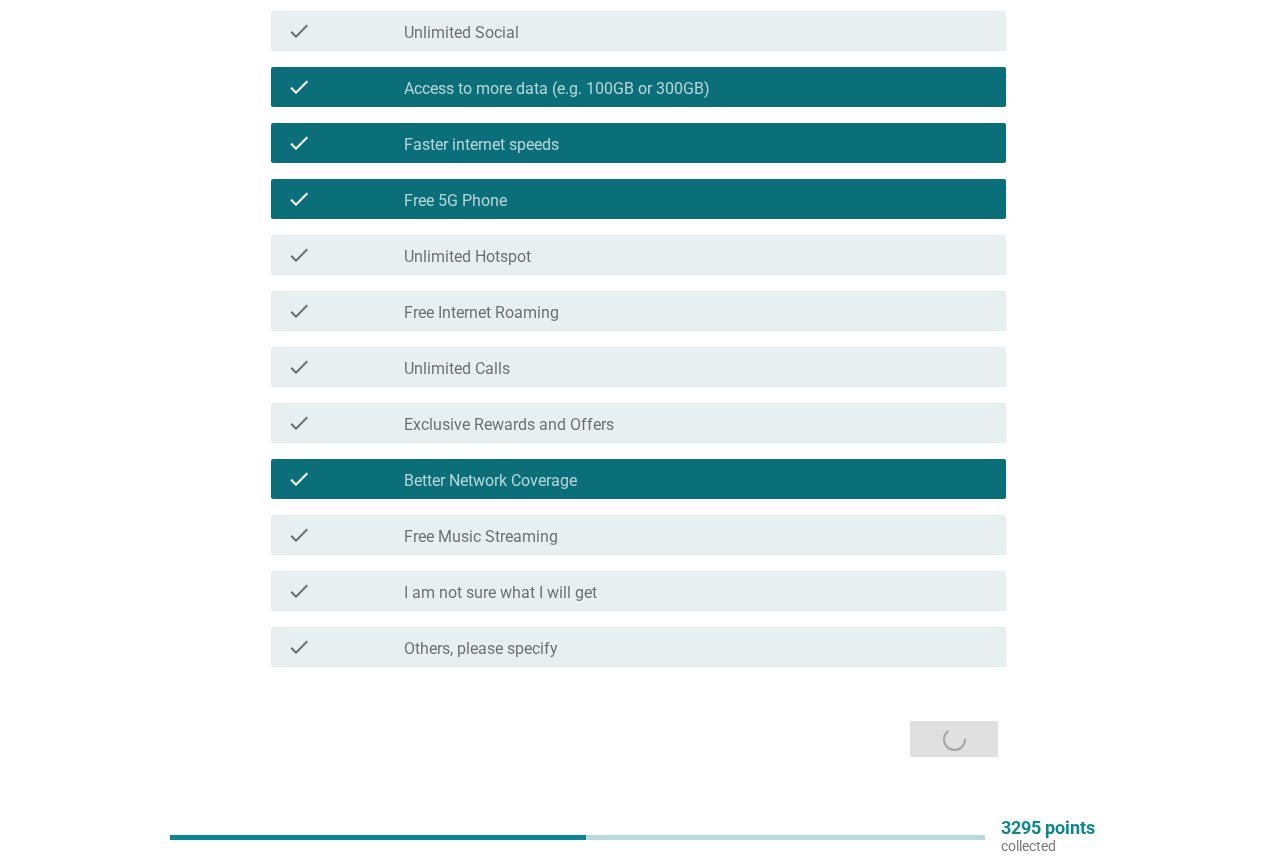 scroll, scrollTop: 0, scrollLeft: 0, axis: both 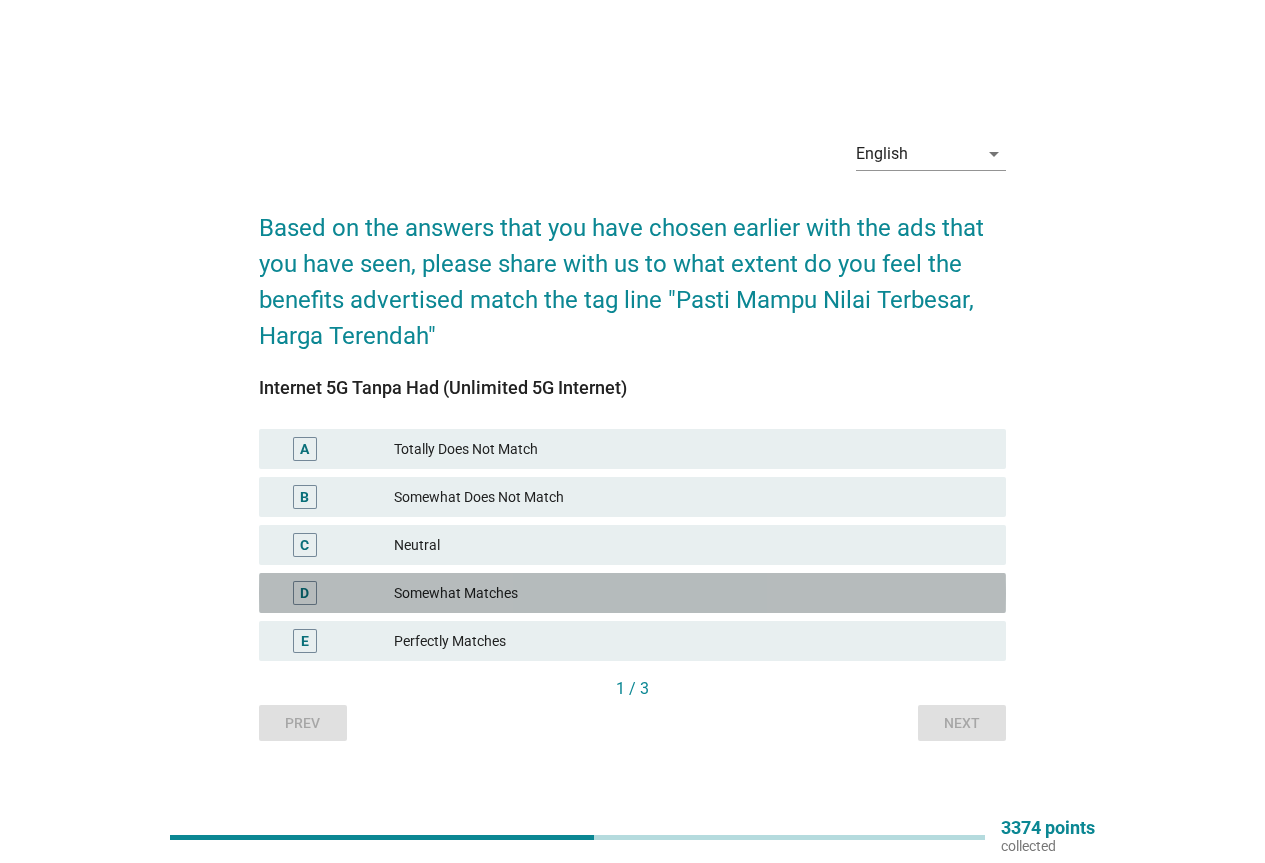 click on "Somewhat Matches" at bounding box center (692, 593) 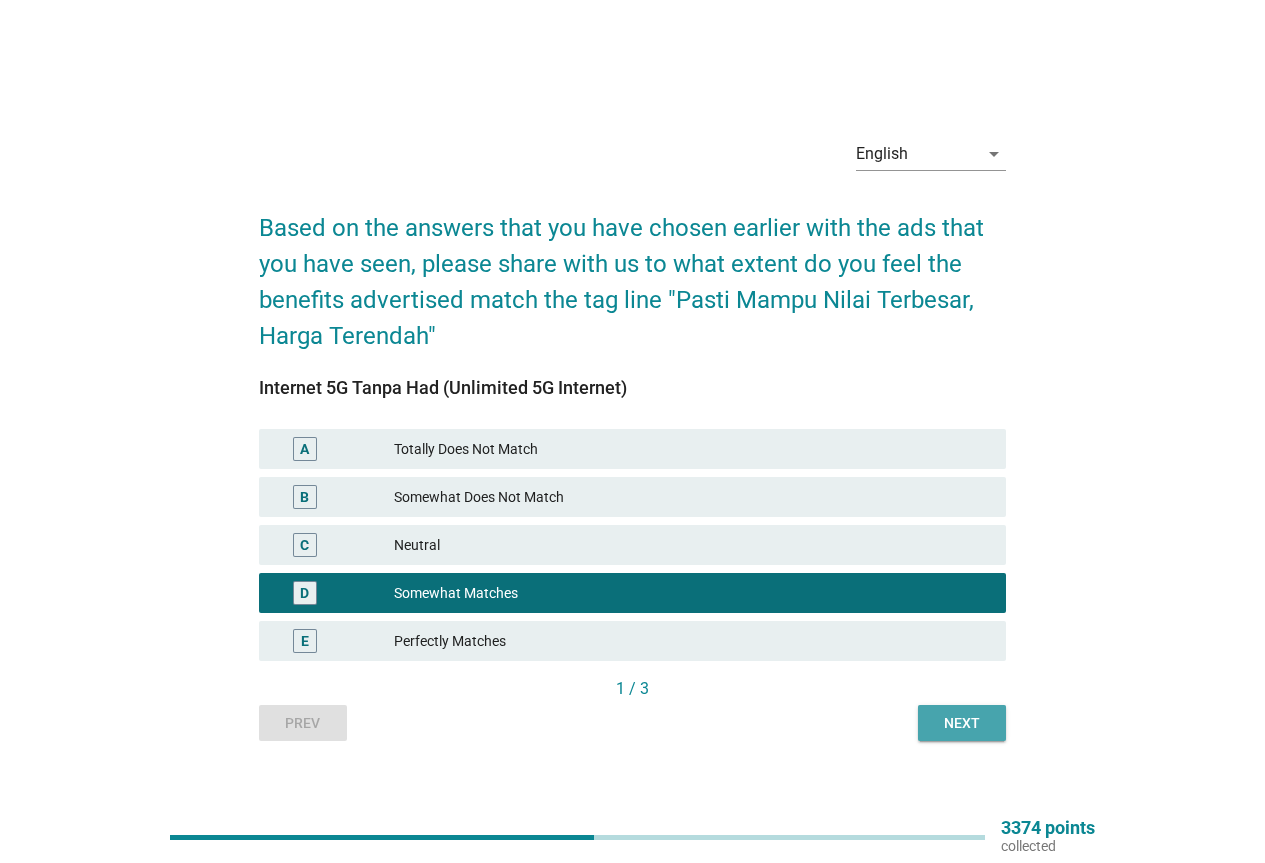 click on "Next" at bounding box center (962, 723) 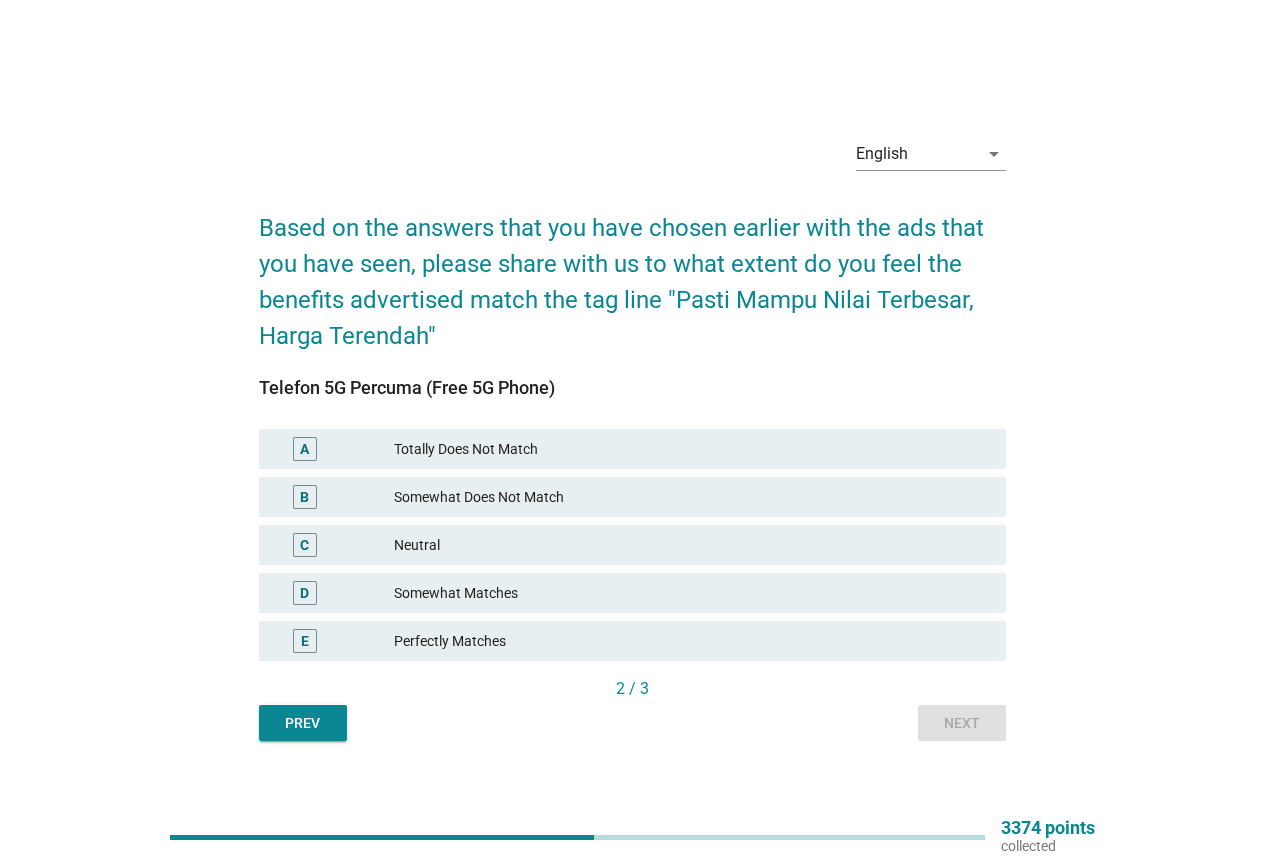 click on "Perfectly Matches" at bounding box center (692, 641) 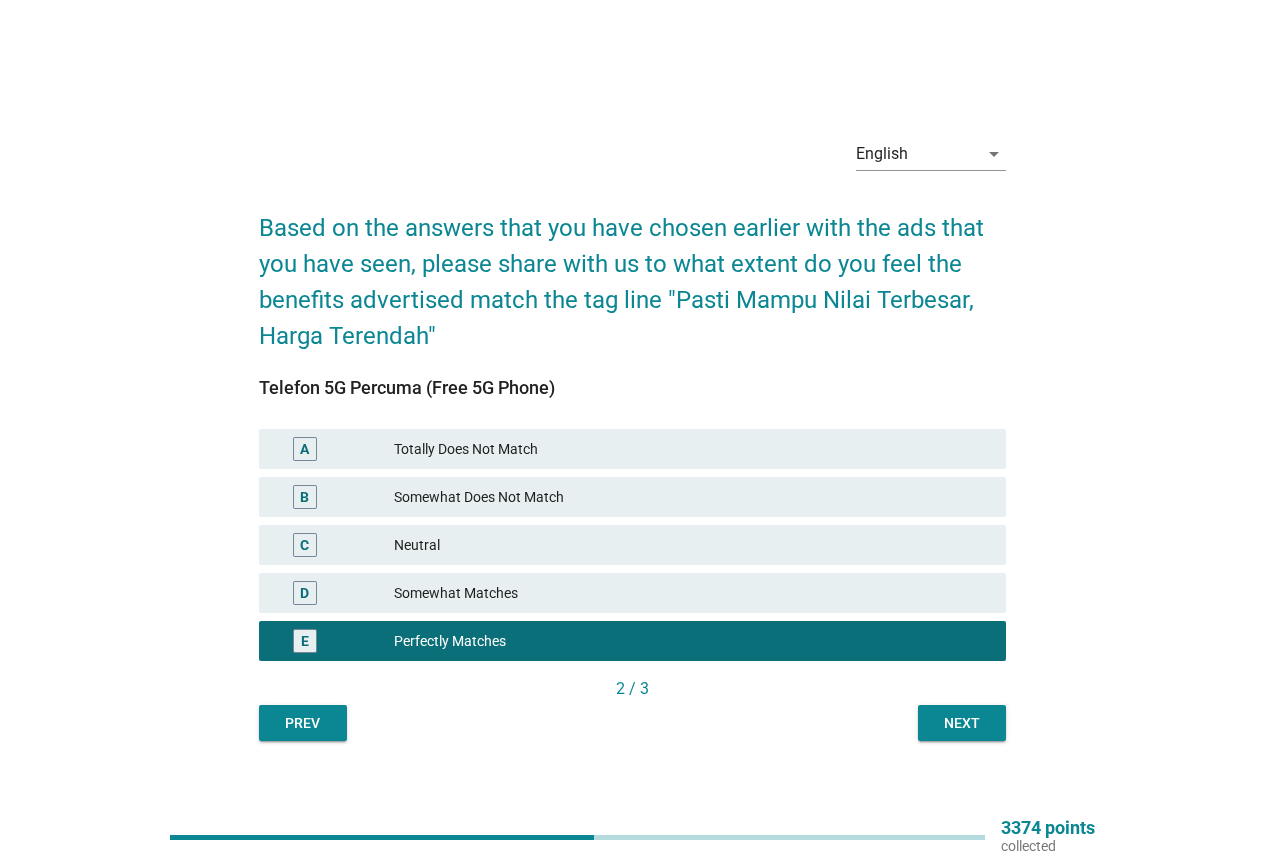 click on "Next" at bounding box center [962, 723] 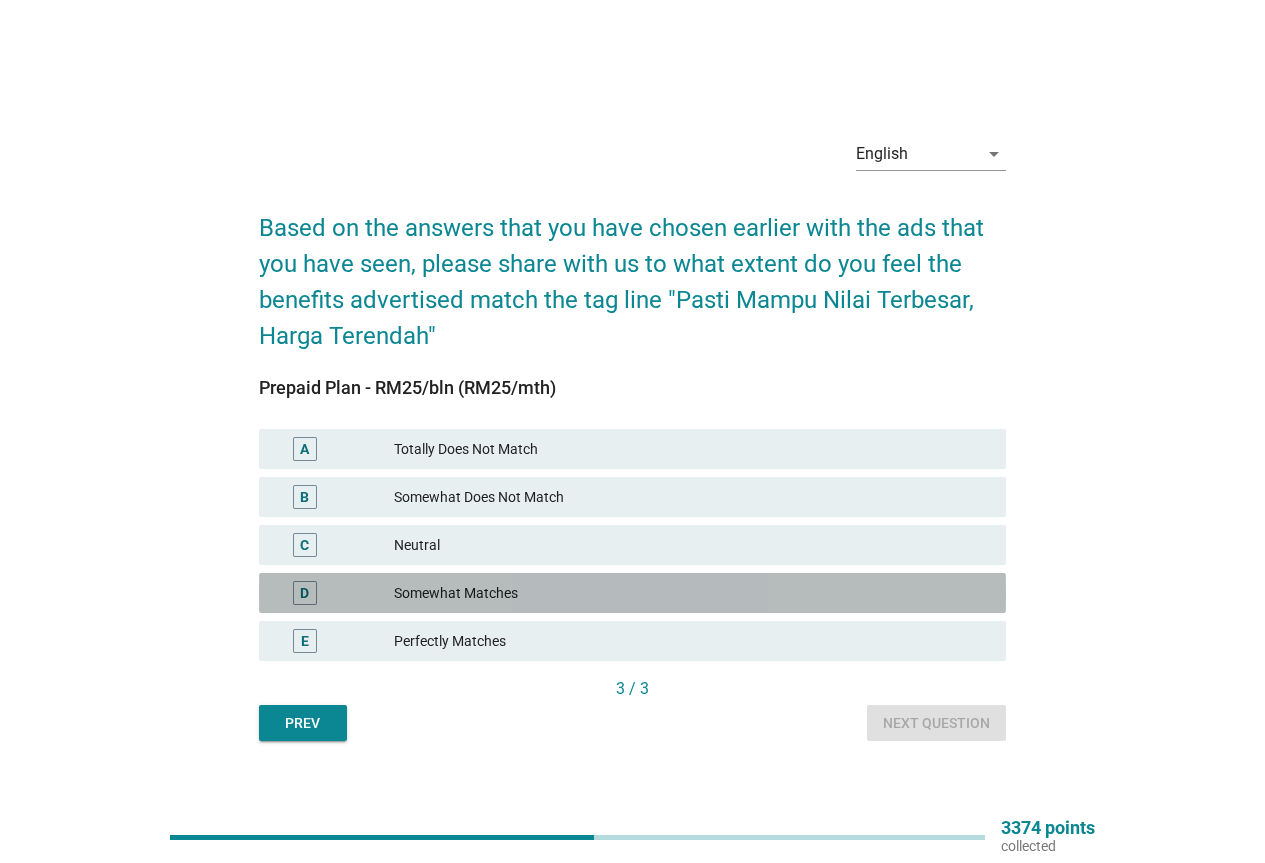 click on "Somewhat Matches" at bounding box center (692, 593) 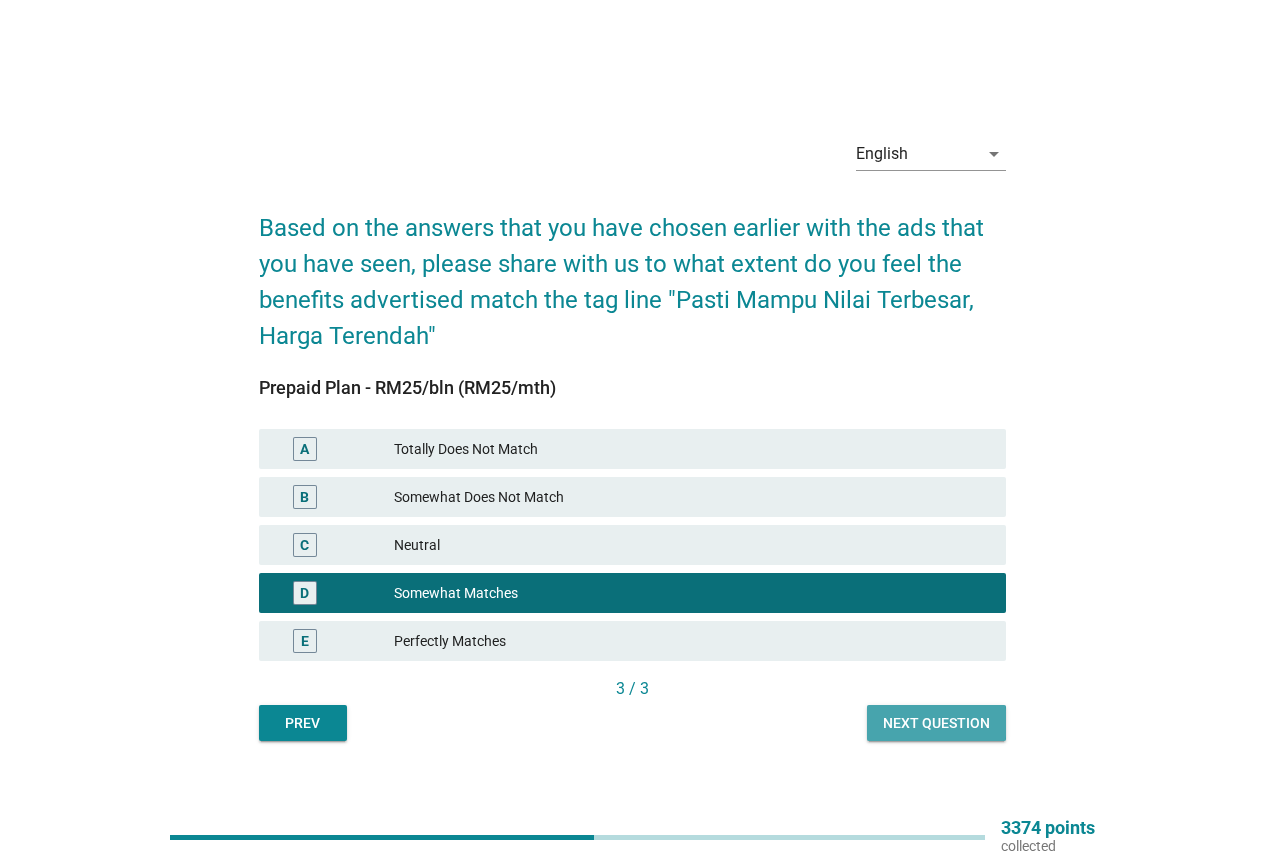click on "Next question" at bounding box center (936, 723) 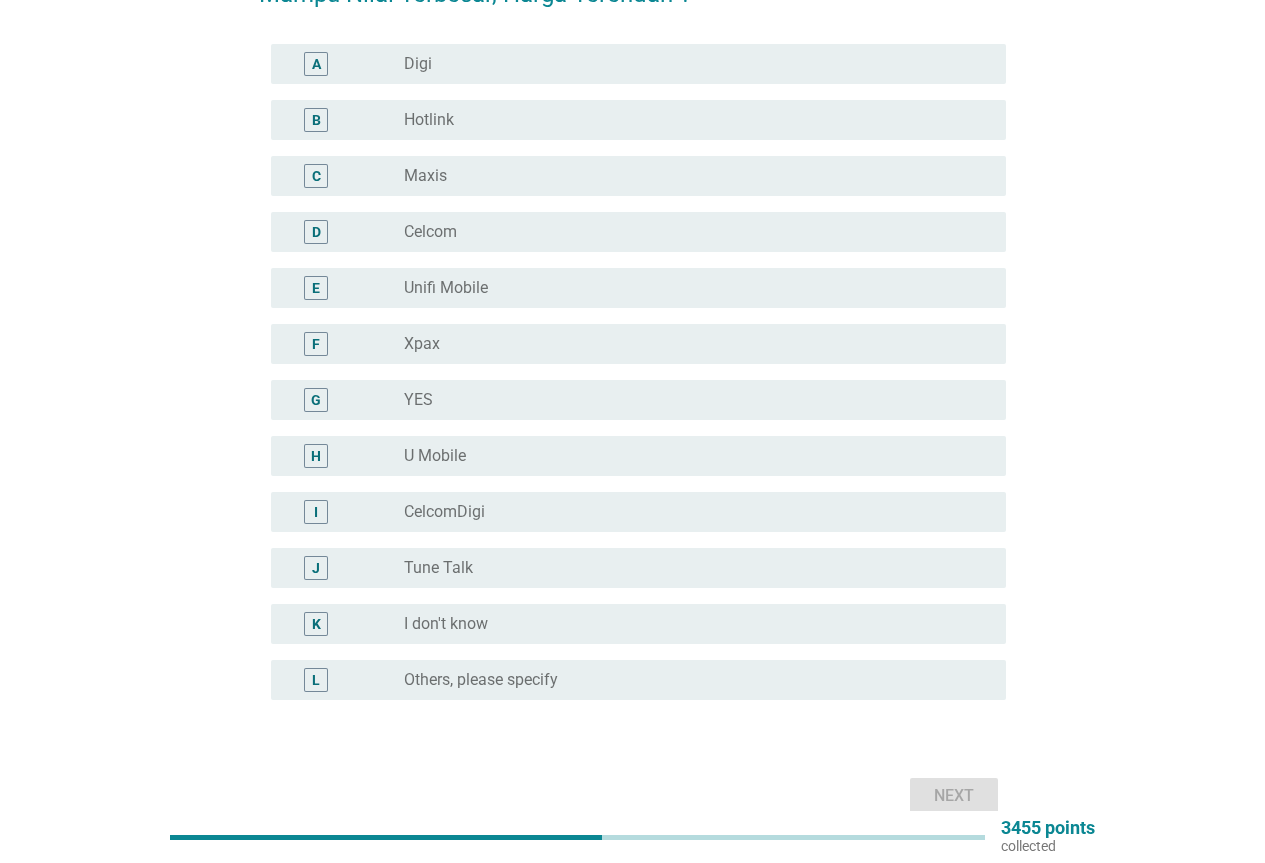 scroll, scrollTop: 100, scrollLeft: 0, axis: vertical 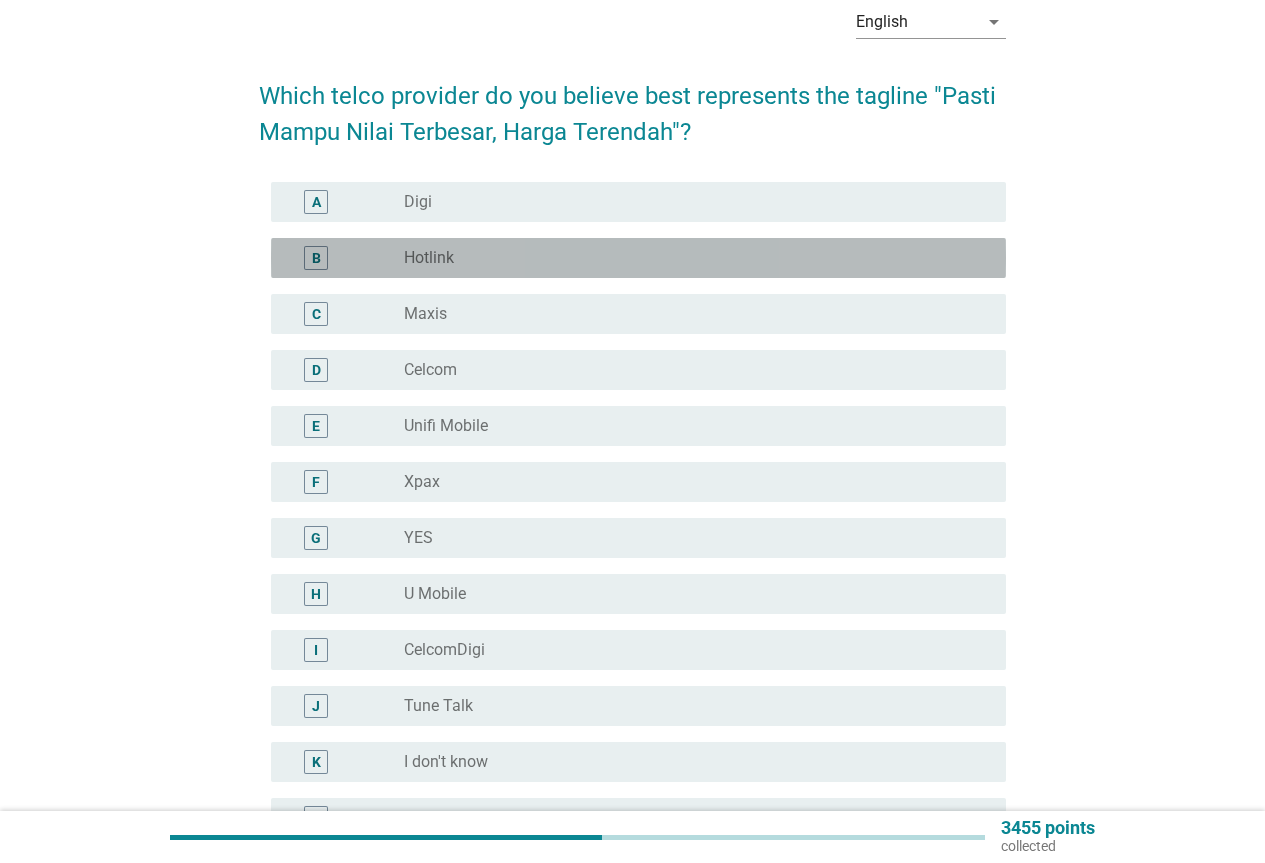 click on "radio_button_unchecked Hotlink" at bounding box center [689, 258] 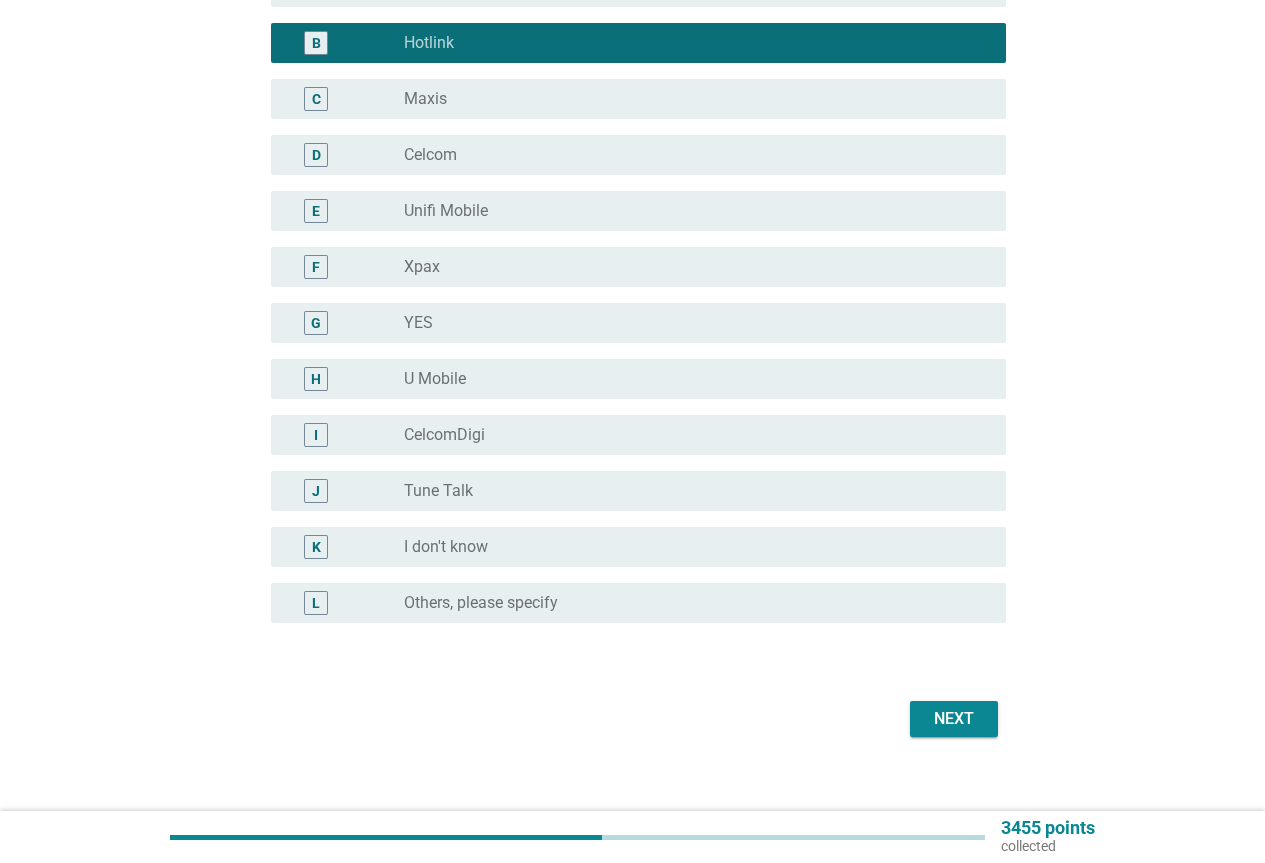 scroll, scrollTop: 337, scrollLeft: 0, axis: vertical 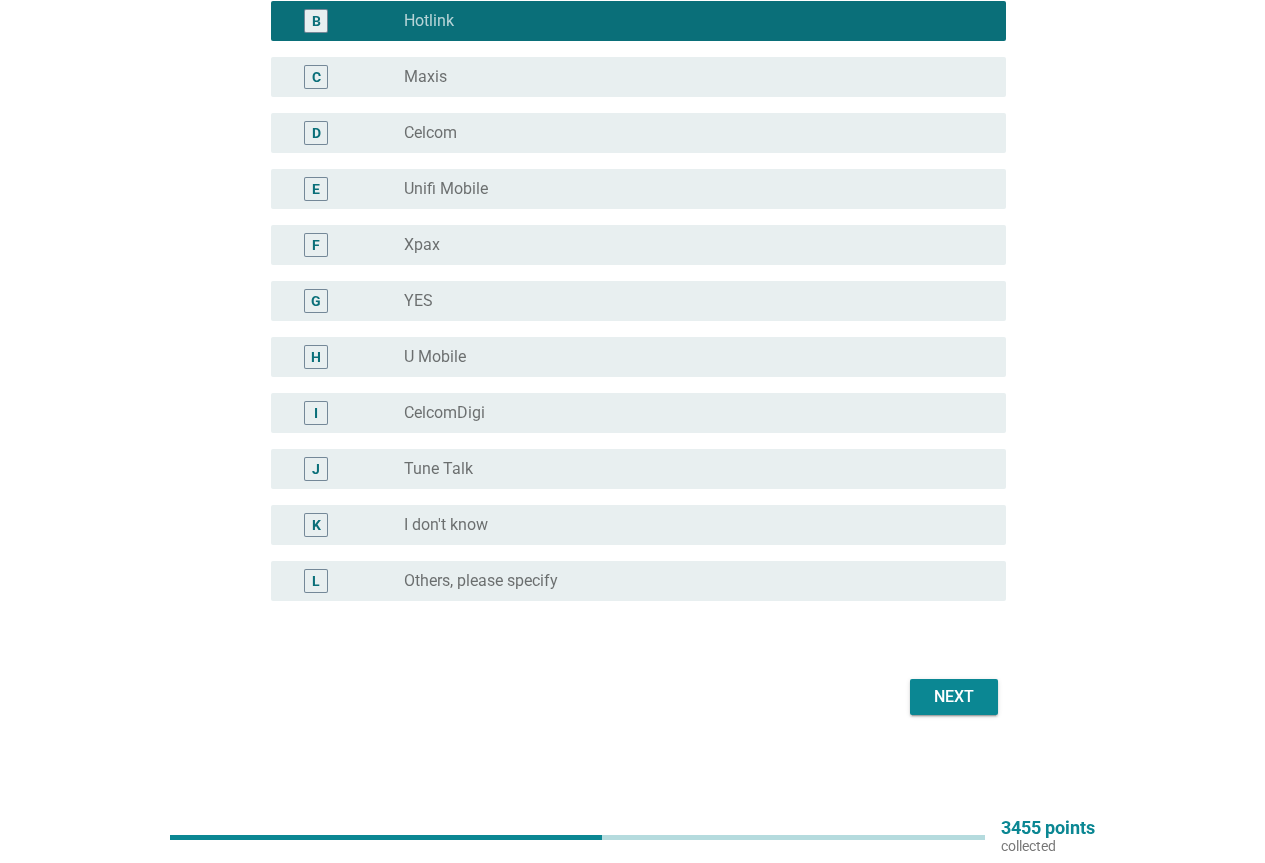 click on "Next" at bounding box center [954, 697] 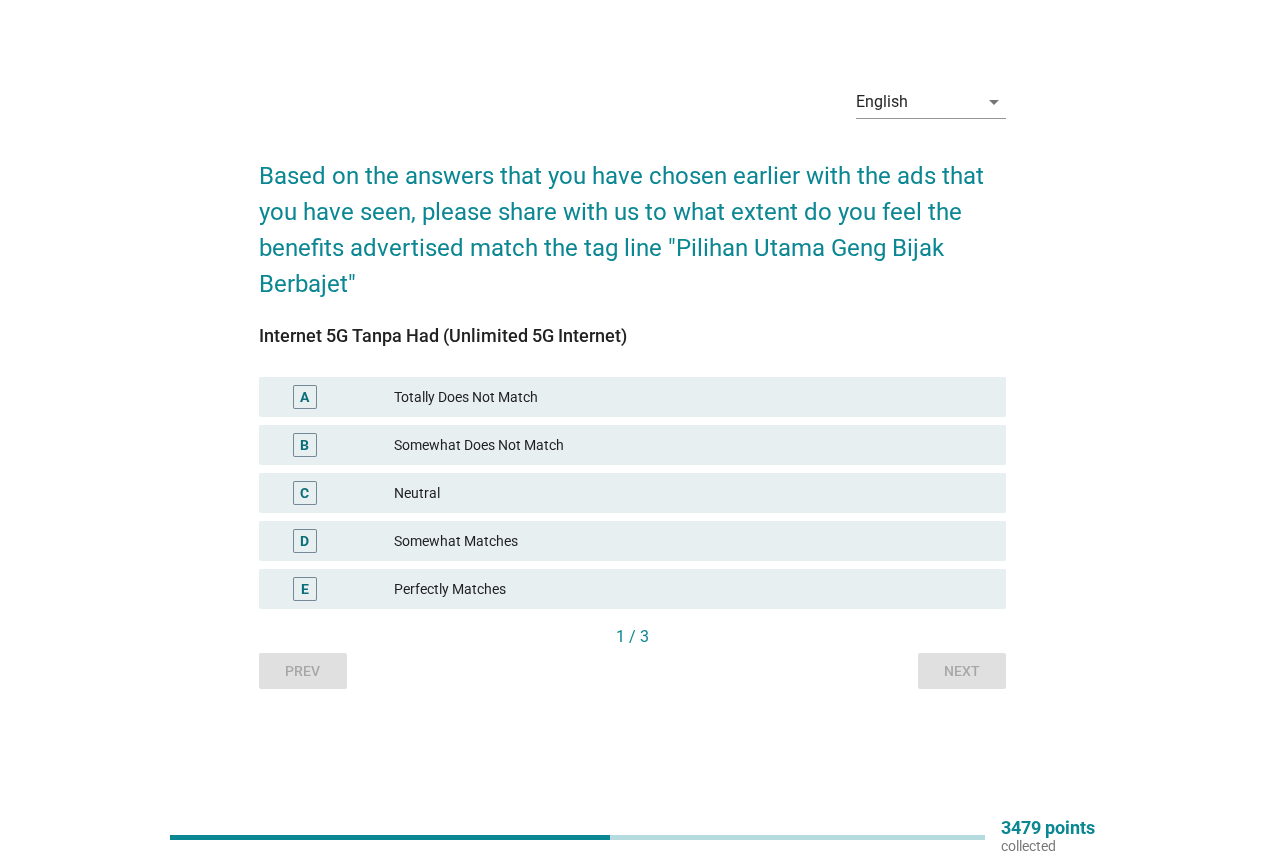 scroll, scrollTop: 0, scrollLeft: 0, axis: both 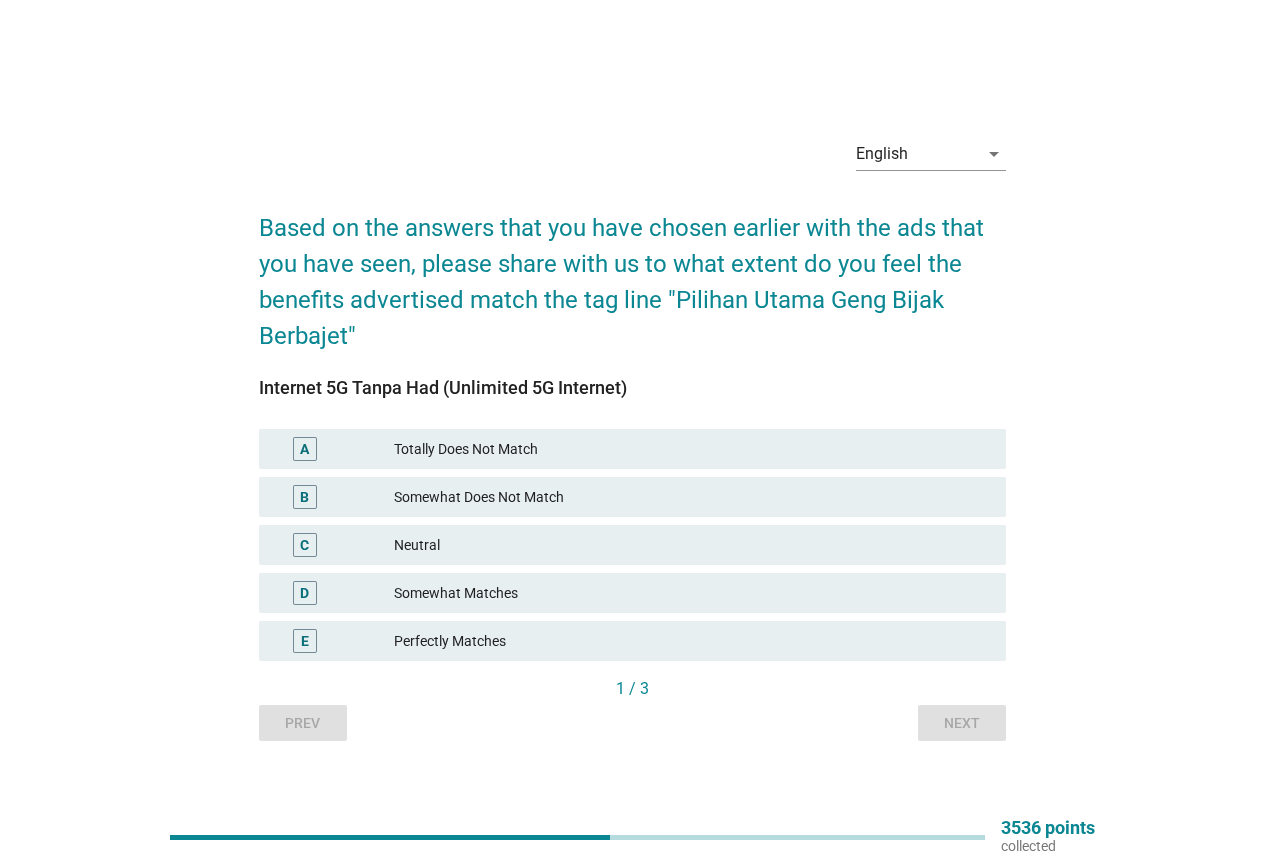 click on "Somewhat Matches" at bounding box center [692, 593] 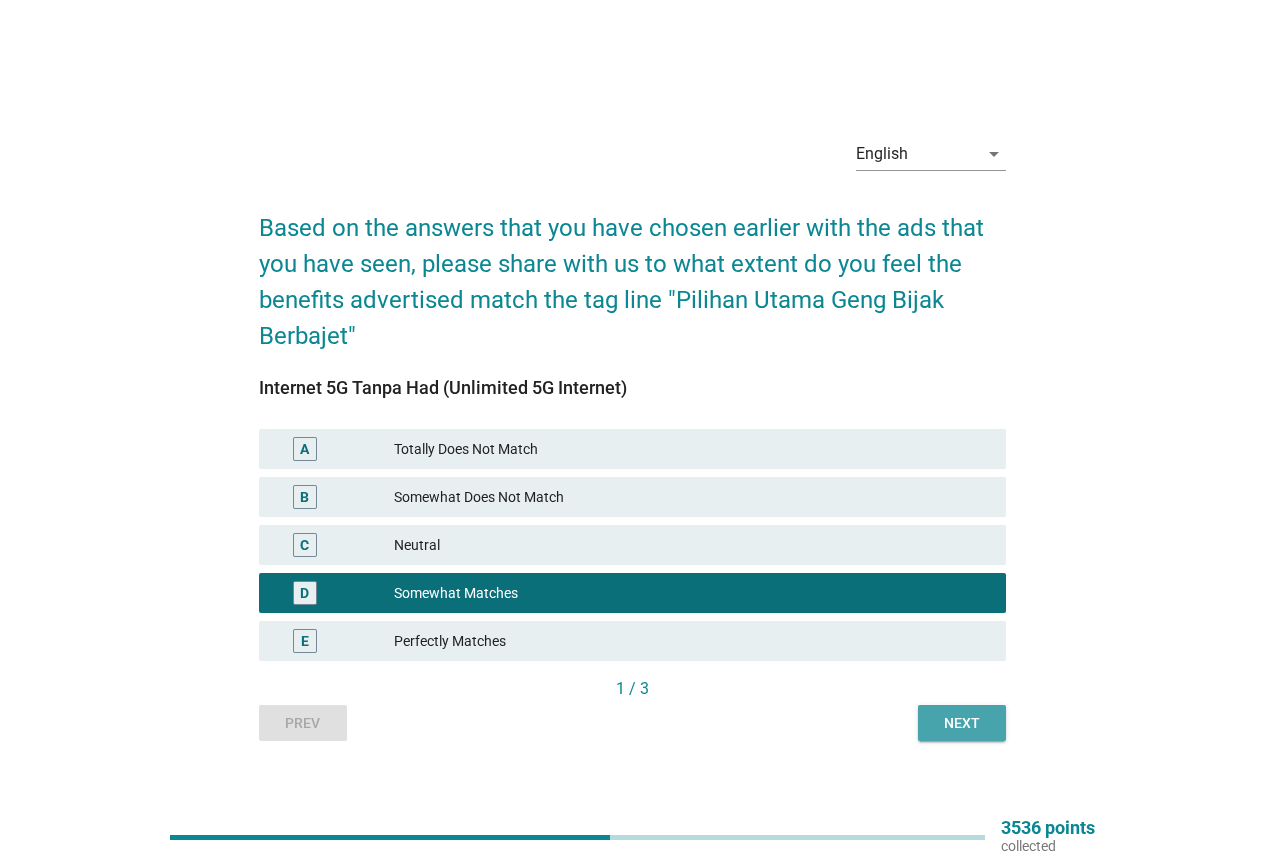 click on "Next" at bounding box center (962, 723) 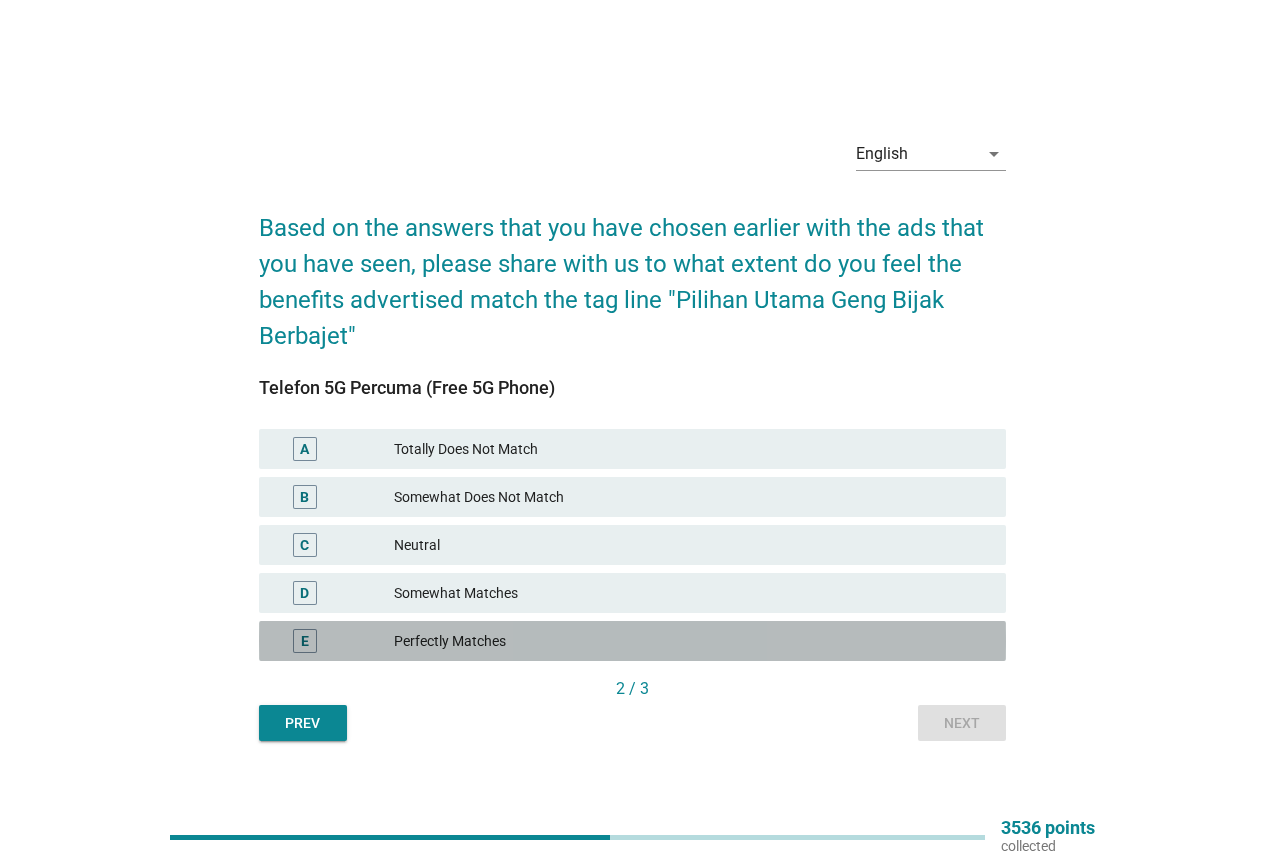 click on "Perfectly Matches" at bounding box center (692, 641) 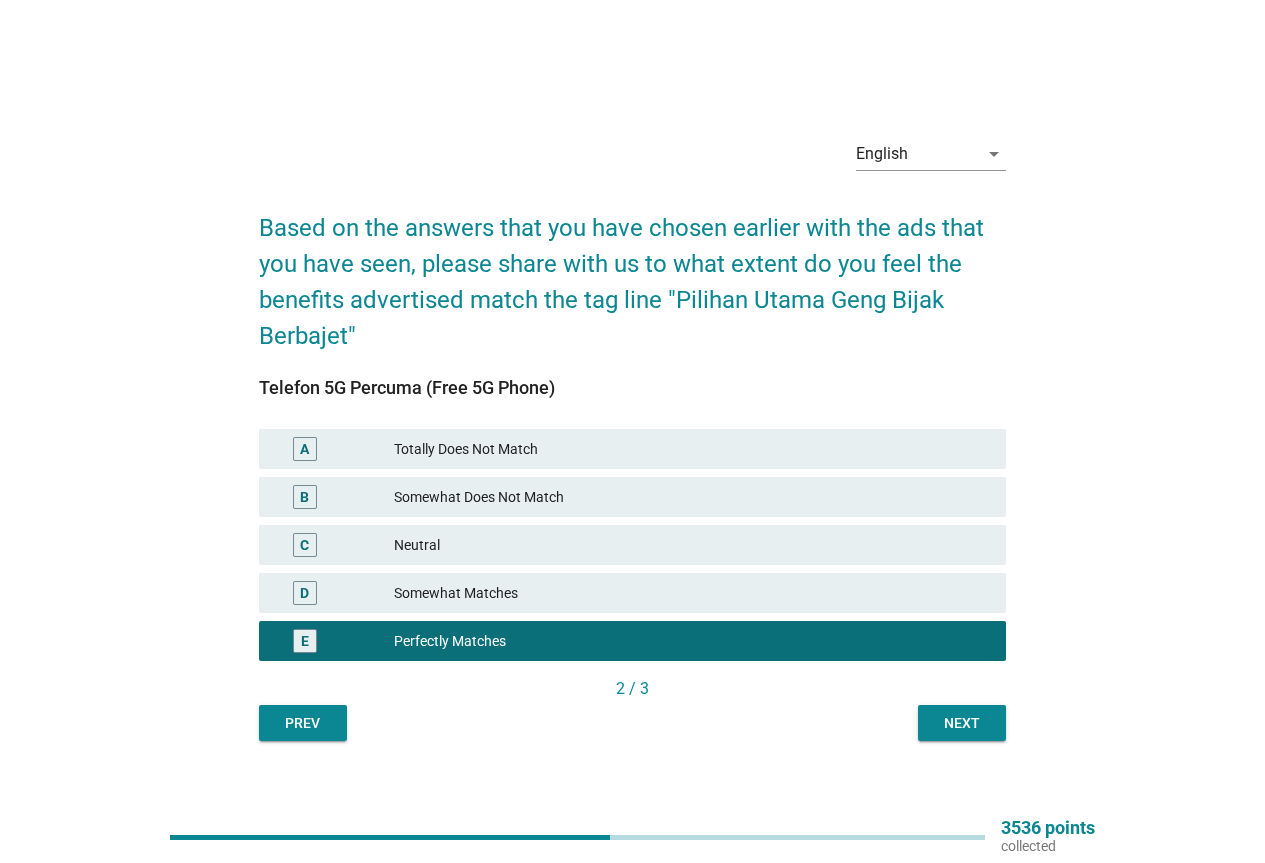 click on "Next" at bounding box center (962, 723) 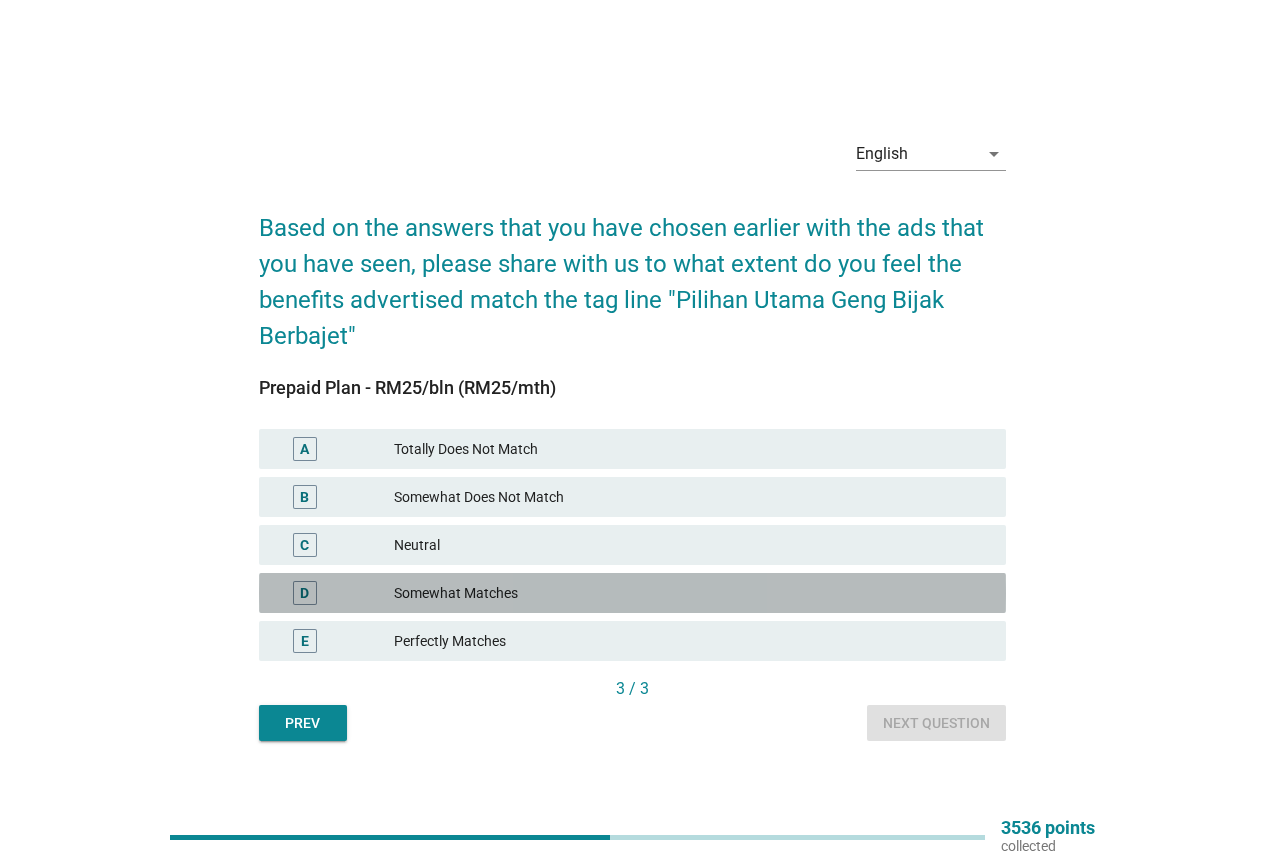 click on "Somewhat Matches" at bounding box center [692, 593] 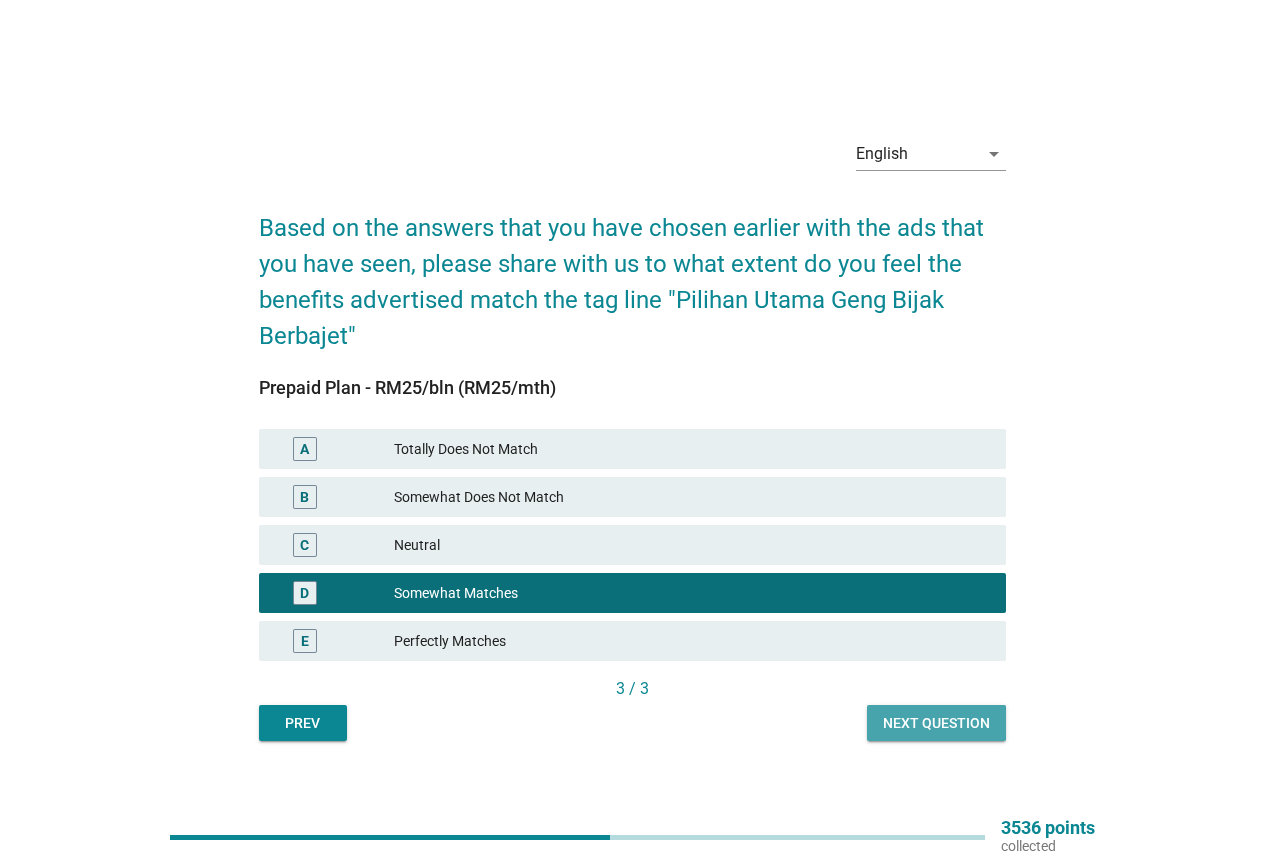 click on "Next question" at bounding box center (936, 723) 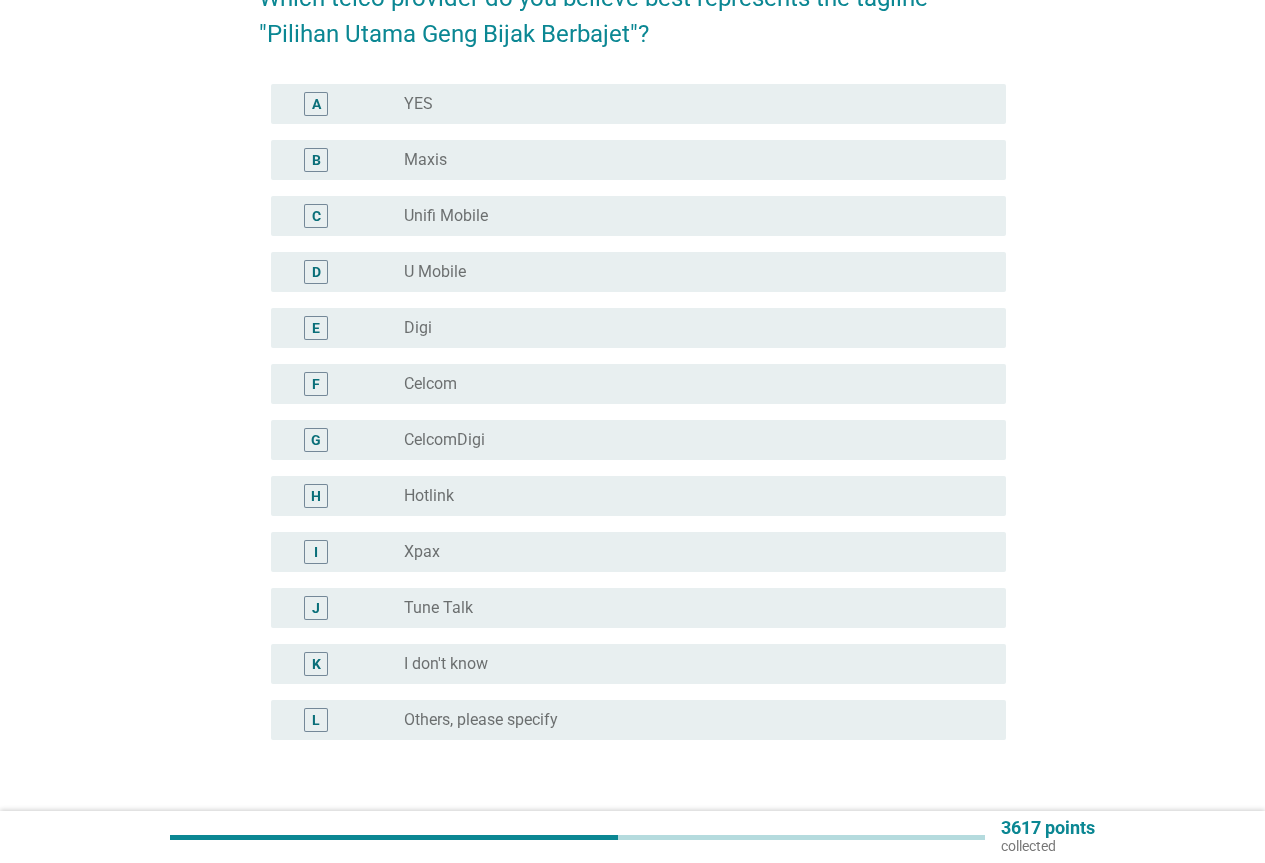 scroll, scrollTop: 200, scrollLeft: 0, axis: vertical 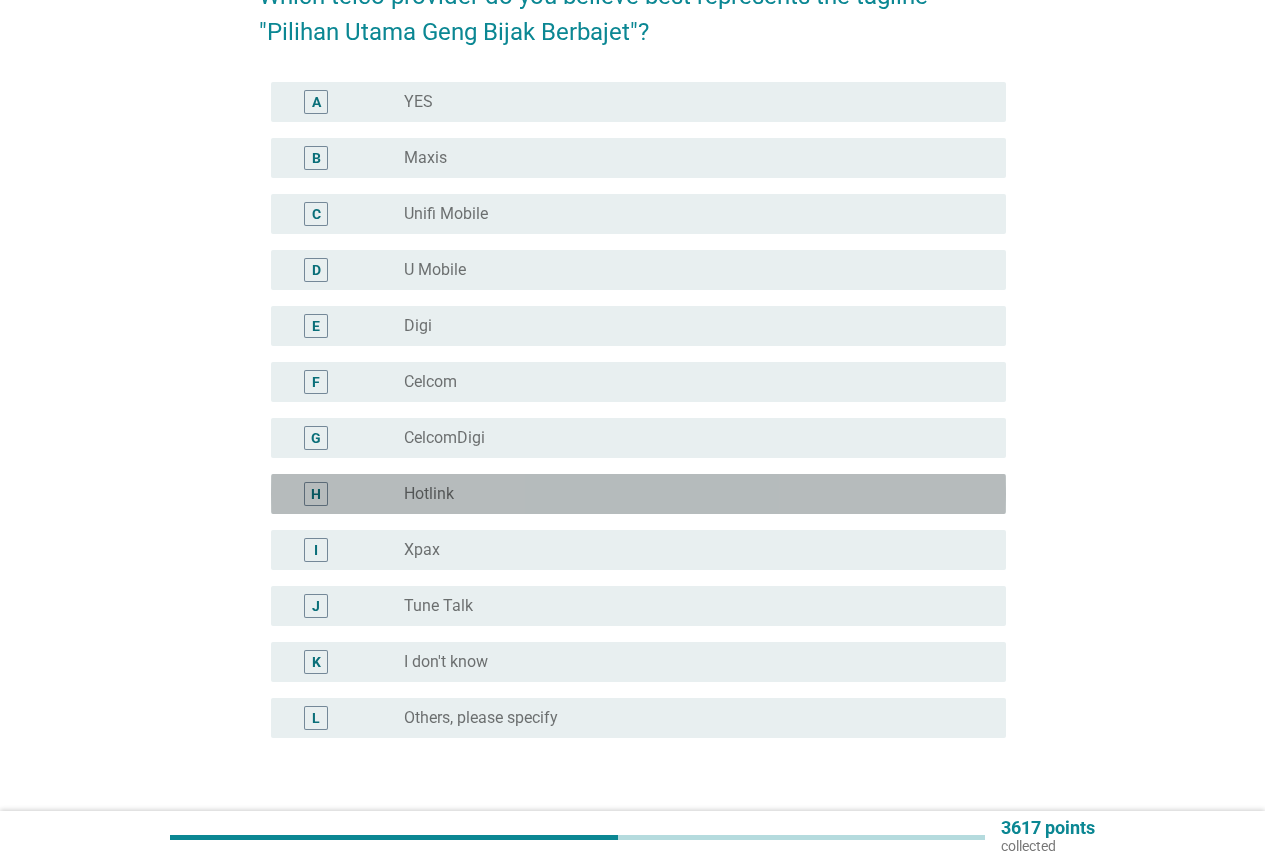 click on "radio_button_unchecked Hotlink" at bounding box center (689, 494) 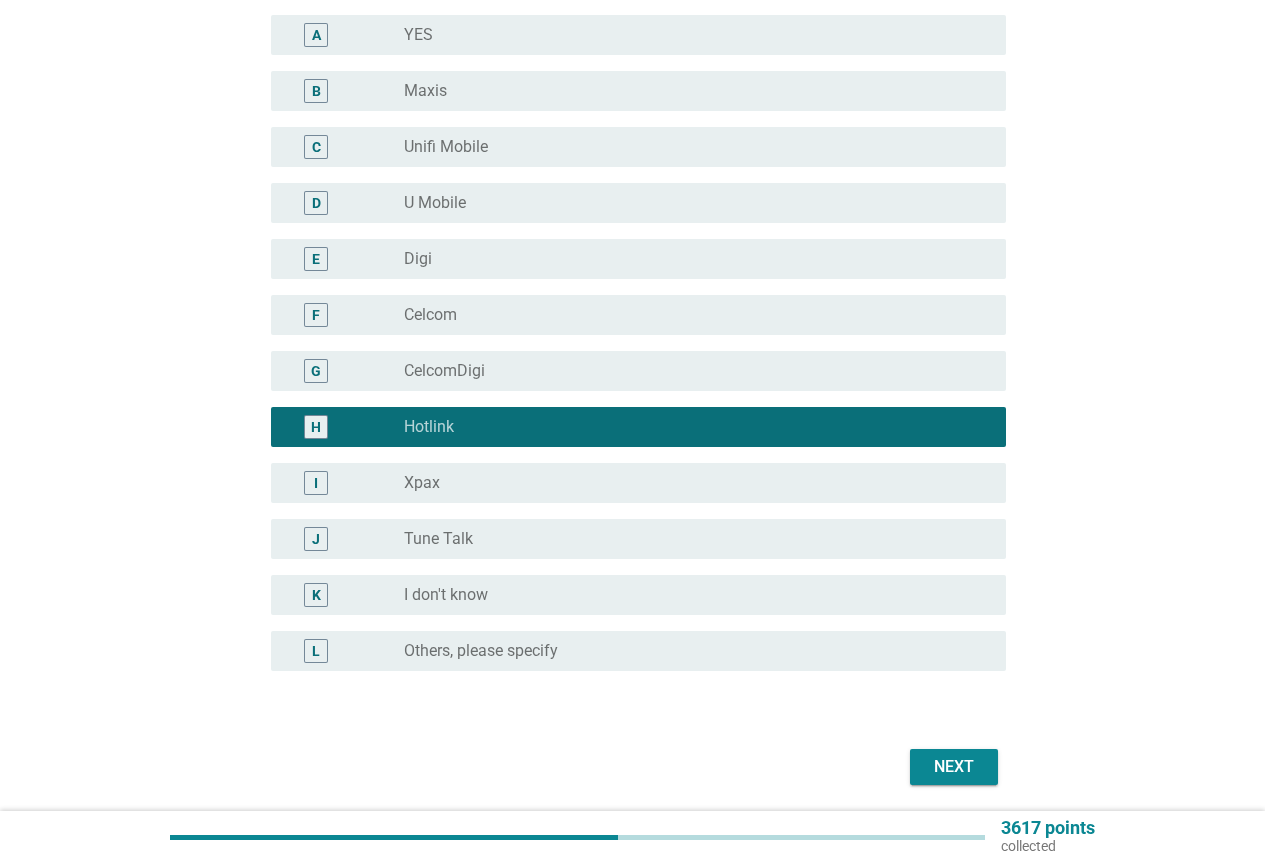 scroll, scrollTop: 337, scrollLeft: 0, axis: vertical 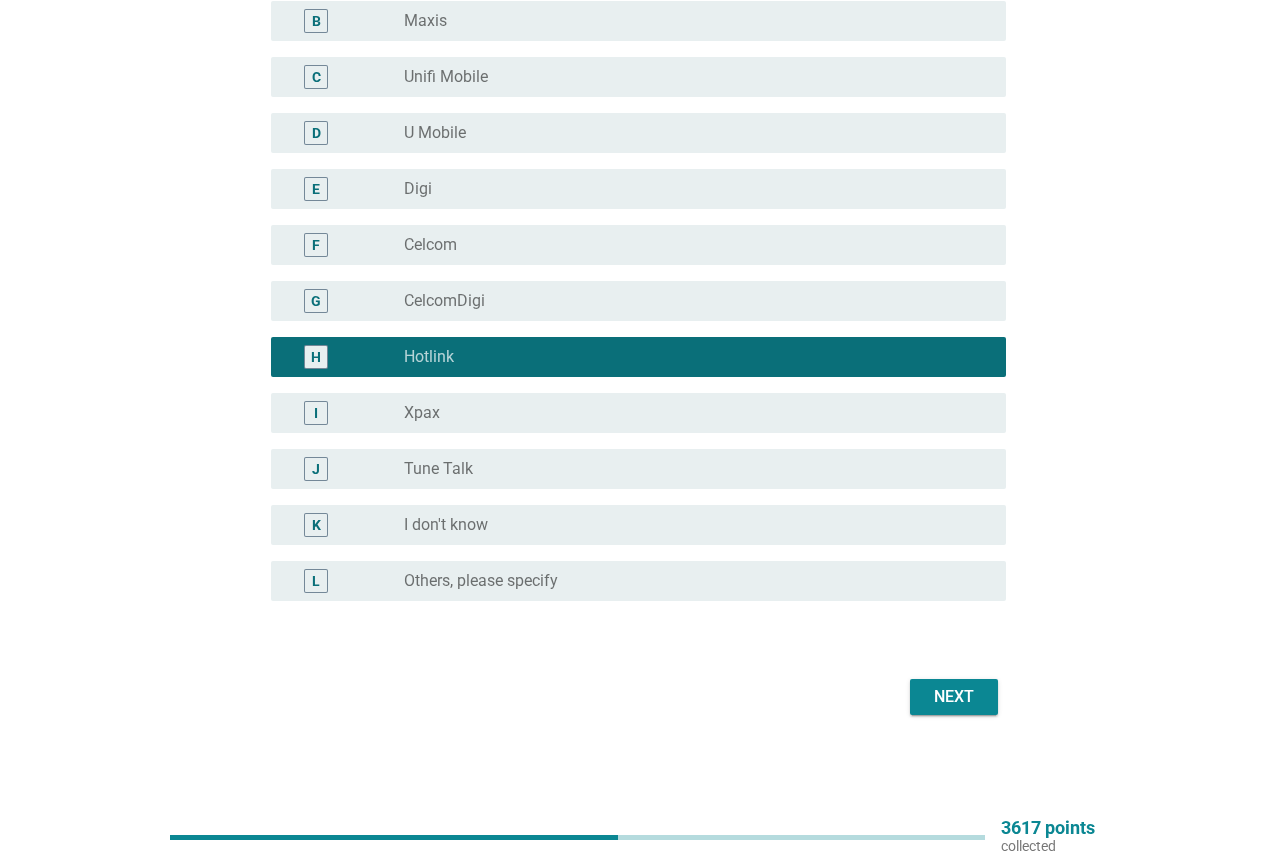 click on "Next" at bounding box center (954, 697) 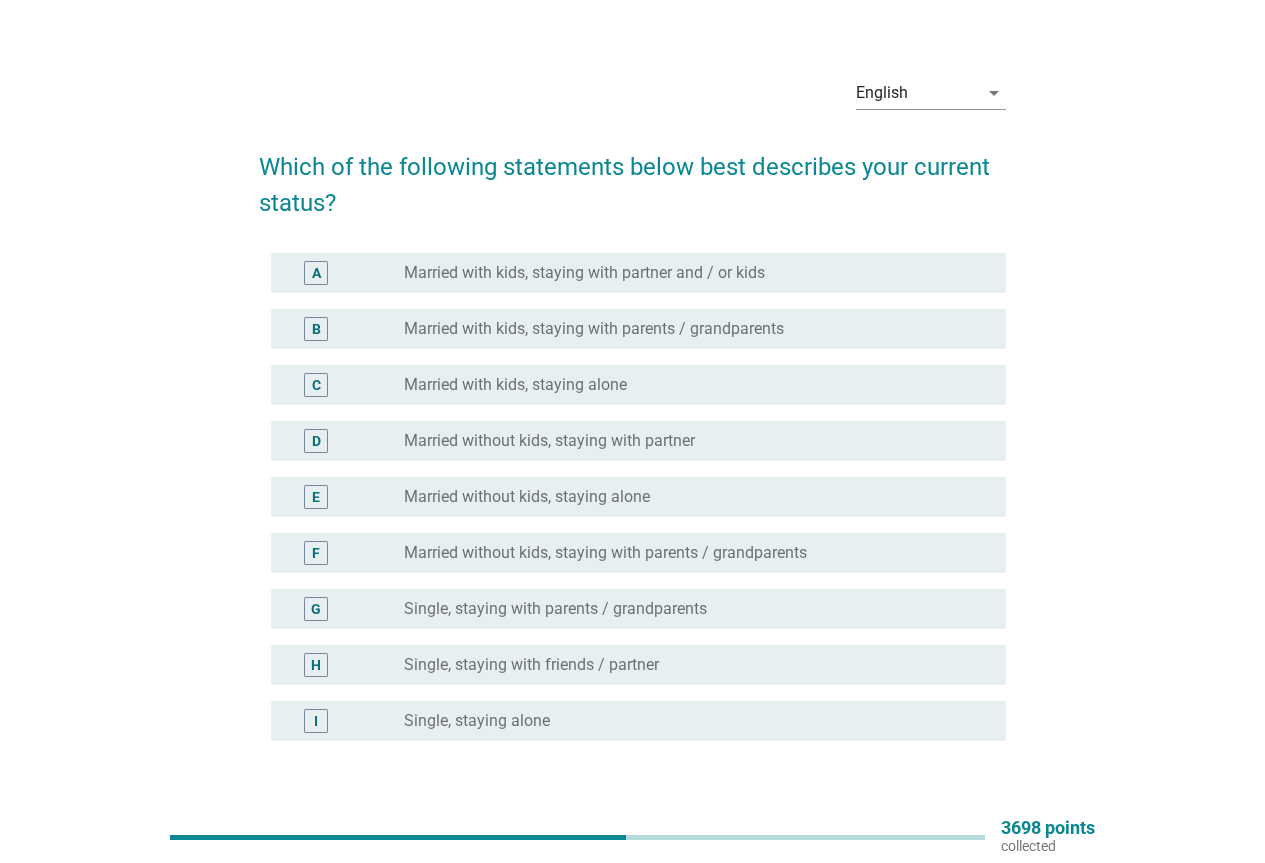 scroll, scrollTop: 0, scrollLeft: 0, axis: both 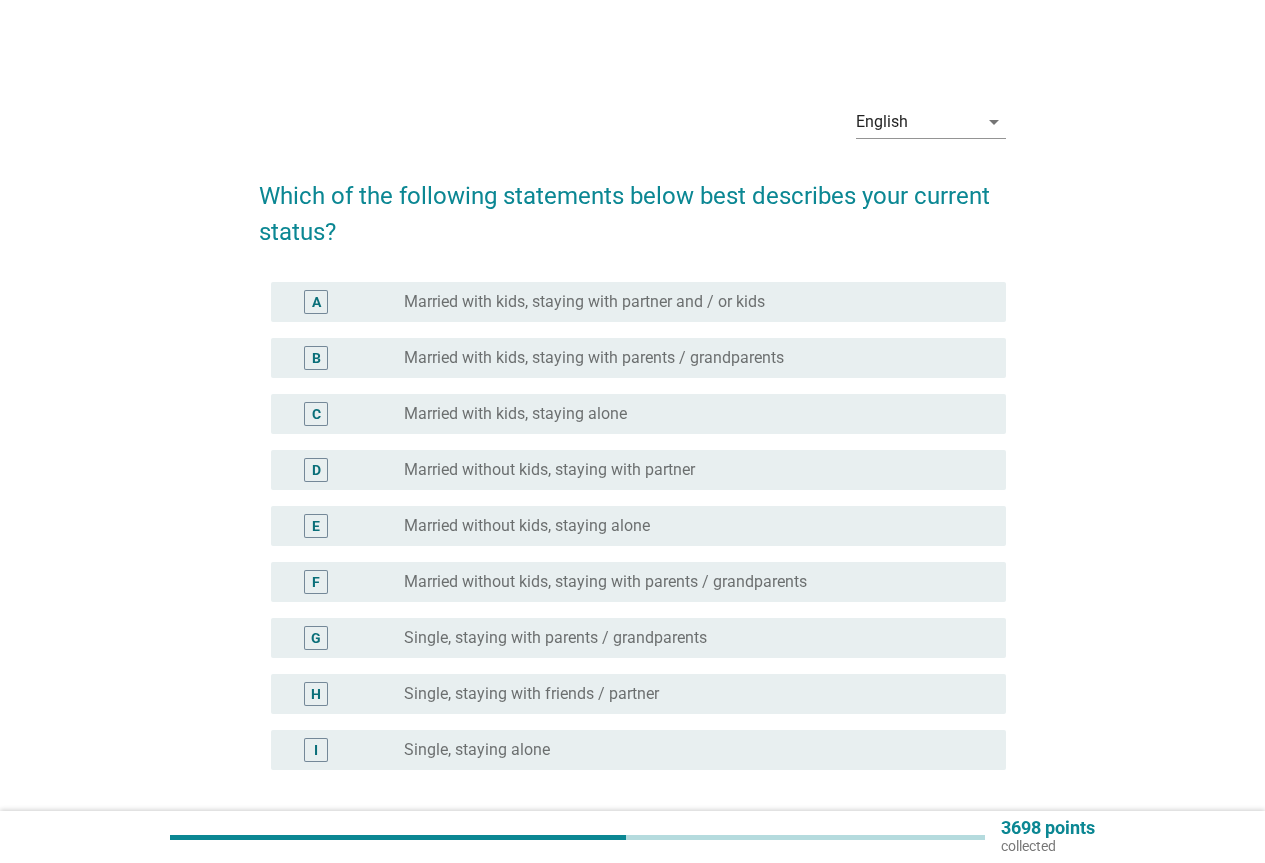 click on "Married with kids, staying with partner and / or kids" at bounding box center [584, 302] 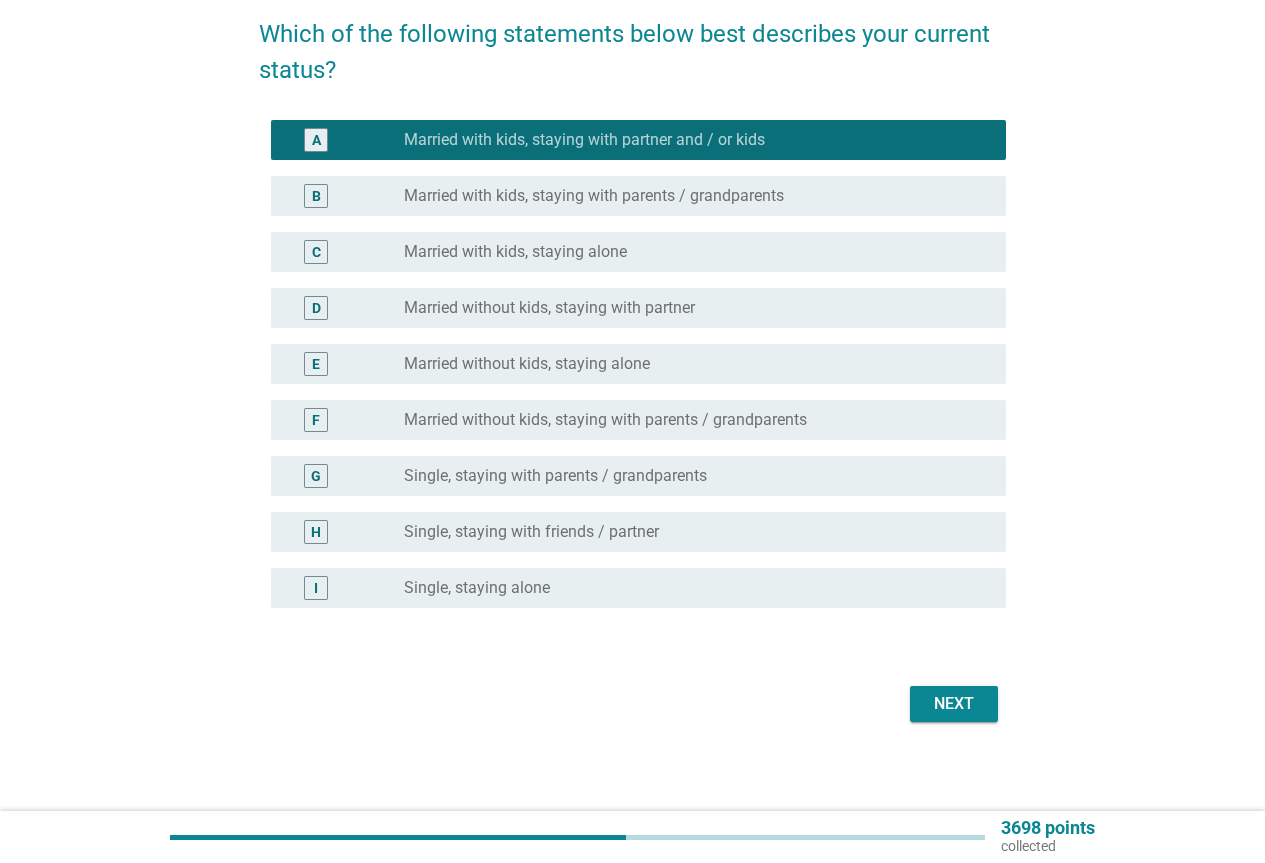 scroll, scrollTop: 169, scrollLeft: 0, axis: vertical 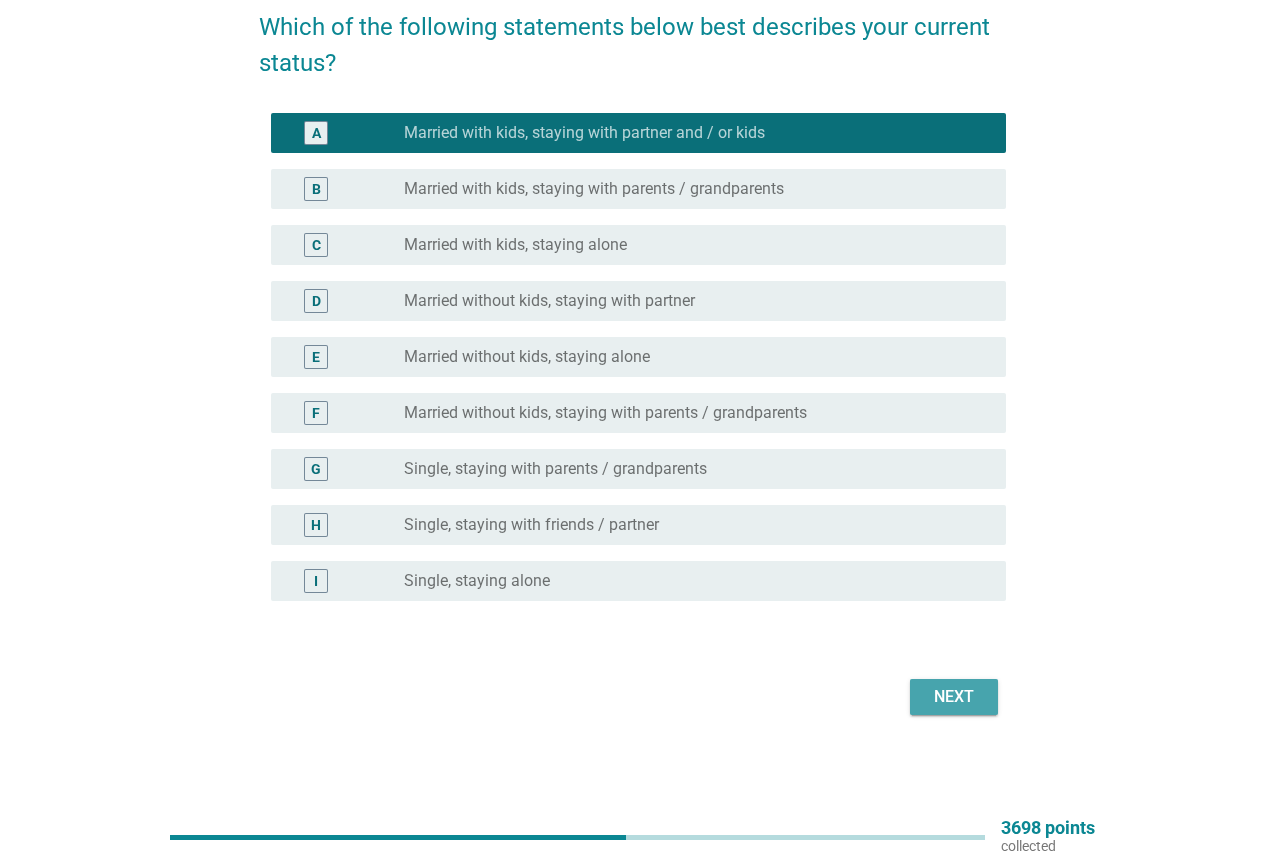 click on "Next" at bounding box center (954, 697) 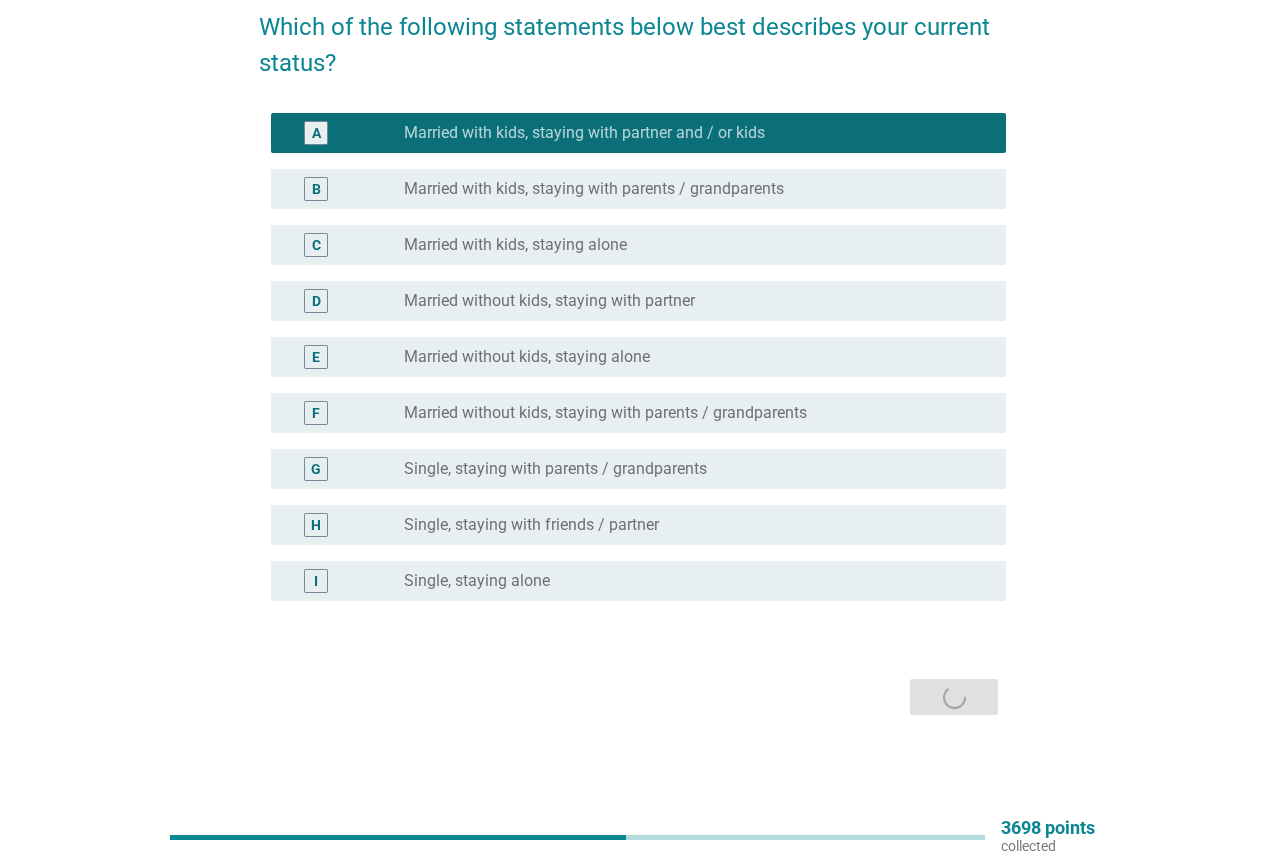 scroll, scrollTop: 0, scrollLeft: 0, axis: both 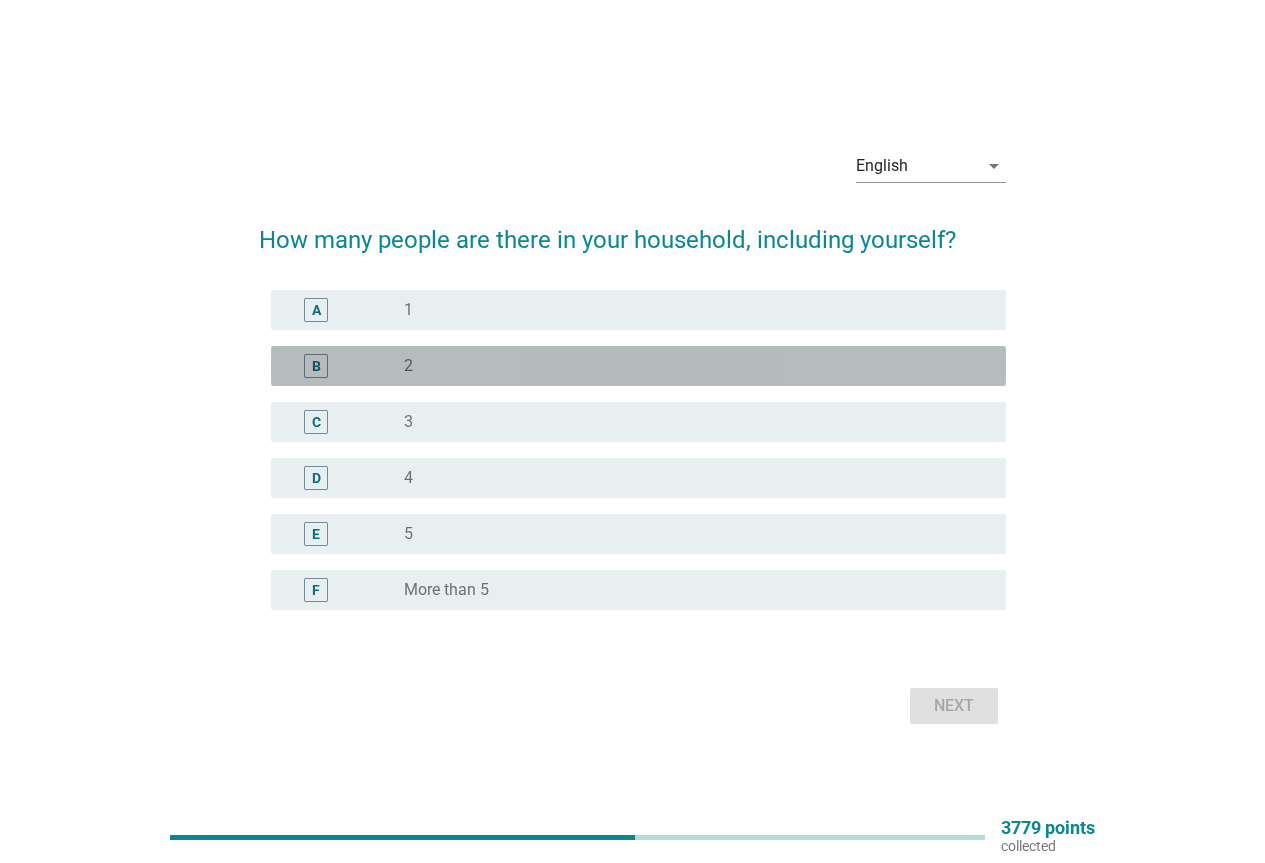 click on "B     radio_button_unchecked 2" at bounding box center [638, 366] 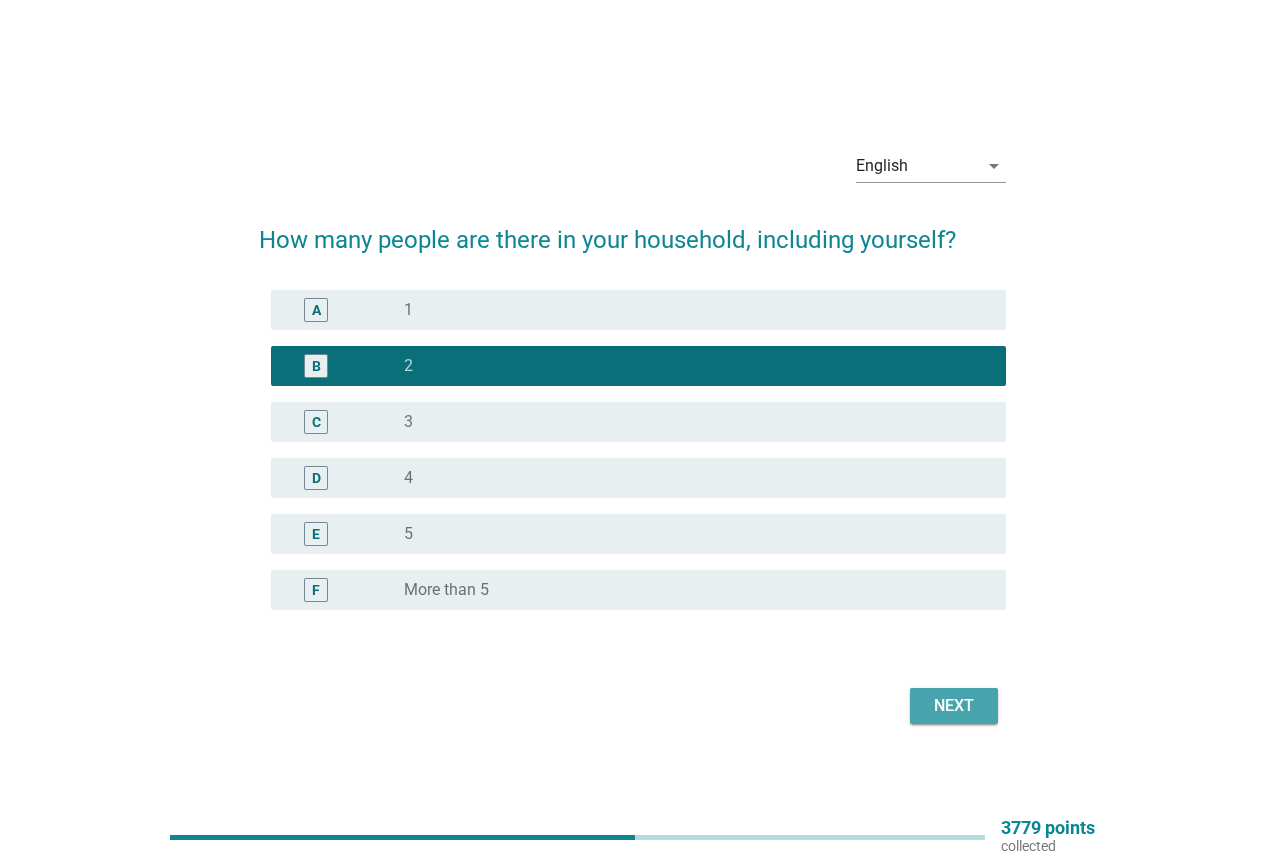 click on "Next" at bounding box center [954, 706] 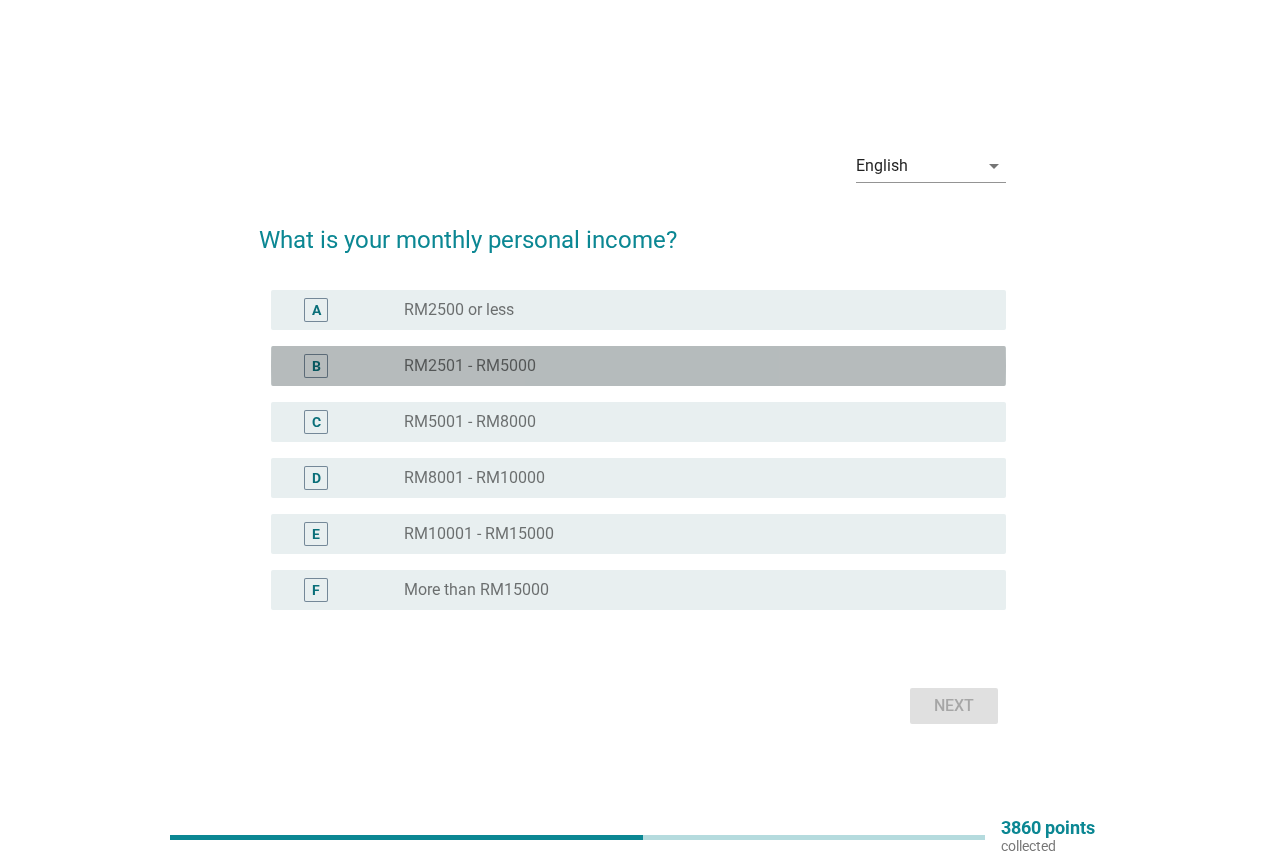 click on "B     radio_button_unchecked RM2501 - RM5000" at bounding box center [638, 366] 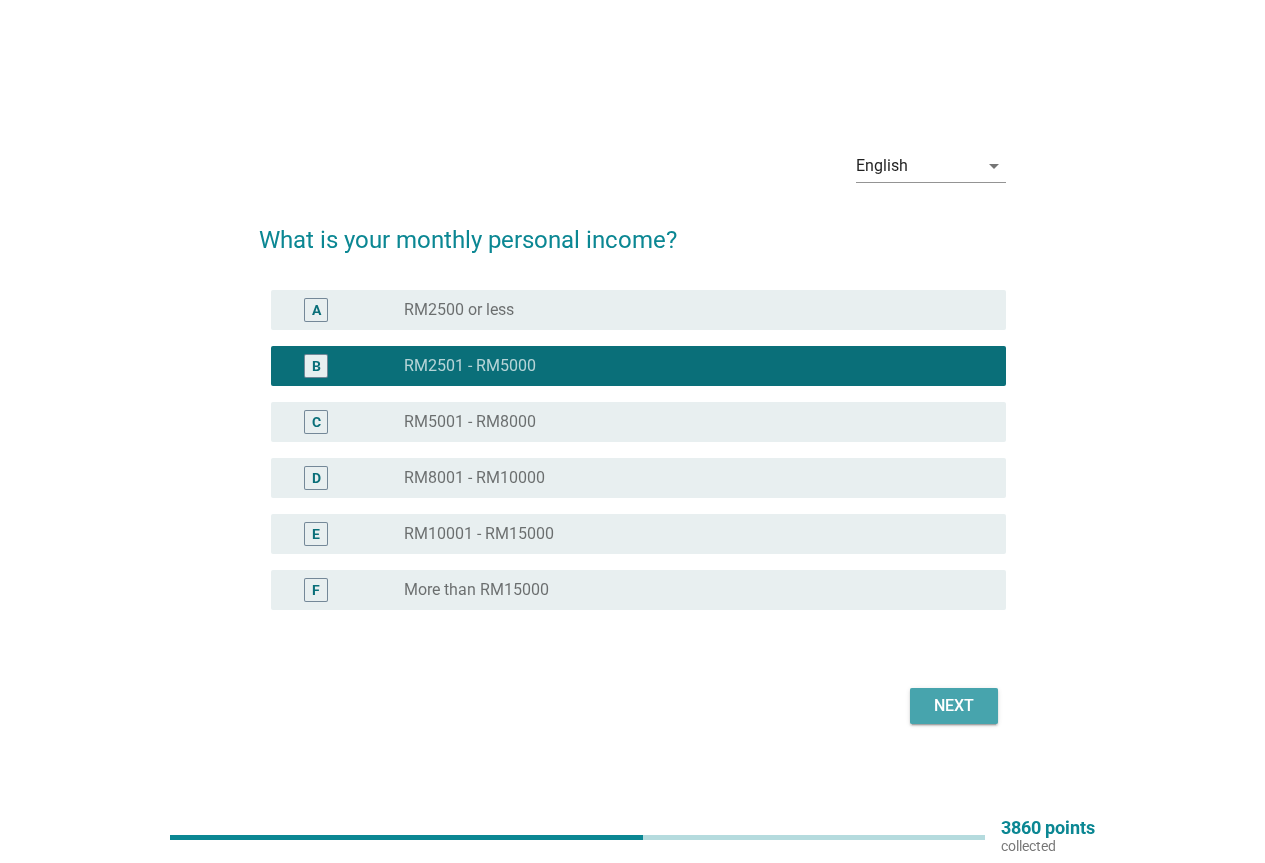 click on "Next" at bounding box center (954, 706) 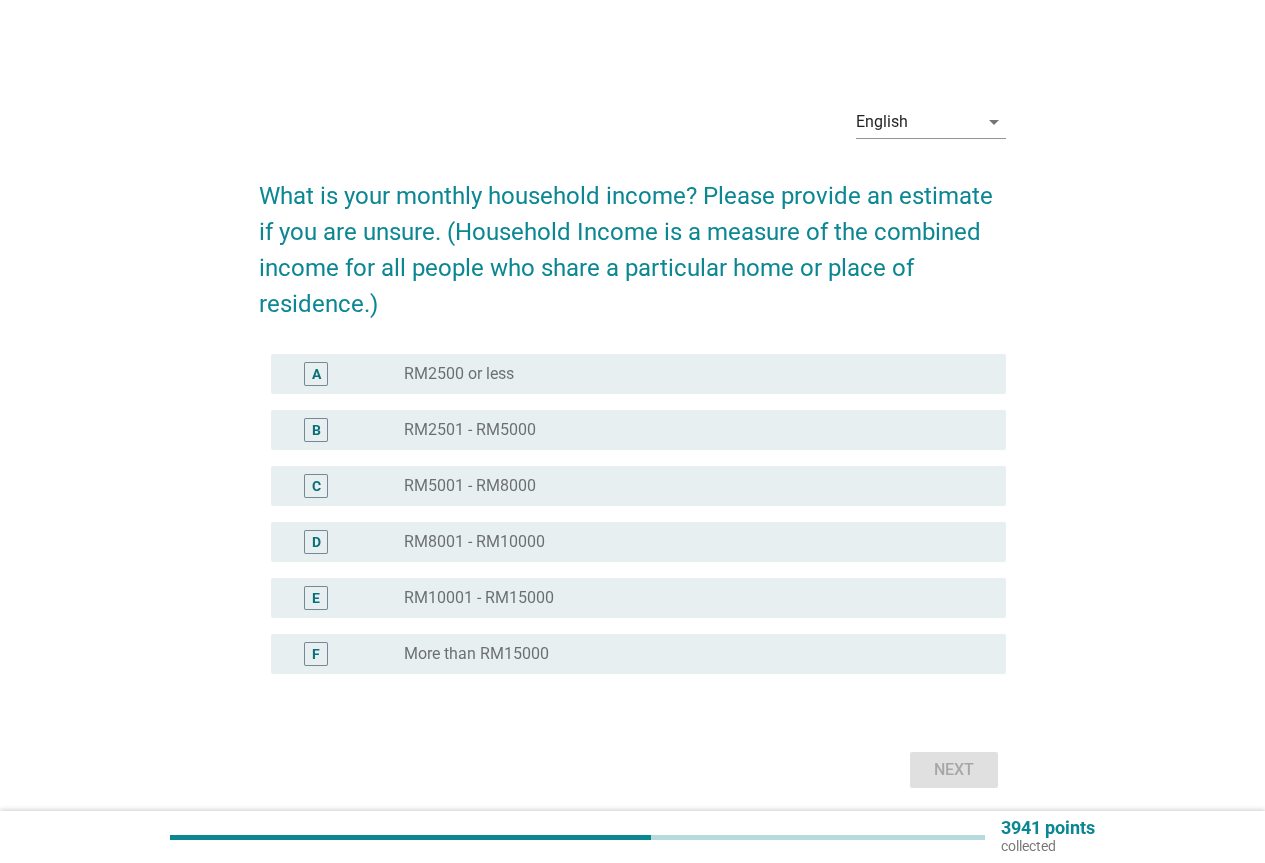 click on "RM2501 - RM5000" at bounding box center [470, 430] 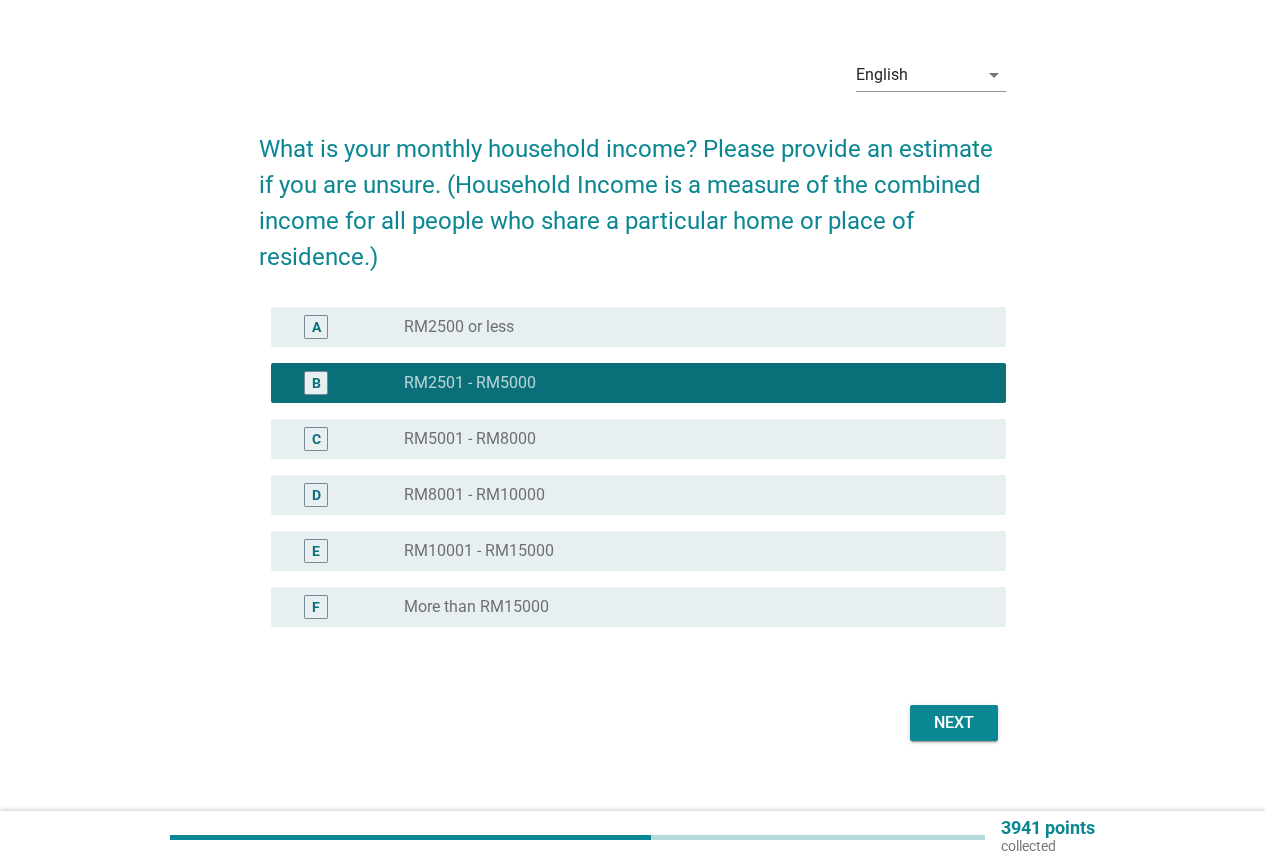 scroll, scrollTop: 73, scrollLeft: 0, axis: vertical 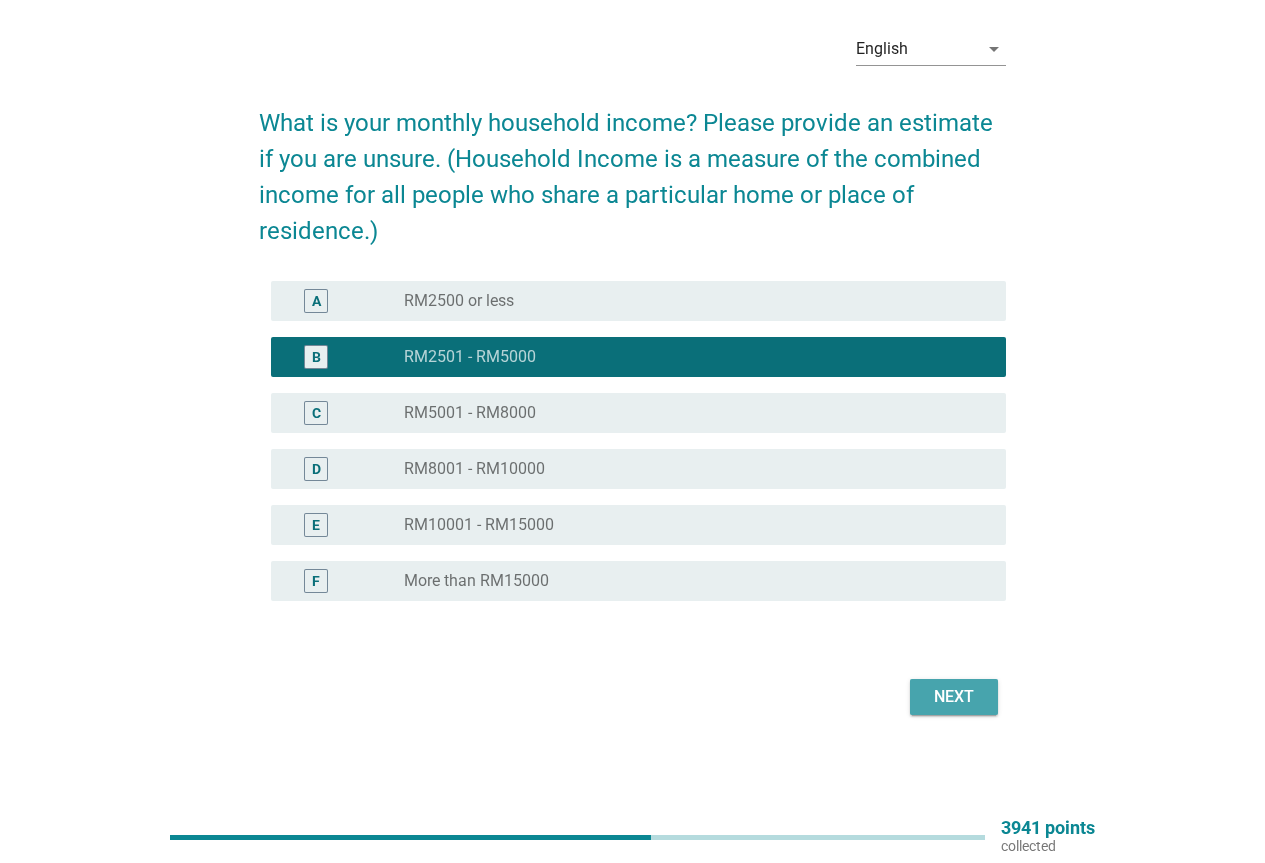 click on "Next" at bounding box center (954, 697) 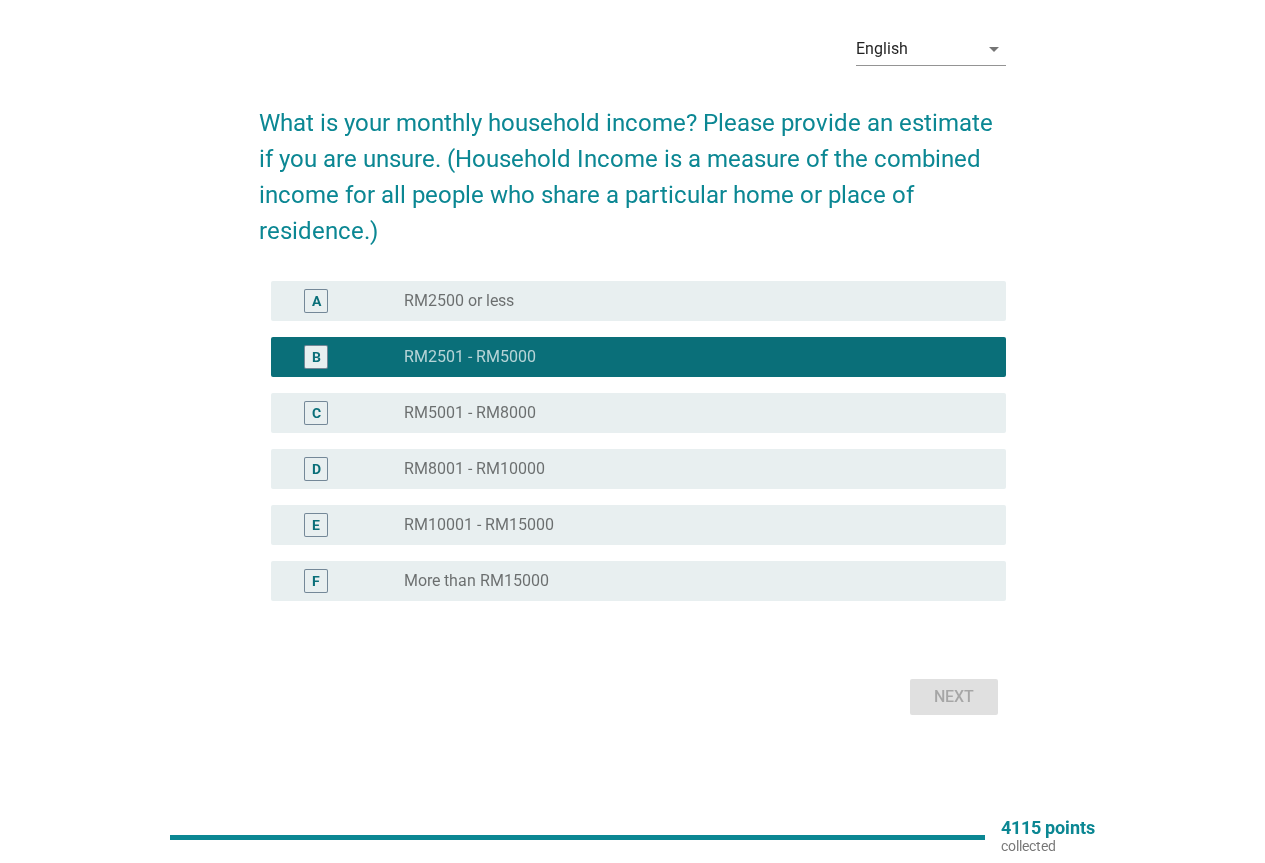 scroll, scrollTop: 0, scrollLeft: 0, axis: both 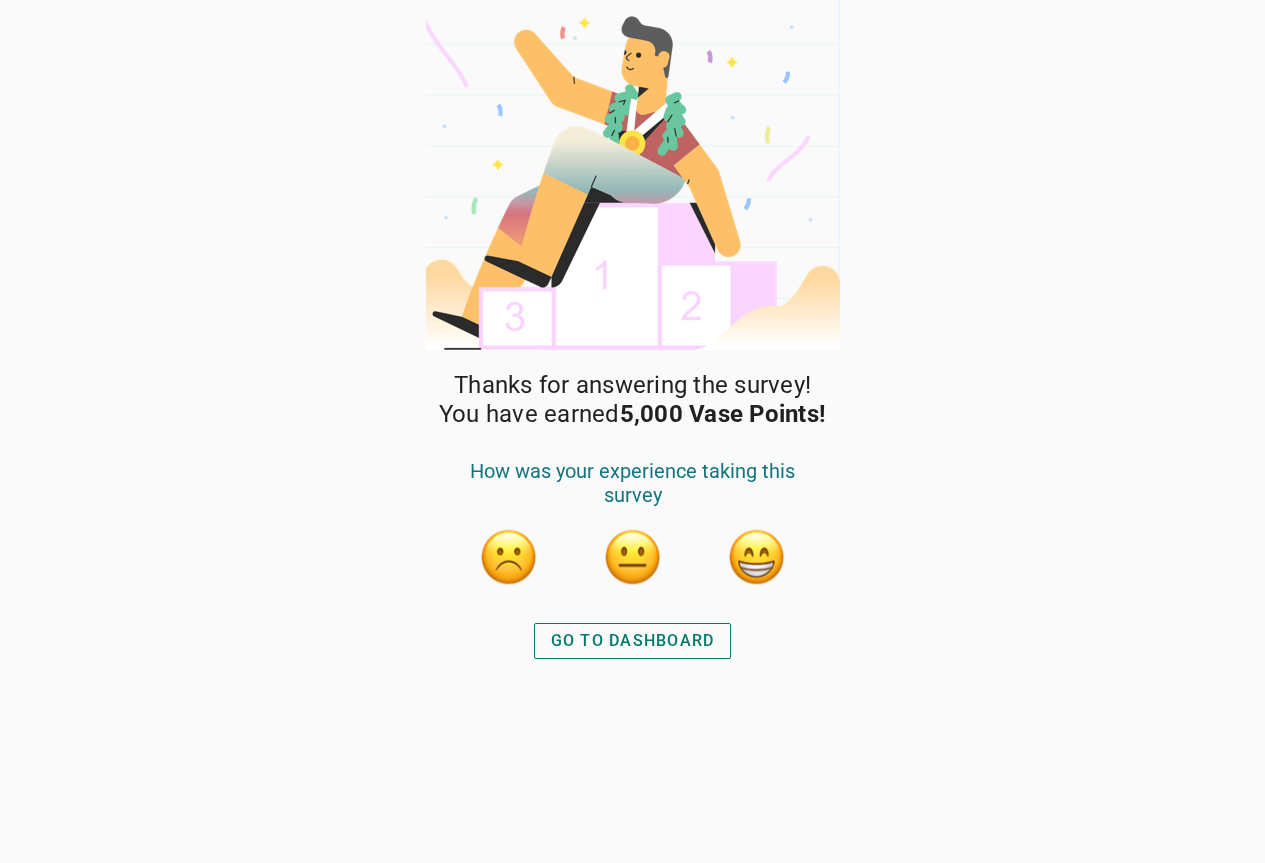 click on "GO TO DASHBOARD" at bounding box center (633, 641) 